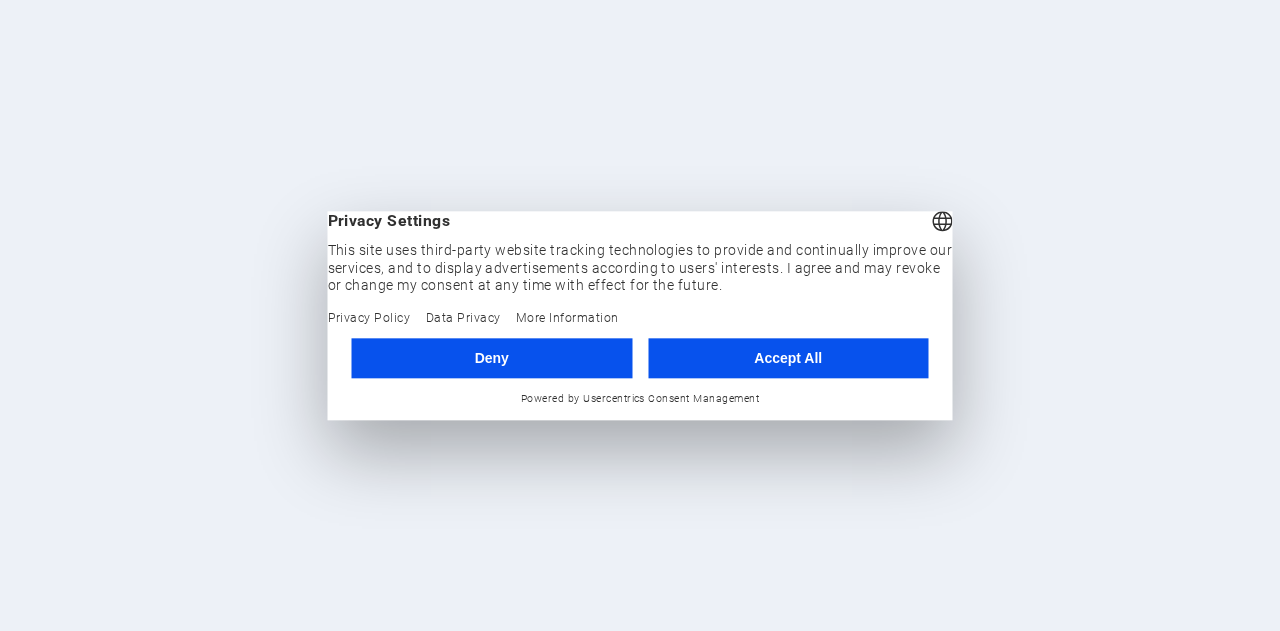 scroll, scrollTop: 0, scrollLeft: 0, axis: both 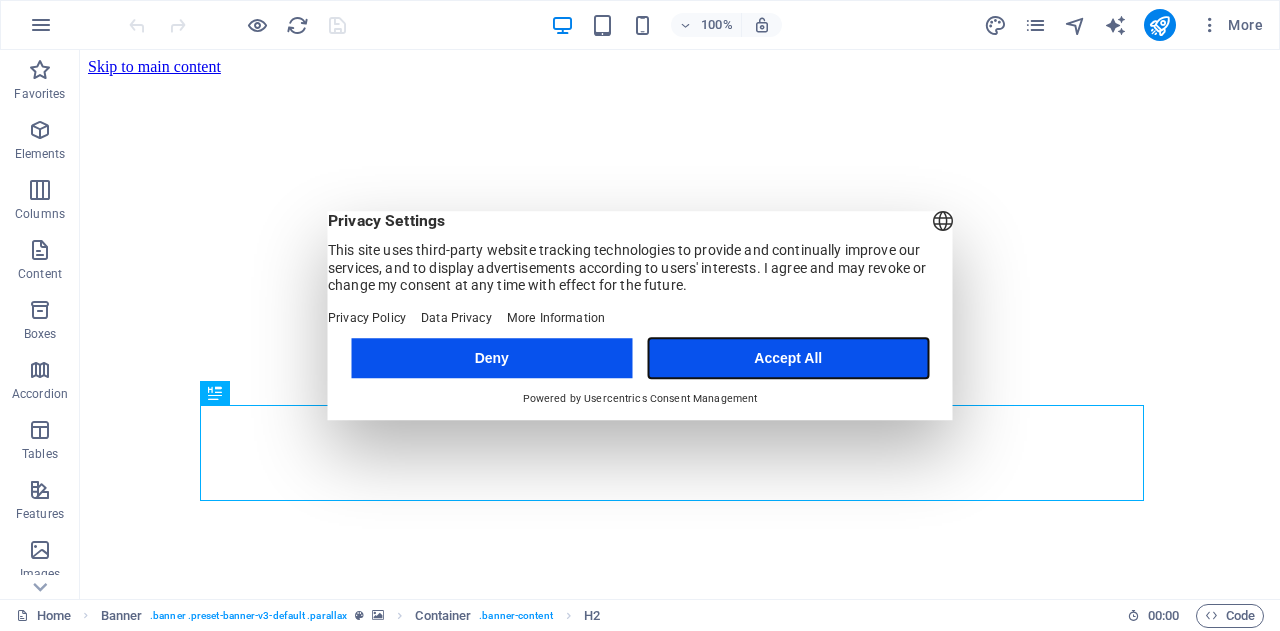 click on "Accept All" at bounding box center [788, 358] 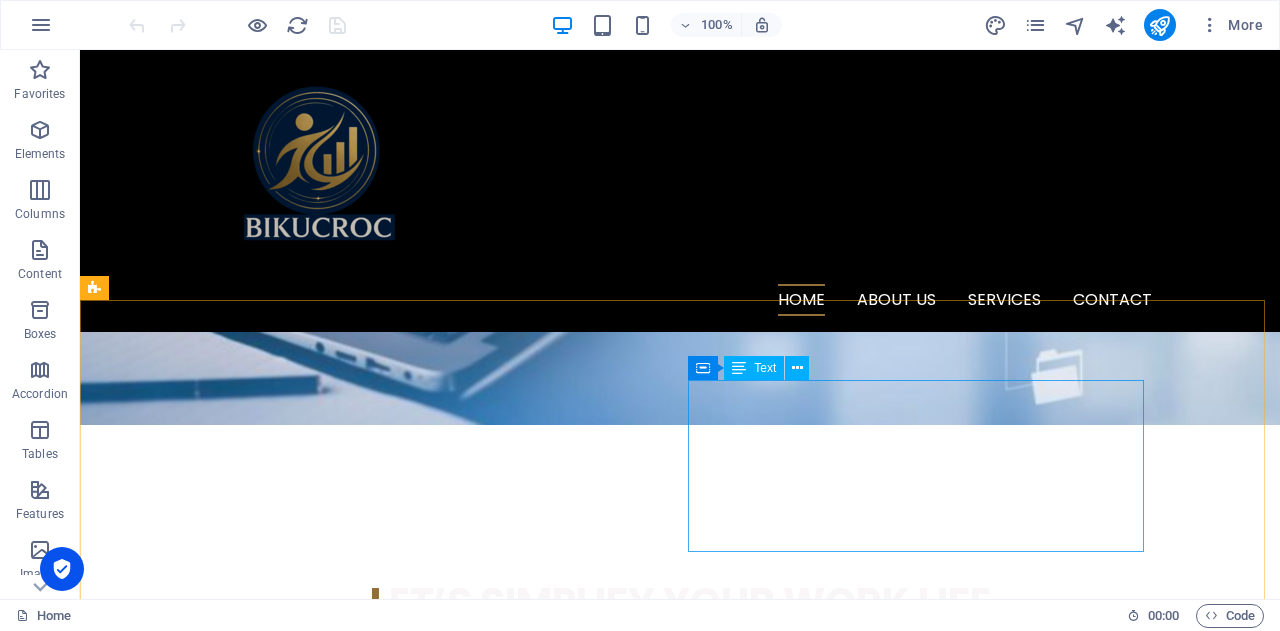 scroll, scrollTop: 400, scrollLeft: 0, axis: vertical 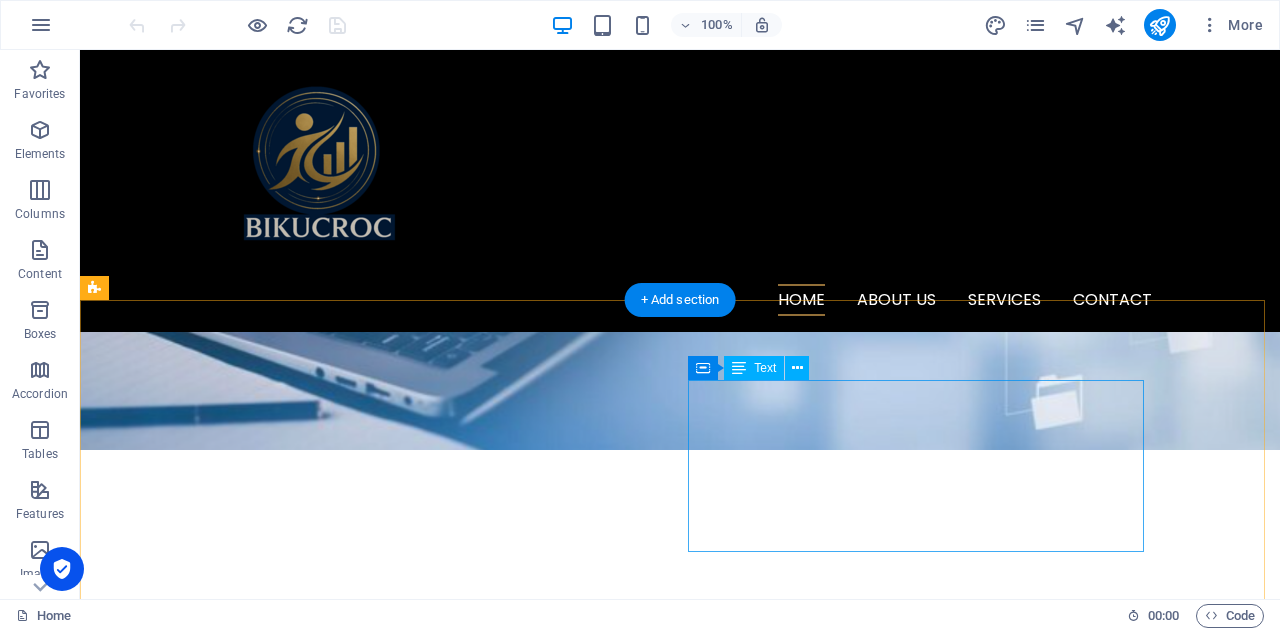 click on "Hey Small Business Owner — this one's for you! 🔁 Drowning in repetitive admin tasks? 📞 Need someone local who actually understands Aussie business life? 💸 Sick of paying for full-time staff you don’t really need? 📊 Need help with project management or business analysis — without blowing your budget?" at bounding box center [324, 1154] 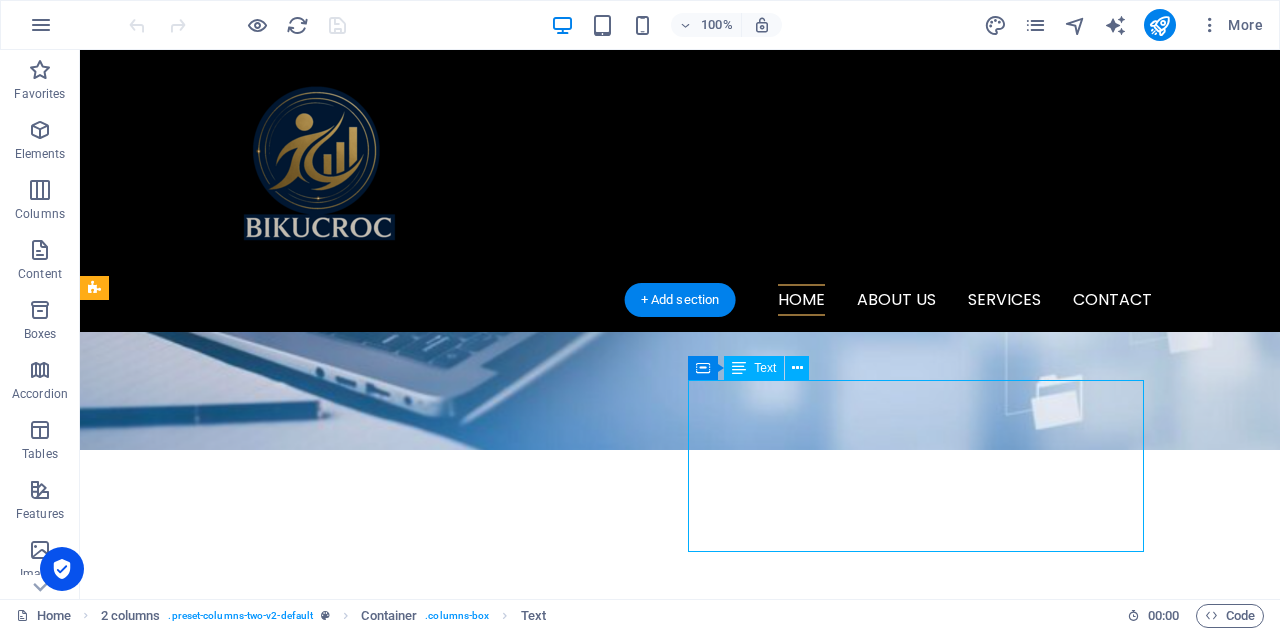 click on "Hey Small Business Owner — this one's for you! 🔁 Drowning in repetitive admin tasks? 📞 Need someone local who actually understands Aussie business life? 💸 Sick of paying for full-time staff you don’t really need? 📊 Need help with project management or business analysis — without blowing your budget?" at bounding box center [324, 1154] 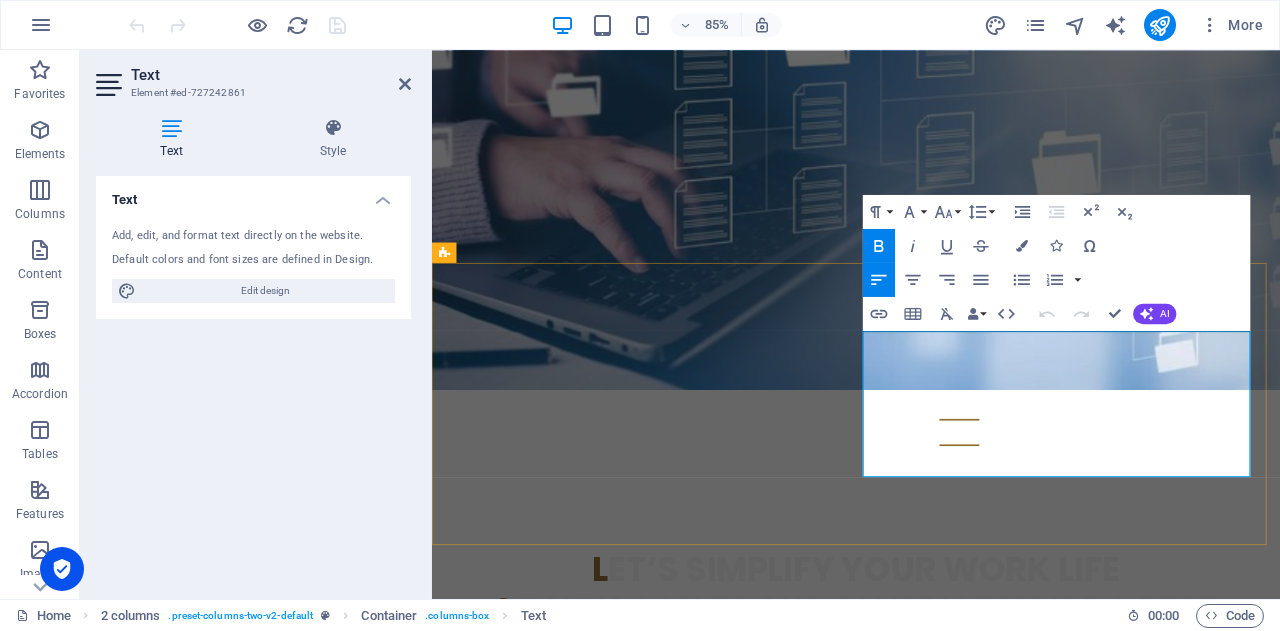 drag, startPoint x: 941, startPoint y: 387, endPoint x: 1328, endPoint y: 531, distance: 412.92252 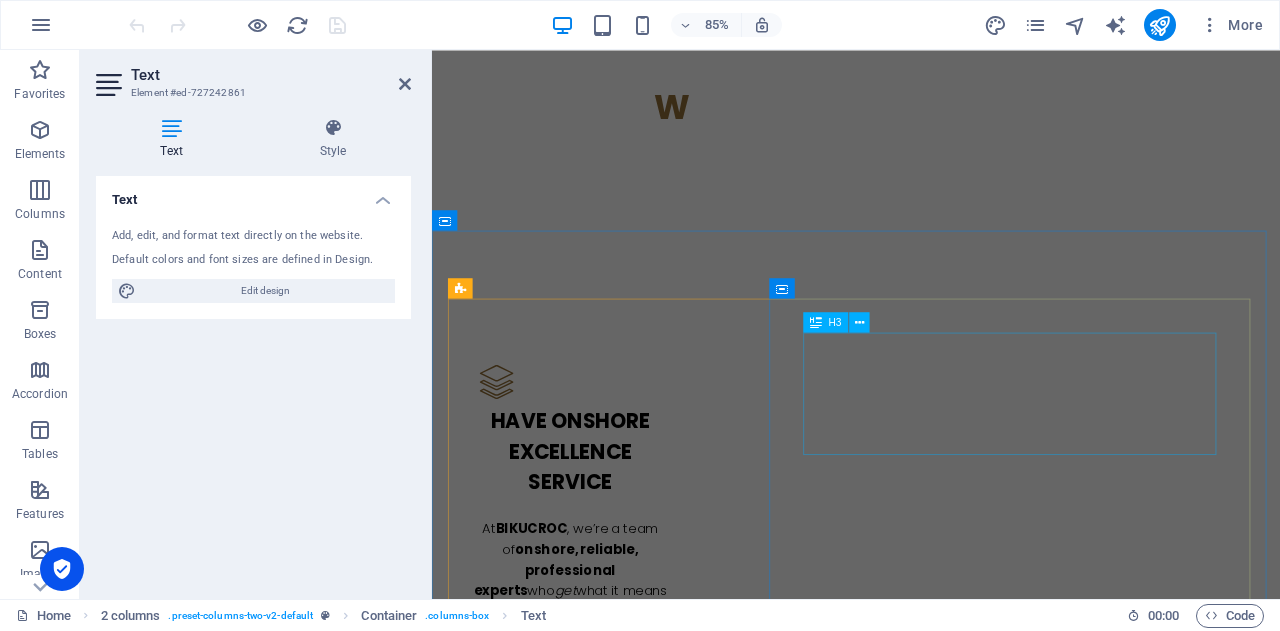 scroll, scrollTop: 2400, scrollLeft: 0, axis: vertical 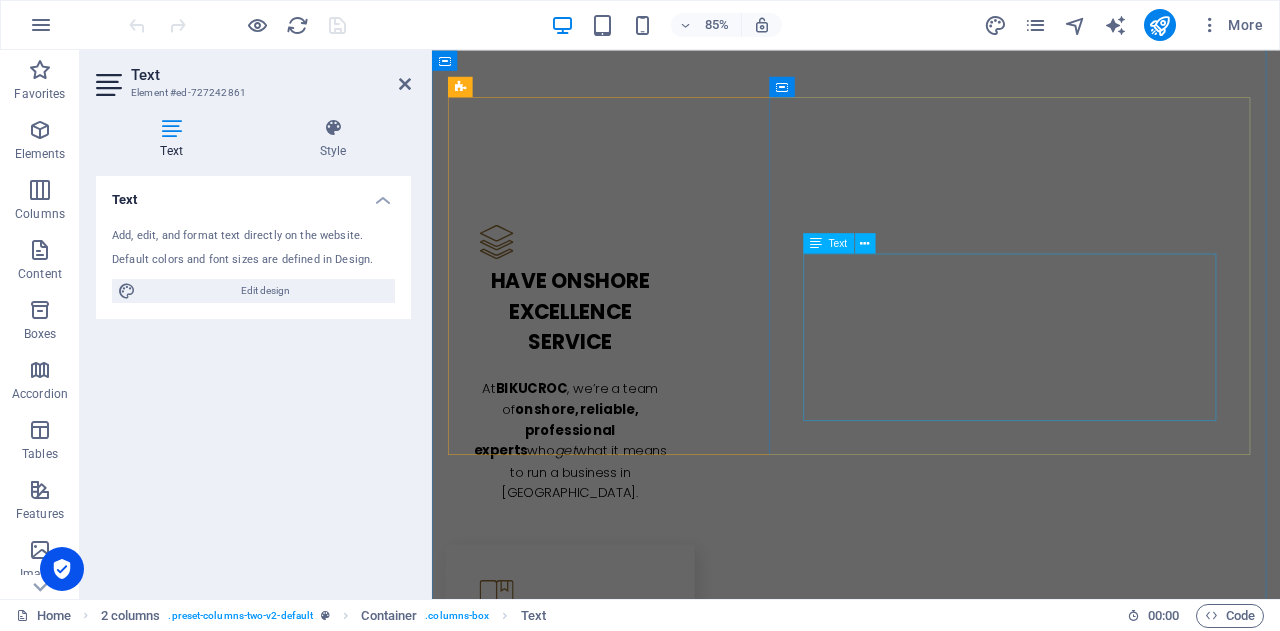 click on "Whether it's: Keeping your daily operations running smoothly, Managing projects with clear outcomes, or Analysing your business to uncover smarter ways to grow" at bounding box center [931, 2980] 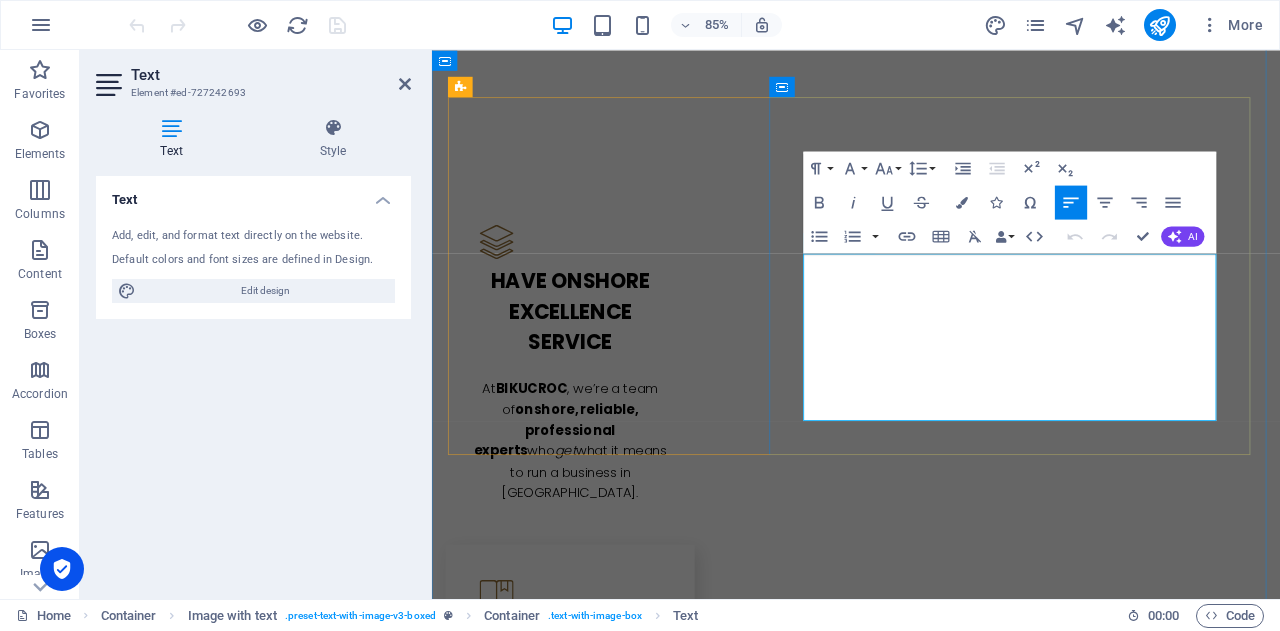 click at bounding box center [931, 2896] 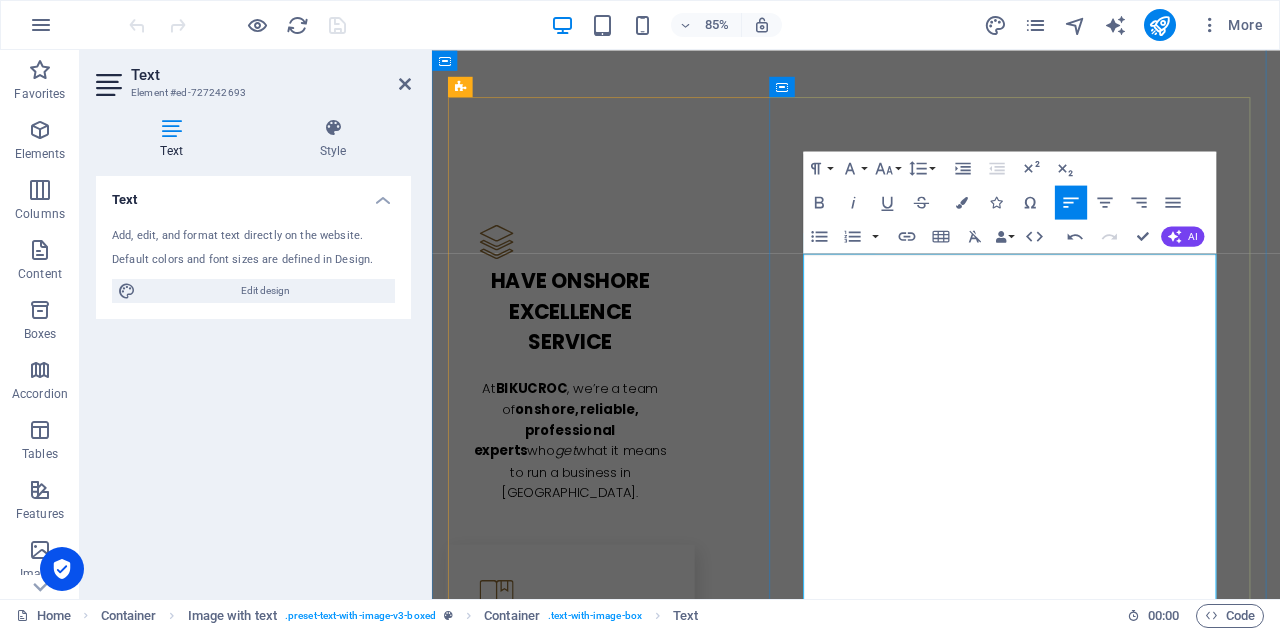 click at bounding box center [931, 3046] 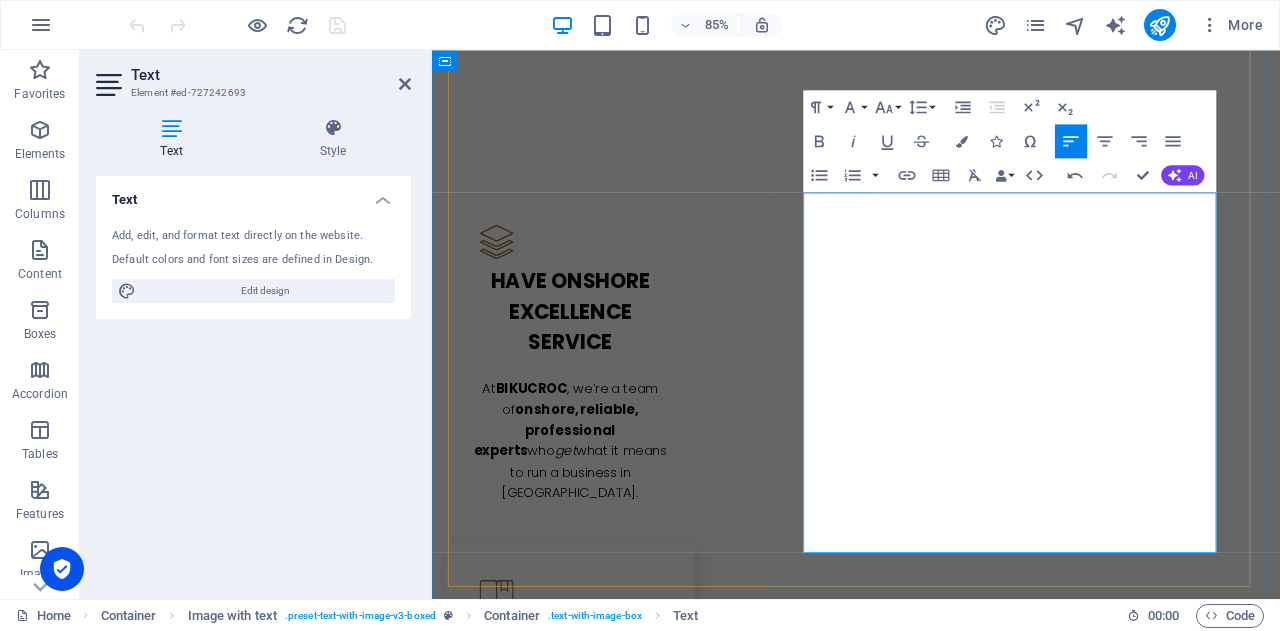 scroll, scrollTop: 2600, scrollLeft: 0, axis: vertical 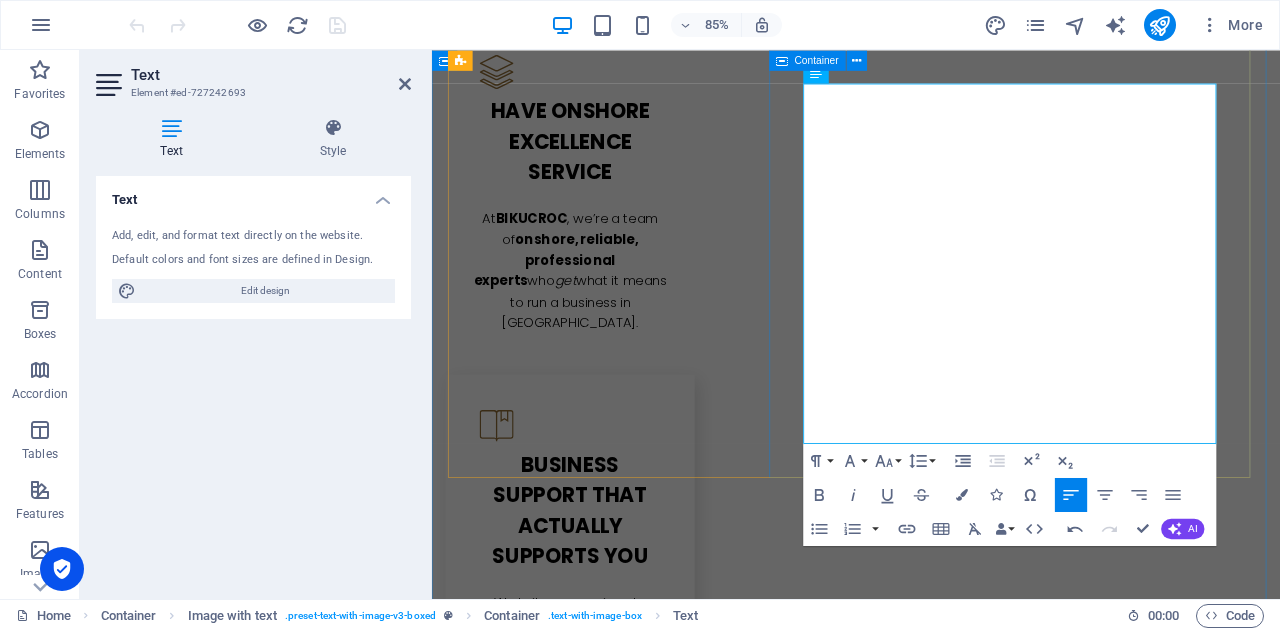 drag, startPoint x: 872, startPoint y: 350, endPoint x: 1362, endPoint y: 517, distance: 517.6765 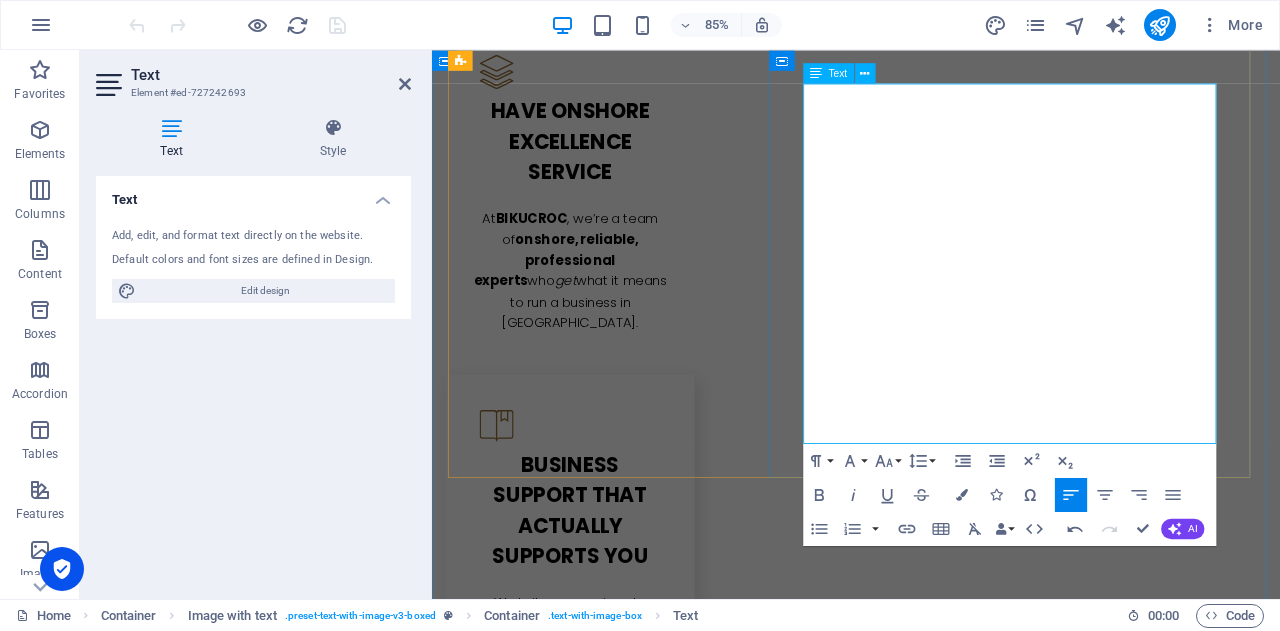 type 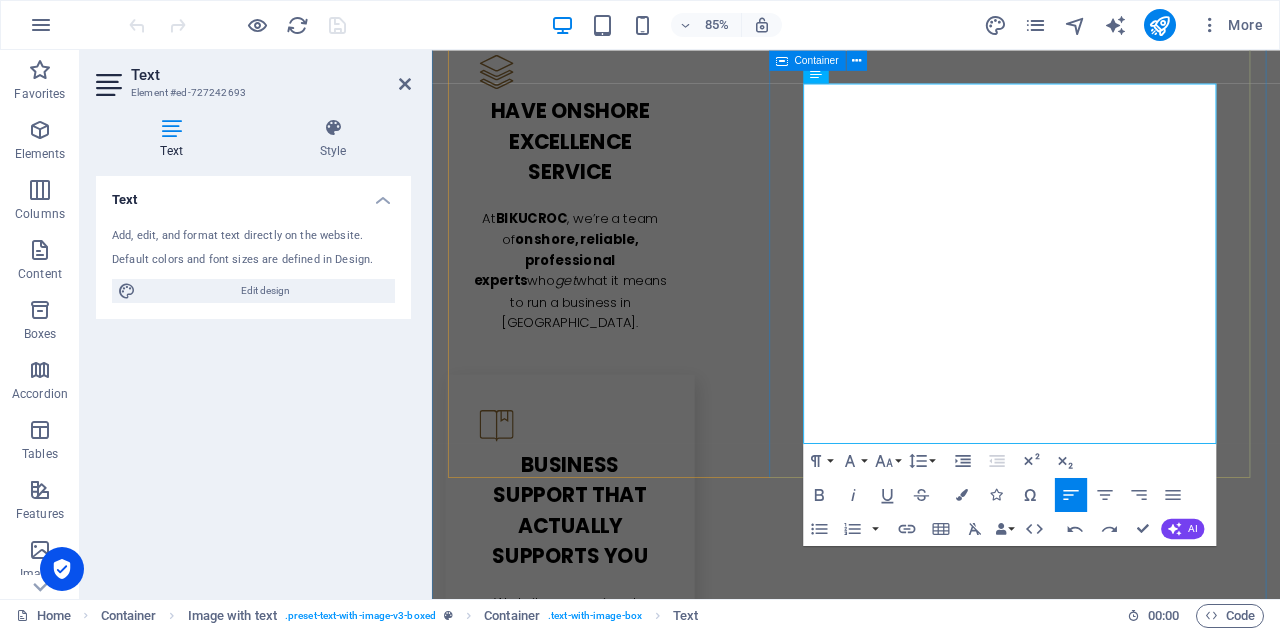 drag, startPoint x: 885, startPoint y: 342, endPoint x: 1356, endPoint y: 531, distance: 507.50568 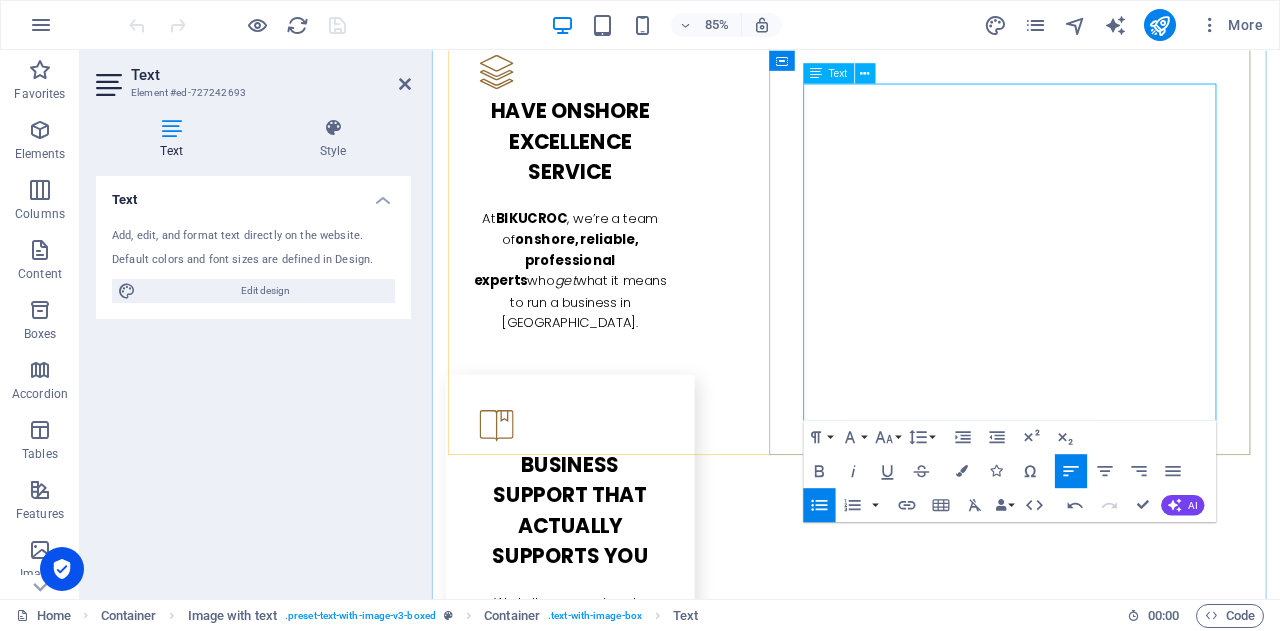 drag, startPoint x: 875, startPoint y: 311, endPoint x: 1335, endPoint y: 451, distance: 480.8326 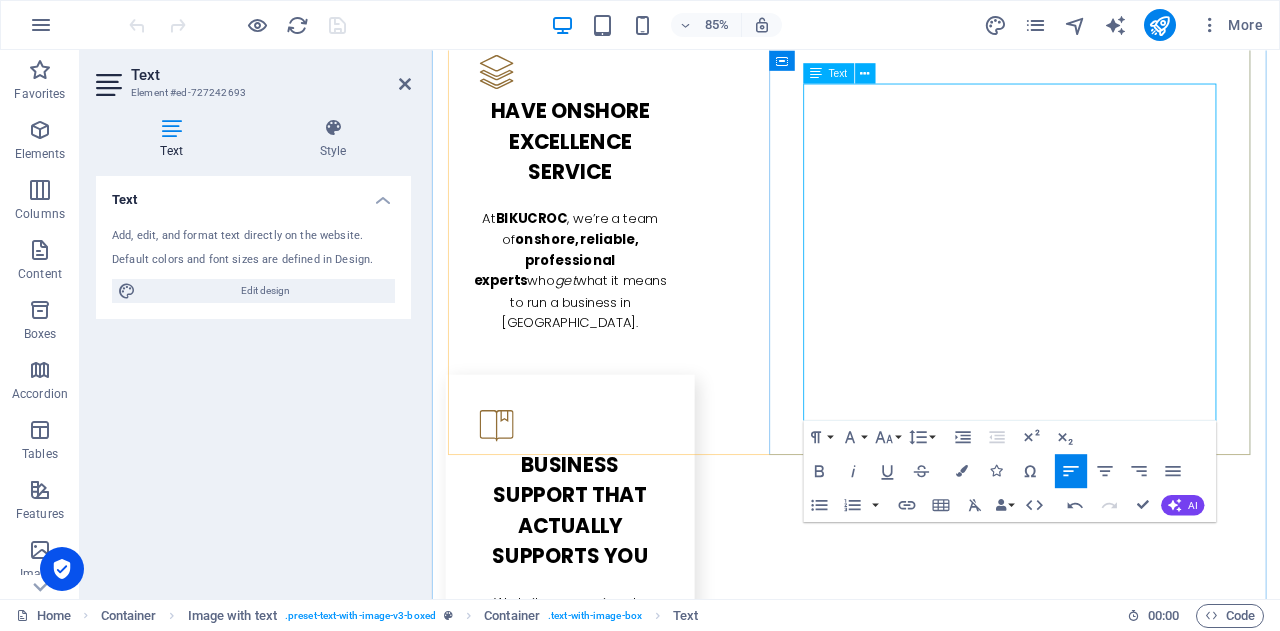 drag, startPoint x: 879, startPoint y: 328, endPoint x: 1319, endPoint y: 469, distance: 462.04004 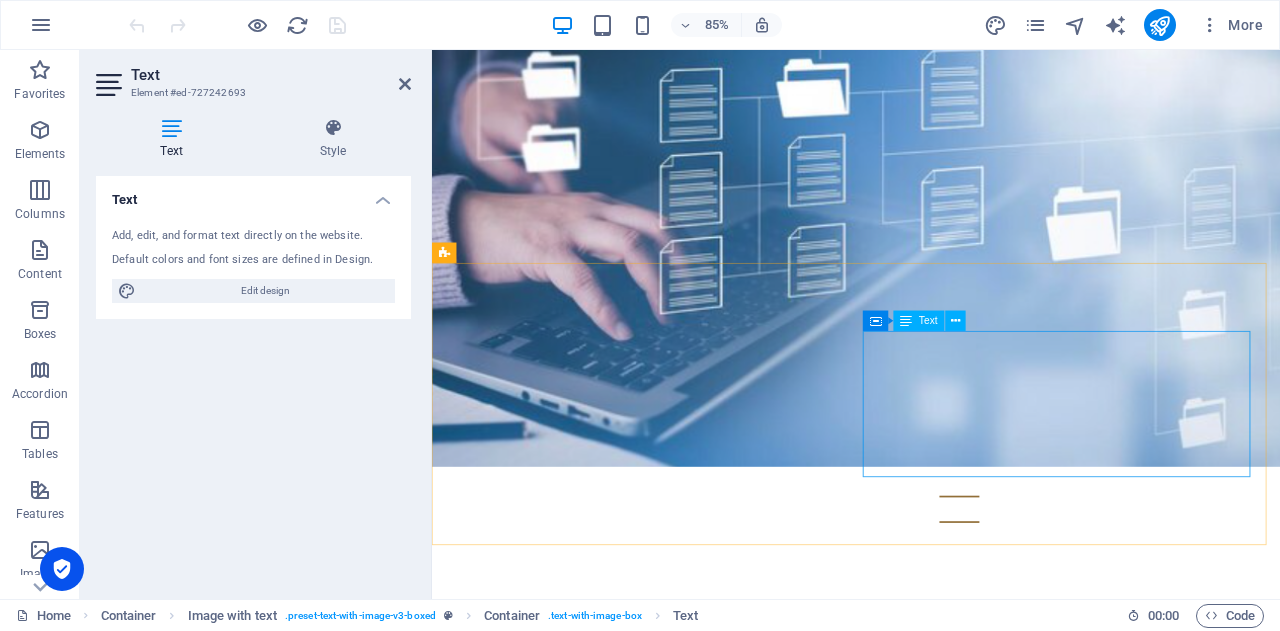 scroll, scrollTop: 400, scrollLeft: 0, axis: vertical 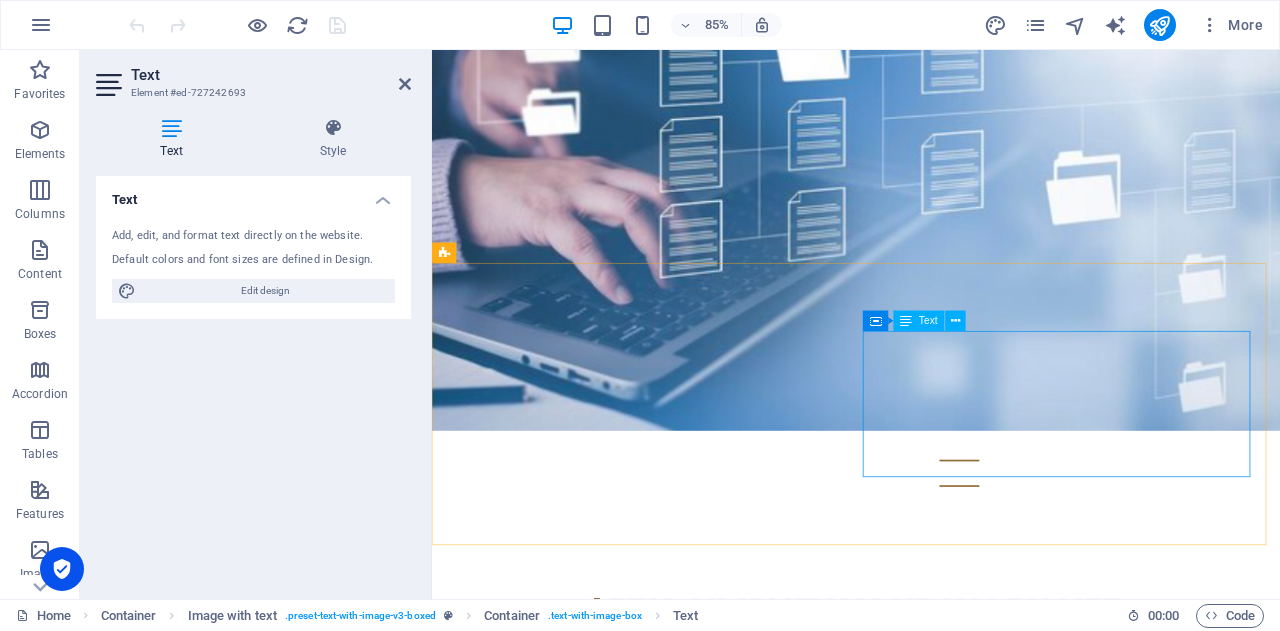 click on "Hey Small Business Owner — this one's for you! 🔁 Drowning in repetitive admin tasks? 📞 Need someone local who actually understands Aussie business life? 💸 Sick of paying for full-time staff you don’t really need? 📊 Need help with project management or business analysis — without blowing your budget?" at bounding box center (676, 1234) 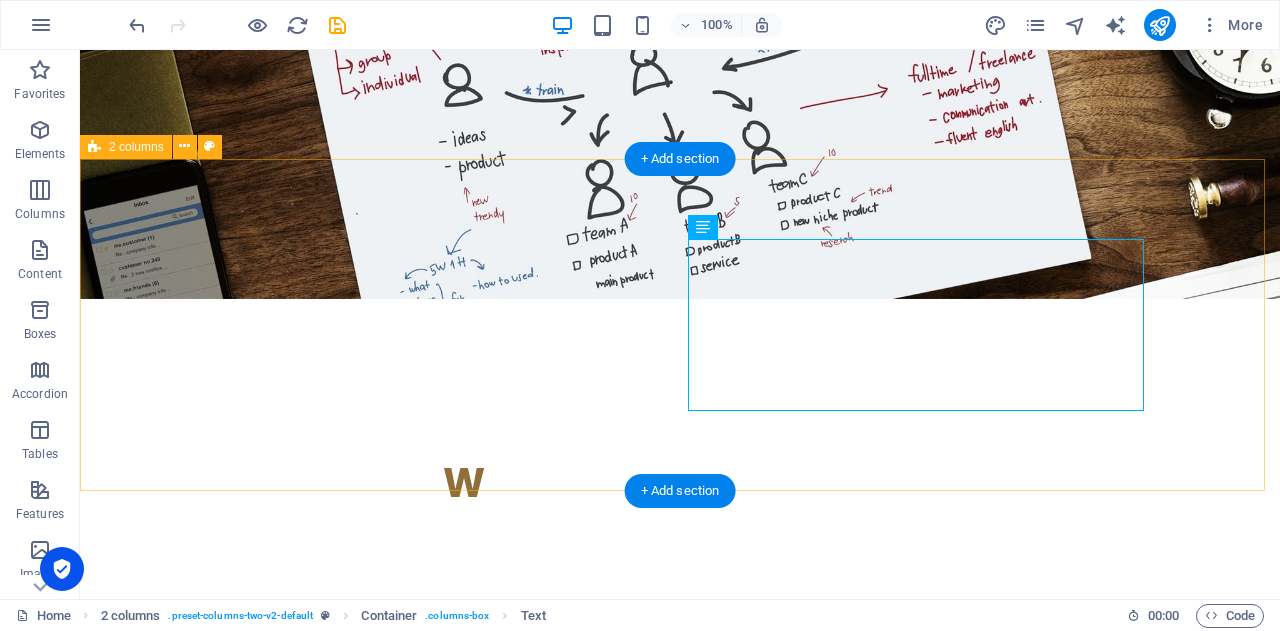 scroll, scrollTop: 541, scrollLeft: 0, axis: vertical 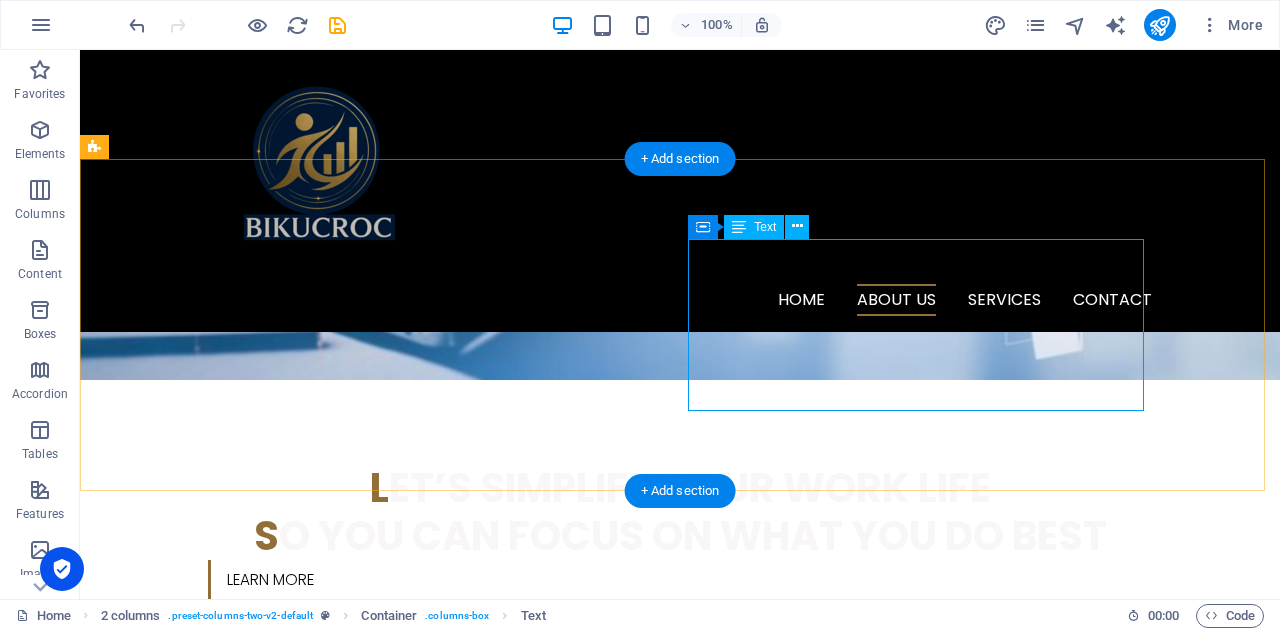 click on "Hey Small Business Owner — this one's for you! 🔁 Drowning in repetitive admin tasks? 📞 Need someone local who actually understands Aussie business life? 💸 Sick of paying for full-time staff you don’t really need? 📊 Need help with project management or business analysis — without blowing your budget?" at bounding box center [324, 1013] 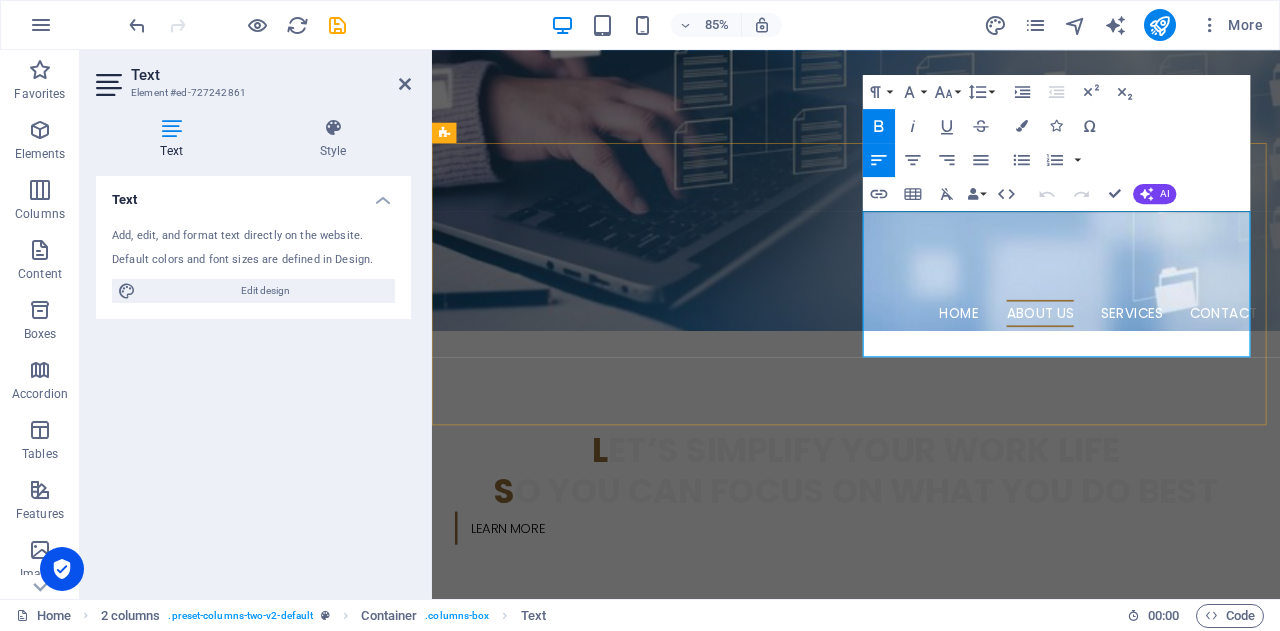 drag, startPoint x: 1254, startPoint y: 395, endPoint x: 938, endPoint y: 284, distance: 334.92834 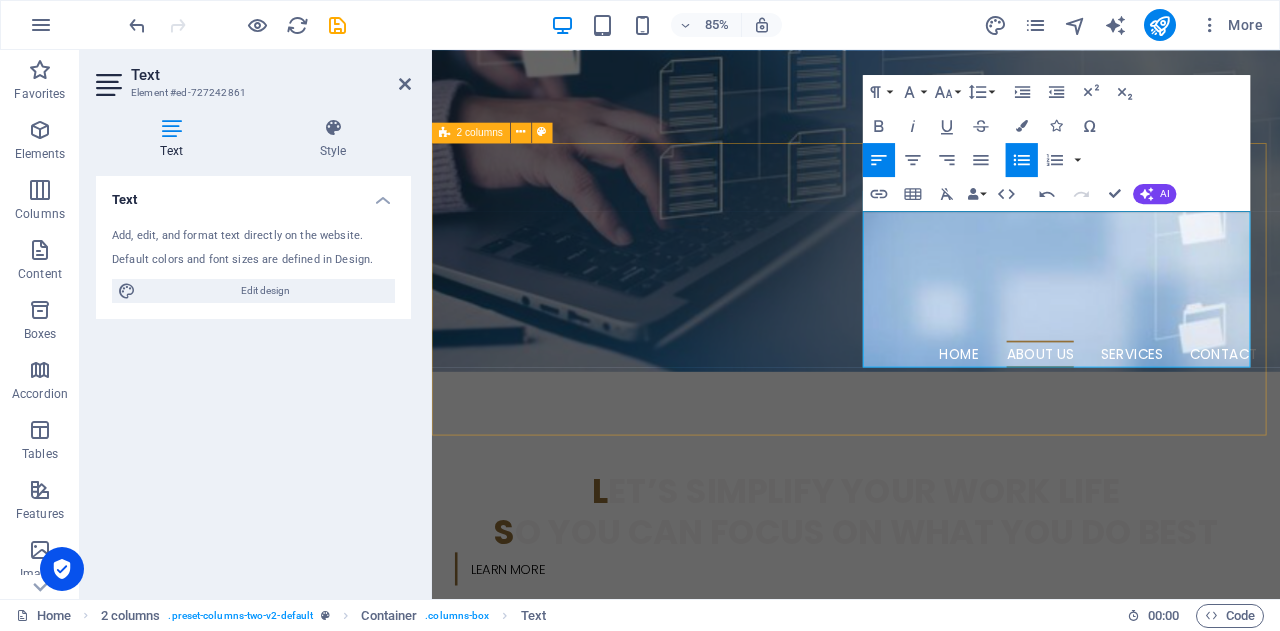 click on "🐊 s ay Goodbye to Admin Headaches & Hello to BIKUCROC! Hey Small Business Owner — this one's for you! Whether it's: Keeping your daily operations running smoothly, Managing projects with clear outcomes, or Analysing your business to uncover smarter ways to grow" at bounding box center (931, 1047) 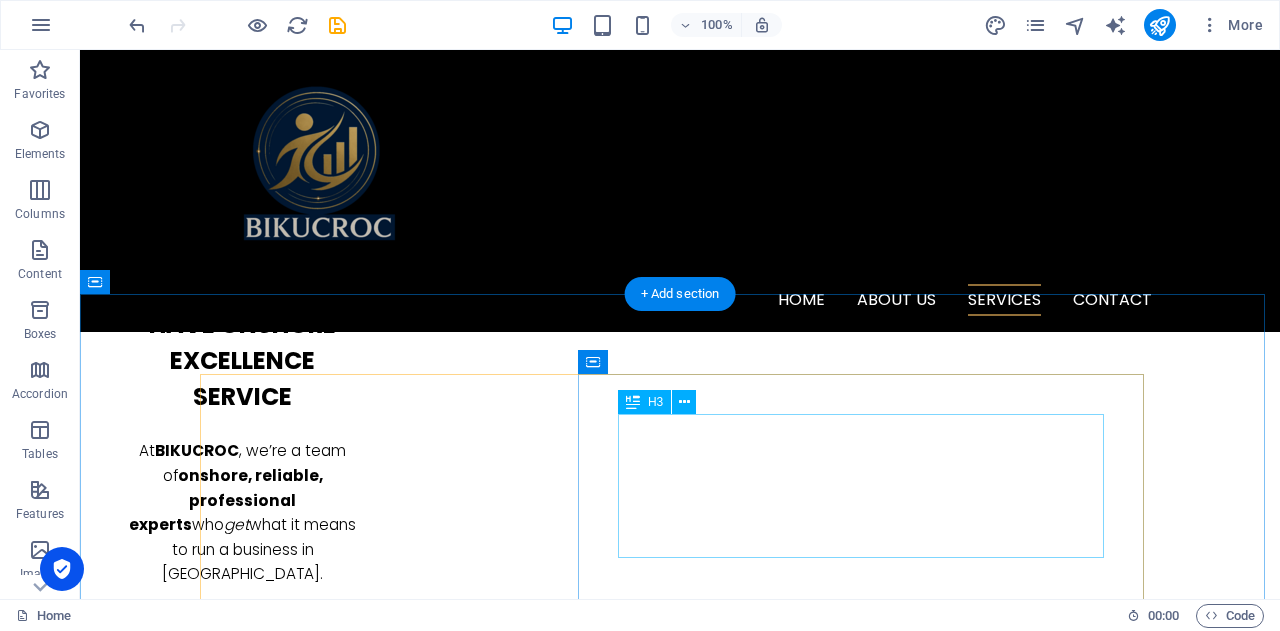 scroll, scrollTop: 2141, scrollLeft: 0, axis: vertical 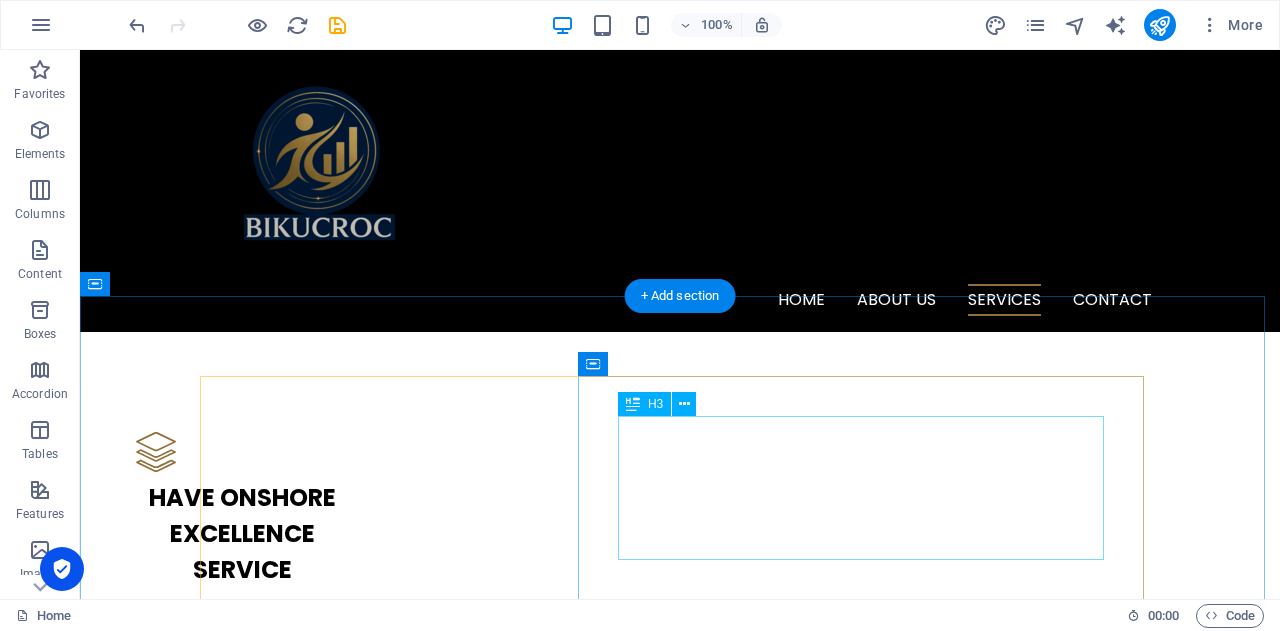 click on "a t BIKUCROC, we’re a team of onshore, reliable, professional experts who get what it means to run a business in Australia." at bounding box center [680, 3004] 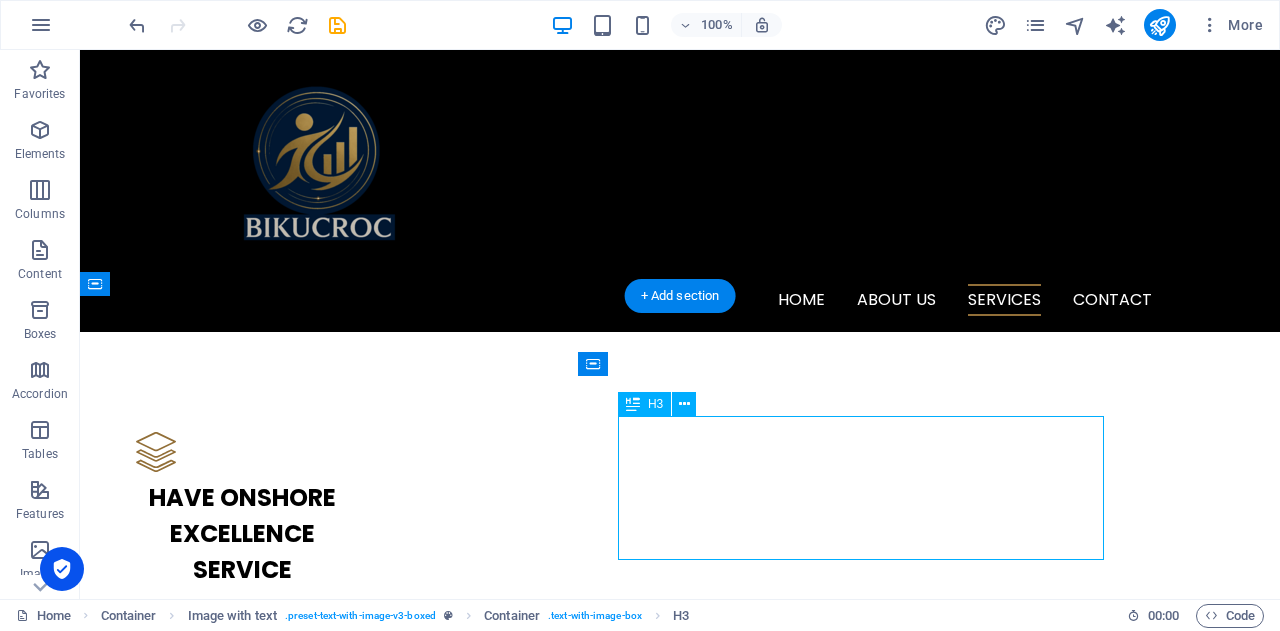 click on "a t BIKUCROC, we’re a team of onshore, reliable, professional experts who get what it means to run a business in Australia." at bounding box center (680, 3004) 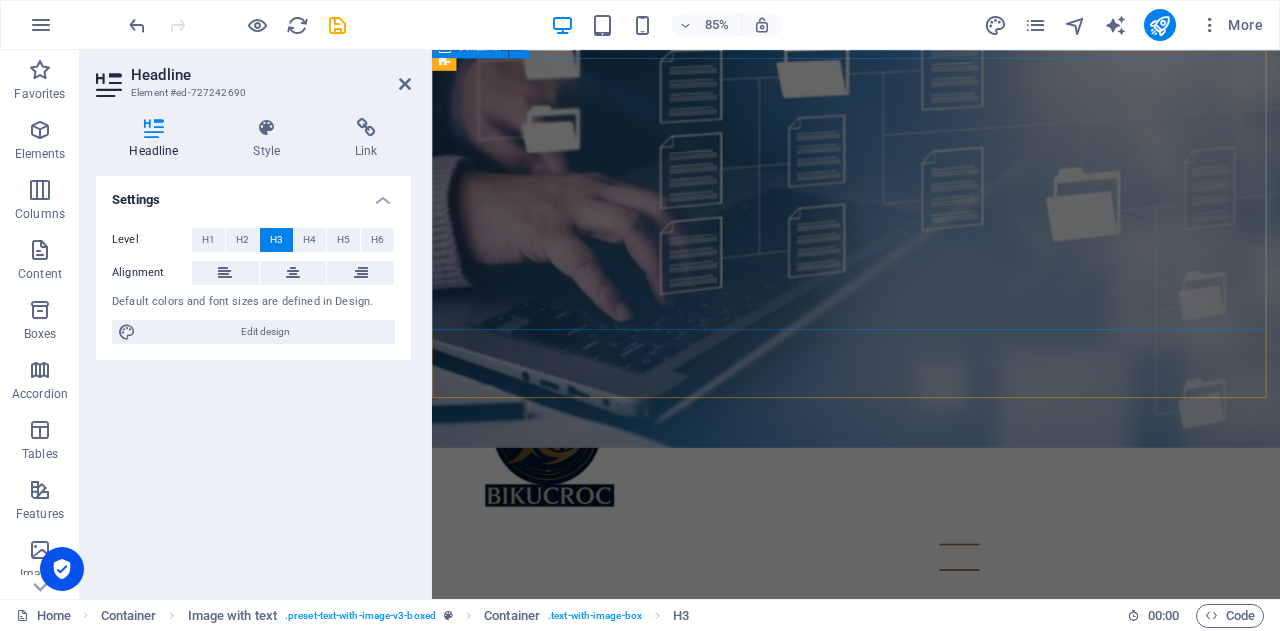 scroll, scrollTop: 241, scrollLeft: 0, axis: vertical 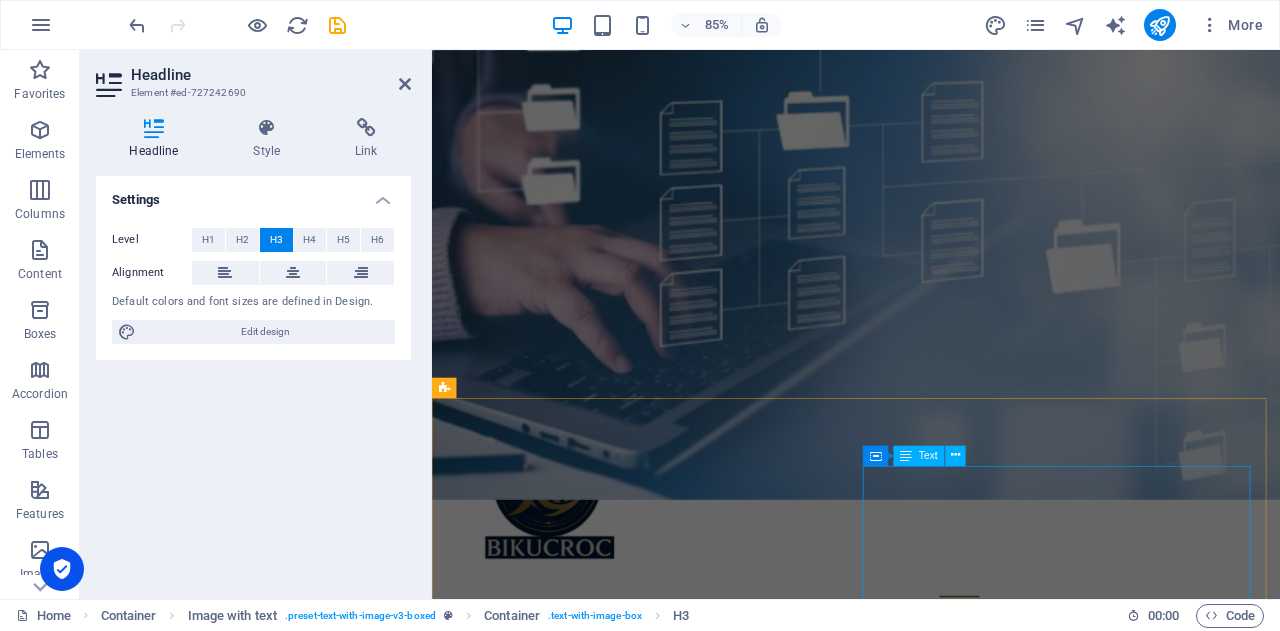 click on "Hey Small Business Owner — this one's for you! Whether it's: Keeping your daily operations running smoothly, Managing projects with clear outcomes, or Analysing your business to uncover smarter ways to grow" at bounding box center [676, 1391] 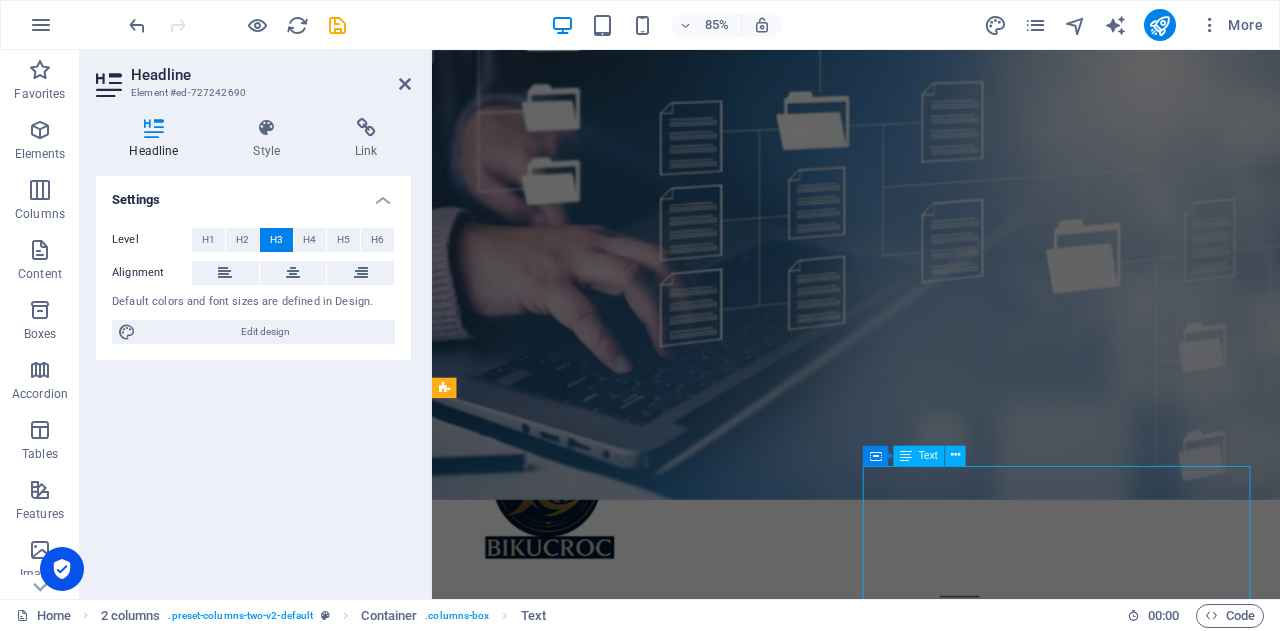click on "Hey Small Business Owner — this one's for you! Whether it's: Keeping your daily operations running smoothly, Managing projects with clear outcomes, or Analysing your business to uncover smarter ways to grow" at bounding box center [676, 1391] 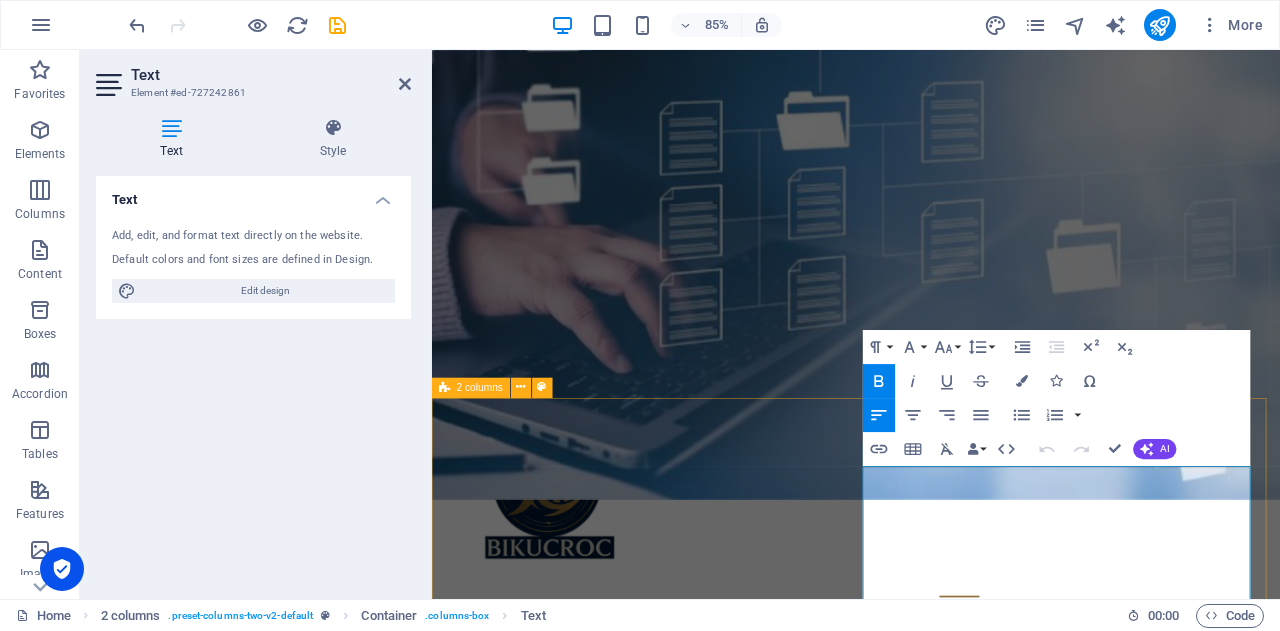 drag, startPoint x: 1319, startPoint y: 544, endPoint x: 935, endPoint y: 533, distance: 384.15753 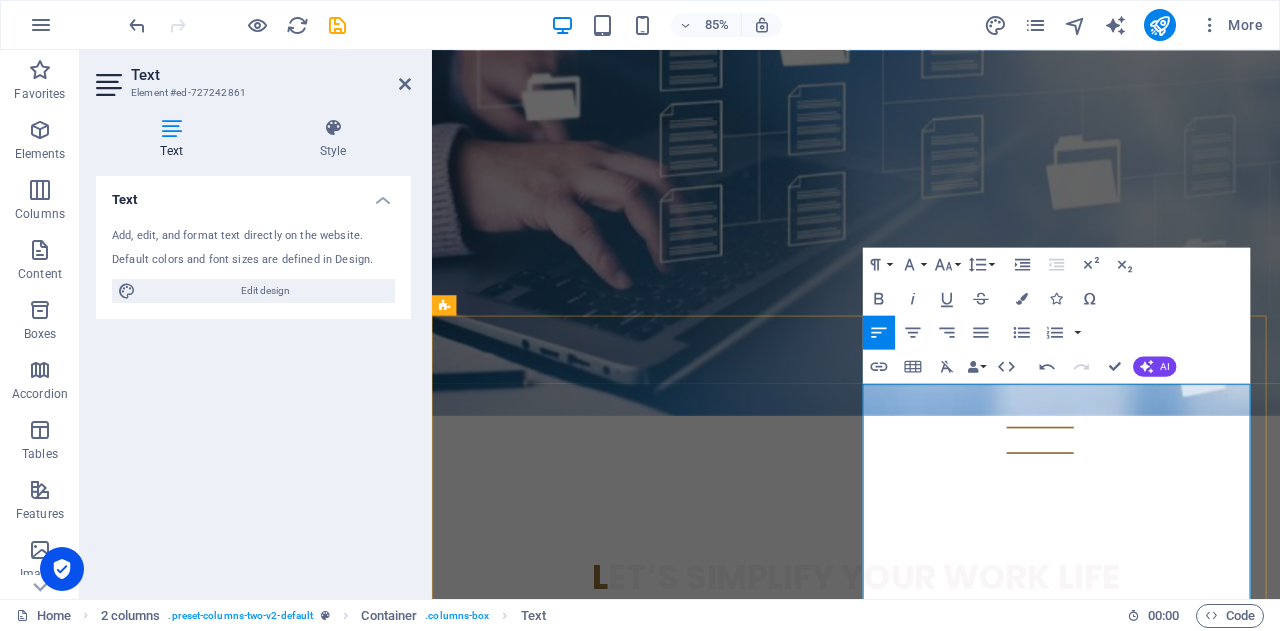 scroll, scrollTop: 441, scrollLeft: 0, axis: vertical 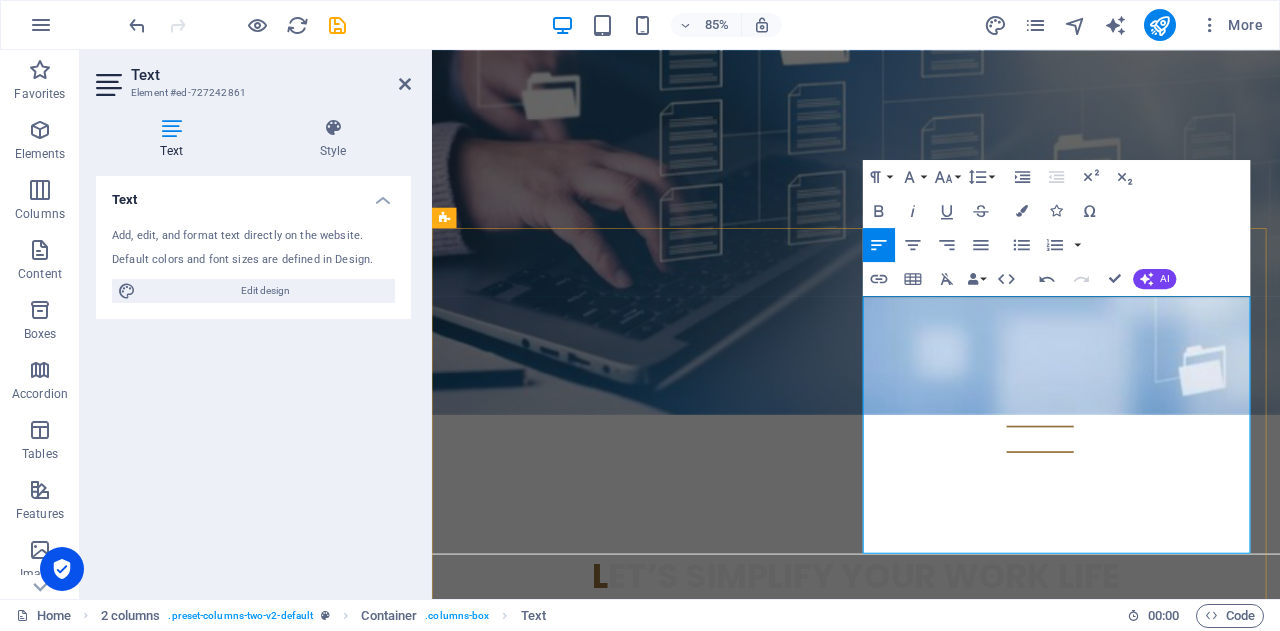 drag, startPoint x: 1303, startPoint y: 469, endPoint x: 938, endPoint y: 364, distance: 379.80258 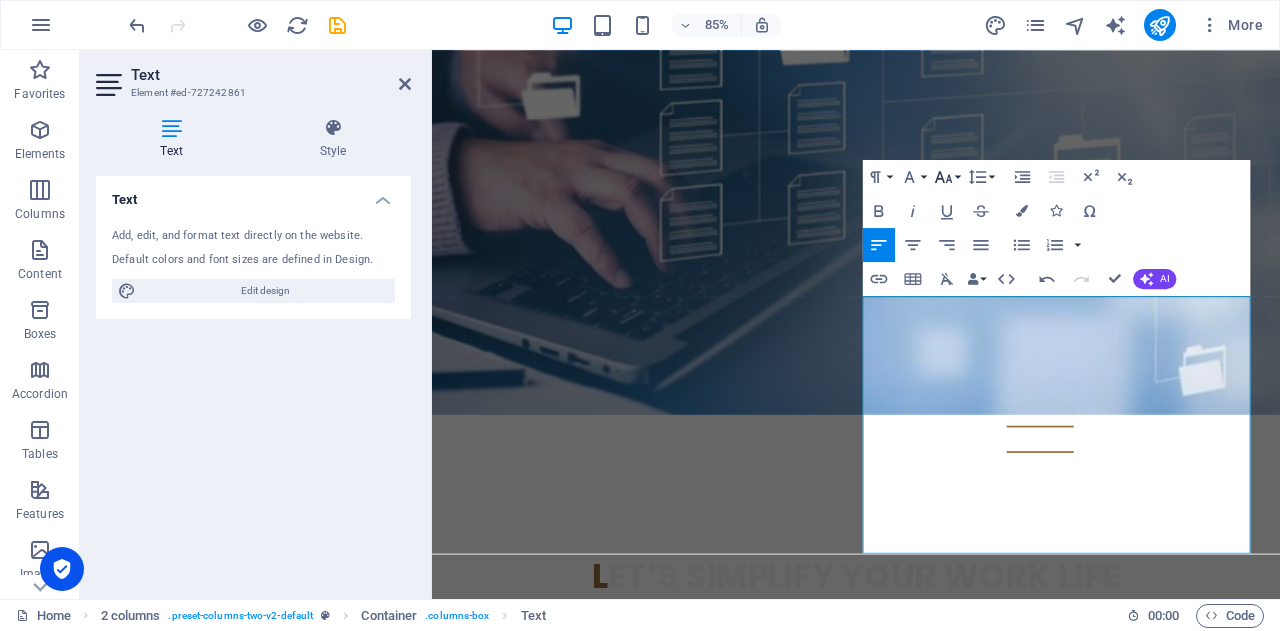 click on "Font Size" at bounding box center [947, 176] 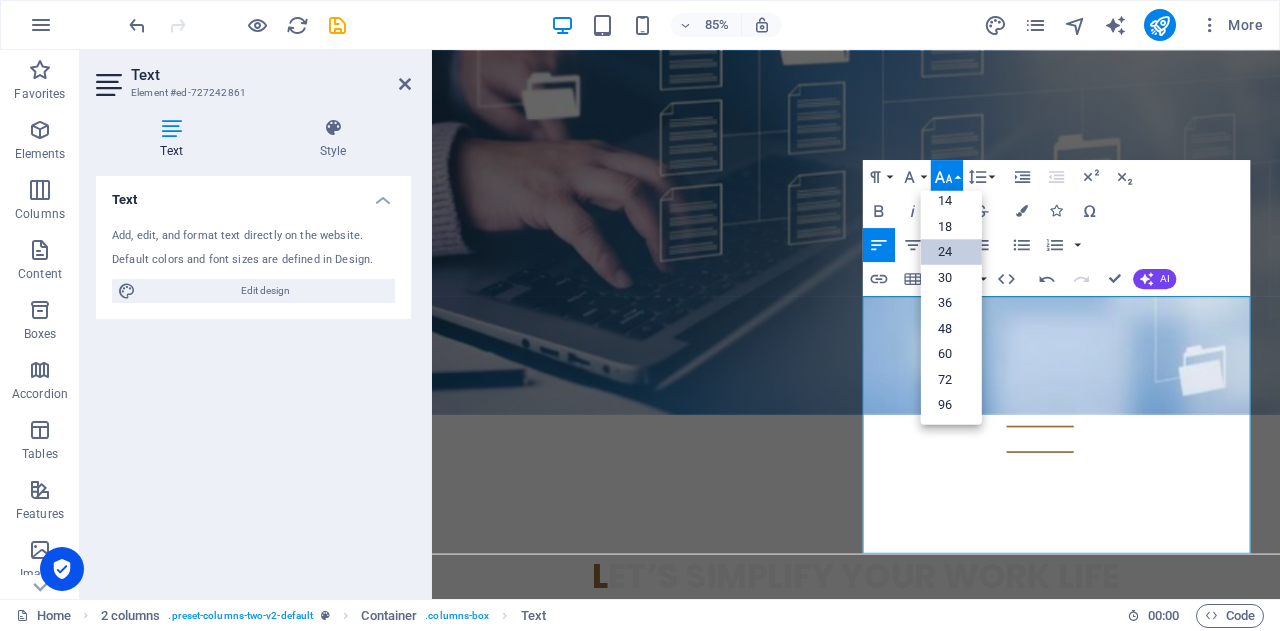 scroll, scrollTop: 160, scrollLeft: 0, axis: vertical 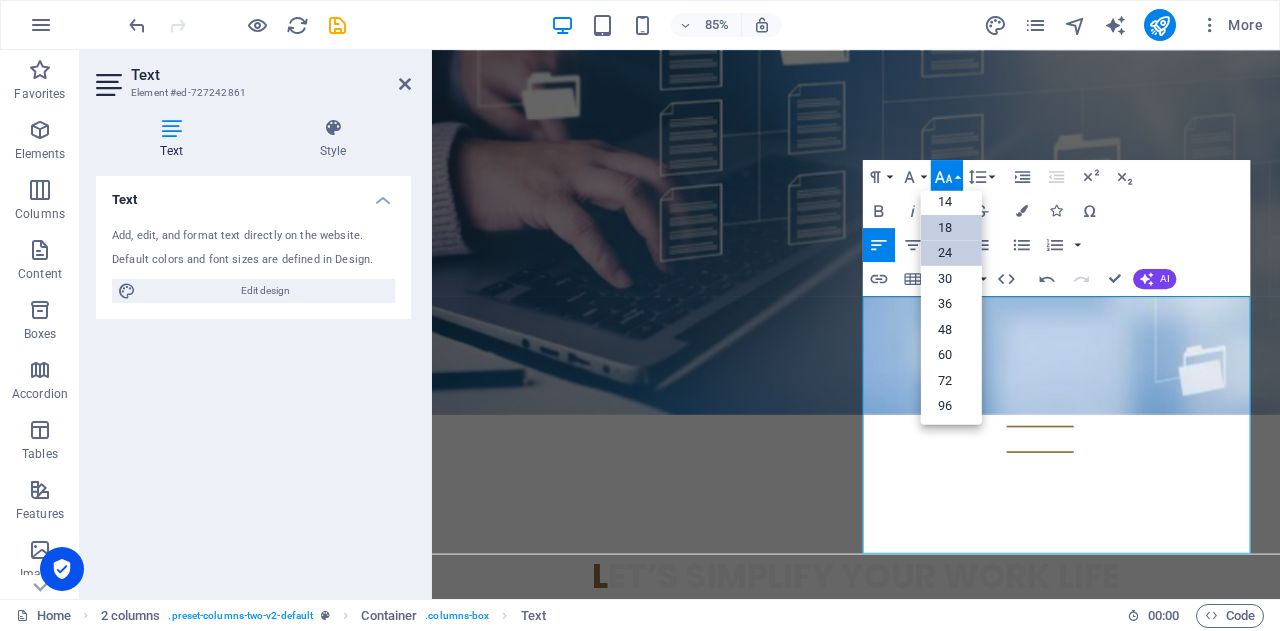 click on "18" at bounding box center (951, 227) 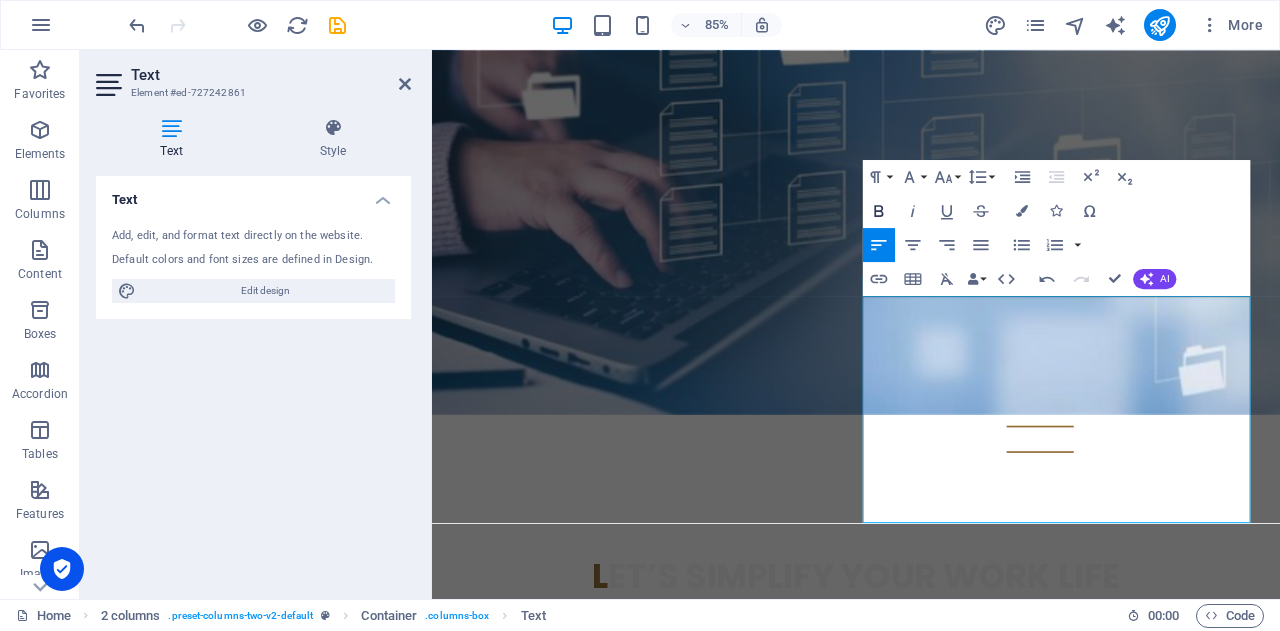 click 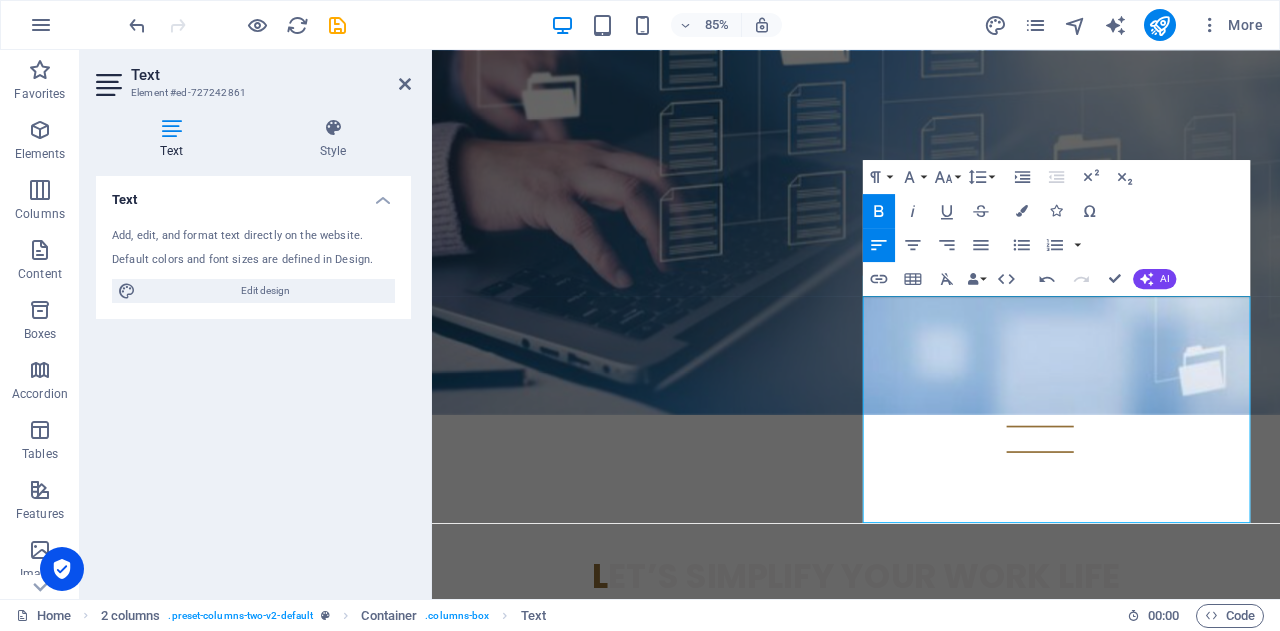 click 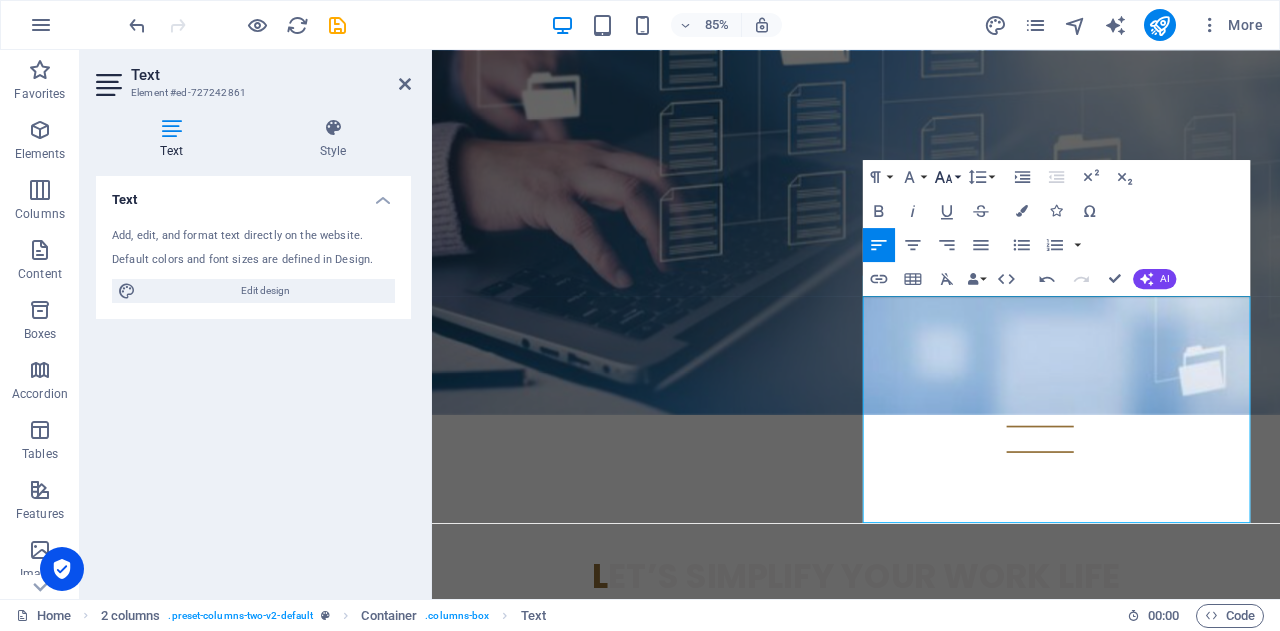 click on "Font Size" at bounding box center (947, 176) 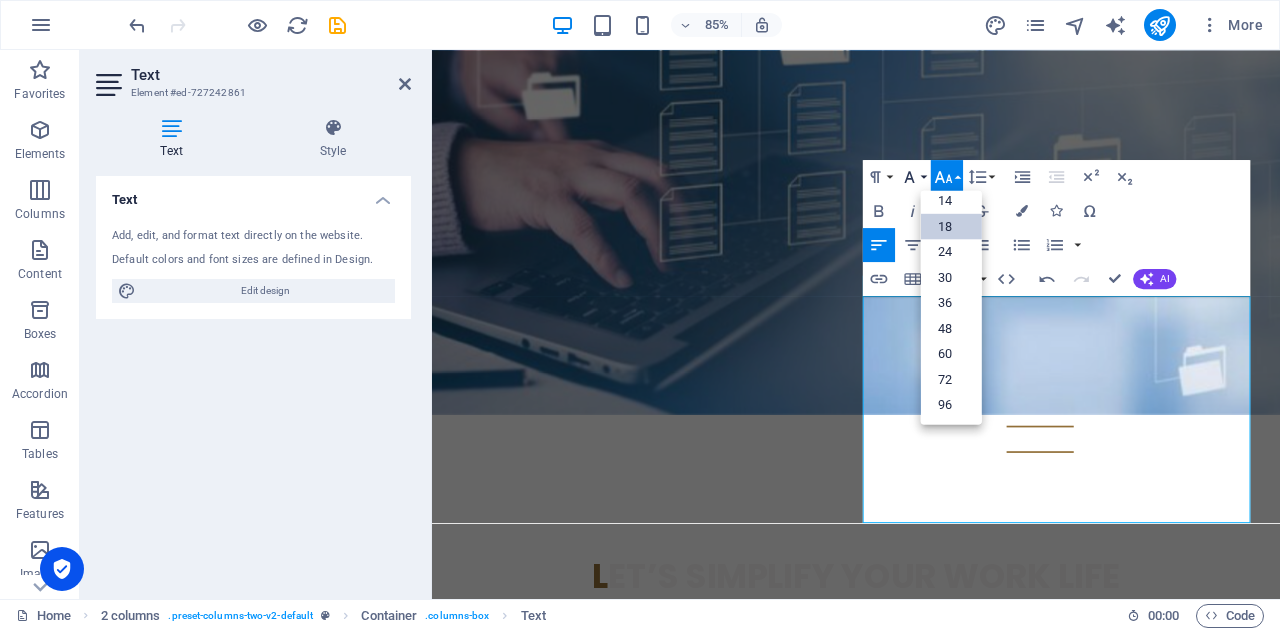 scroll, scrollTop: 160, scrollLeft: 0, axis: vertical 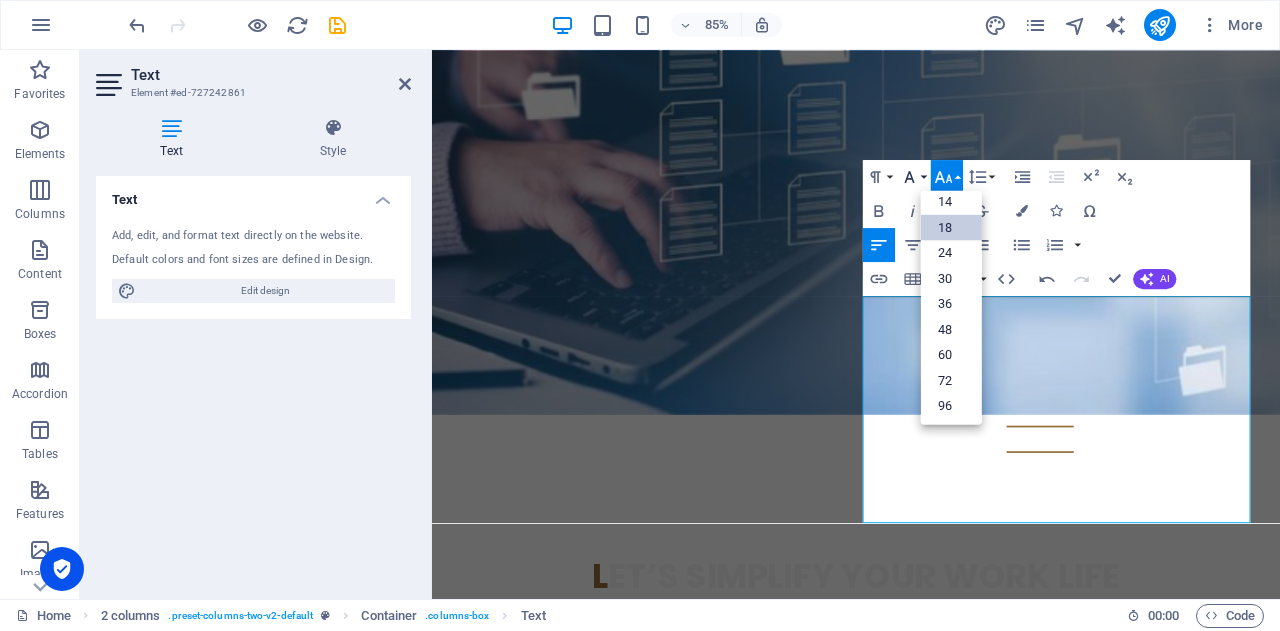 click on "Font Family" at bounding box center [913, 176] 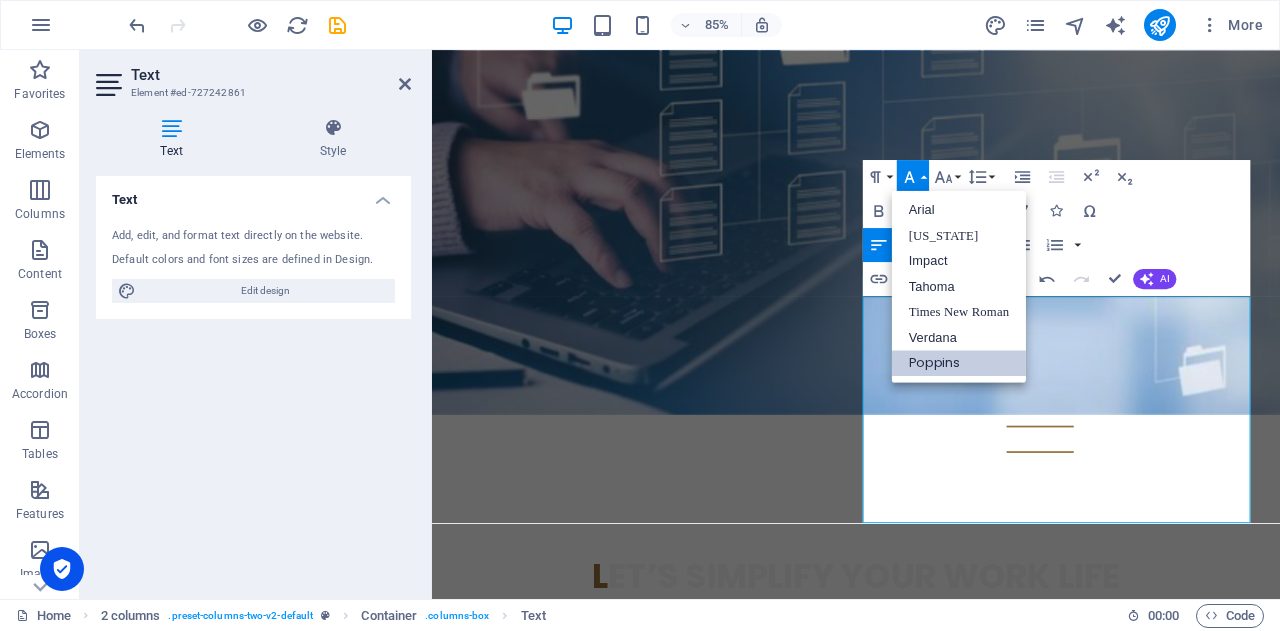 scroll, scrollTop: 0, scrollLeft: 0, axis: both 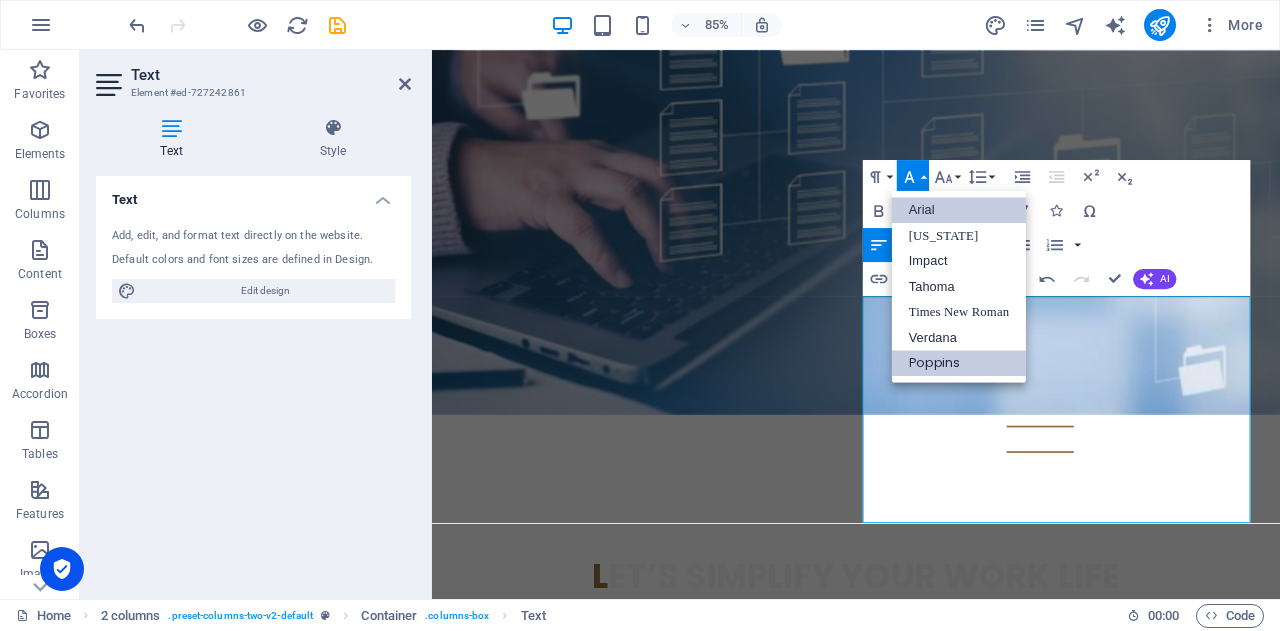 click on "Arial" at bounding box center (959, 210) 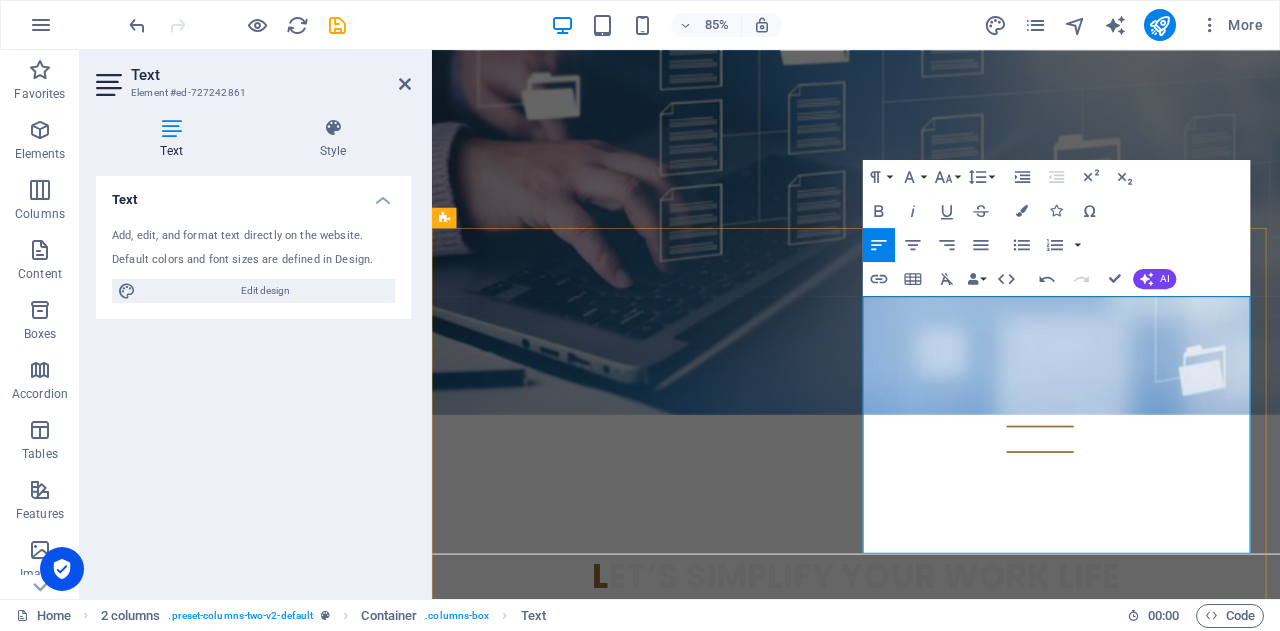 click on "Keeping your daily operations running smoothly," at bounding box center [684, 1307] 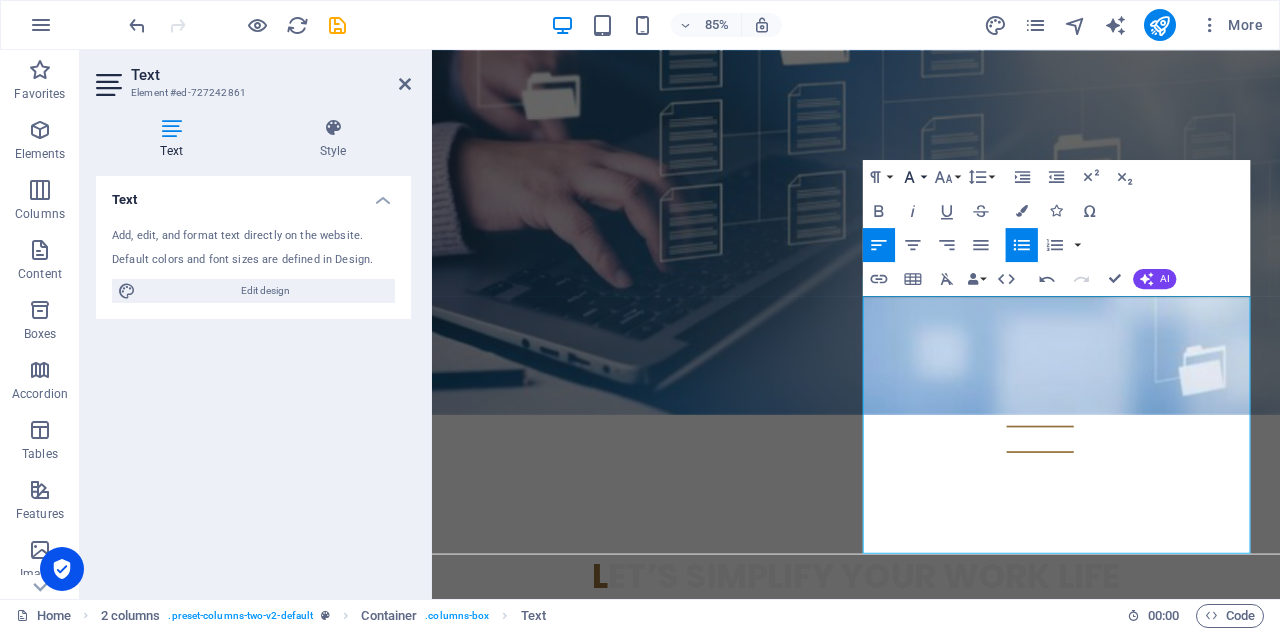 click on "Font Family" at bounding box center [913, 176] 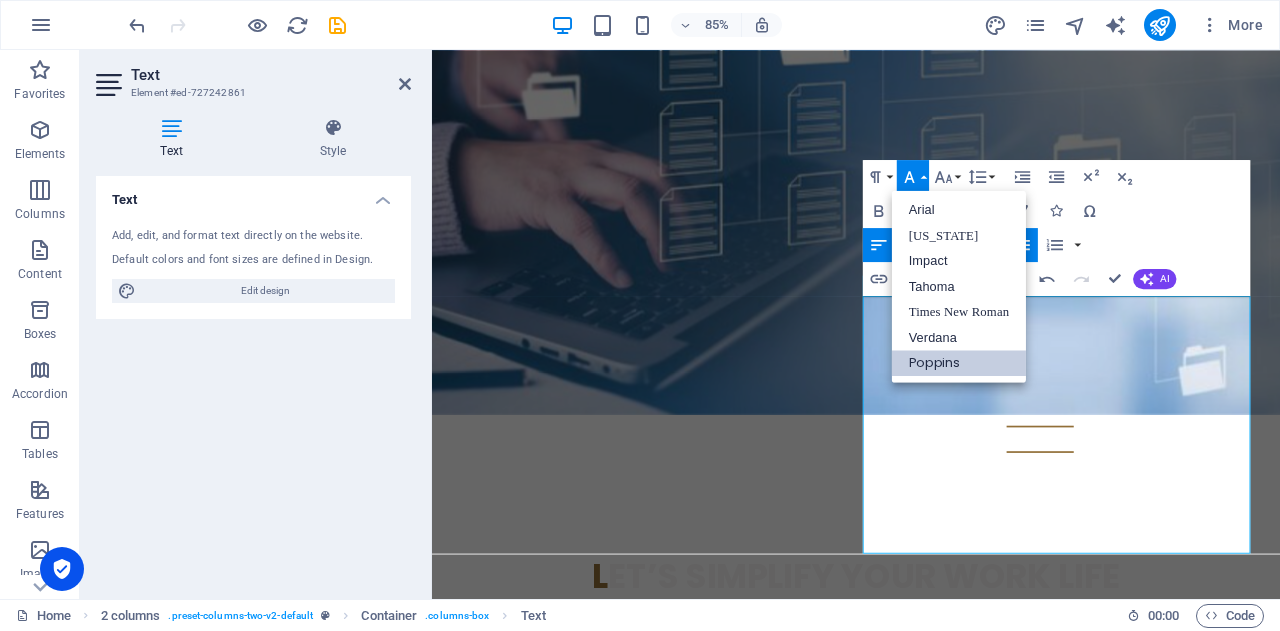 scroll, scrollTop: 0, scrollLeft: 0, axis: both 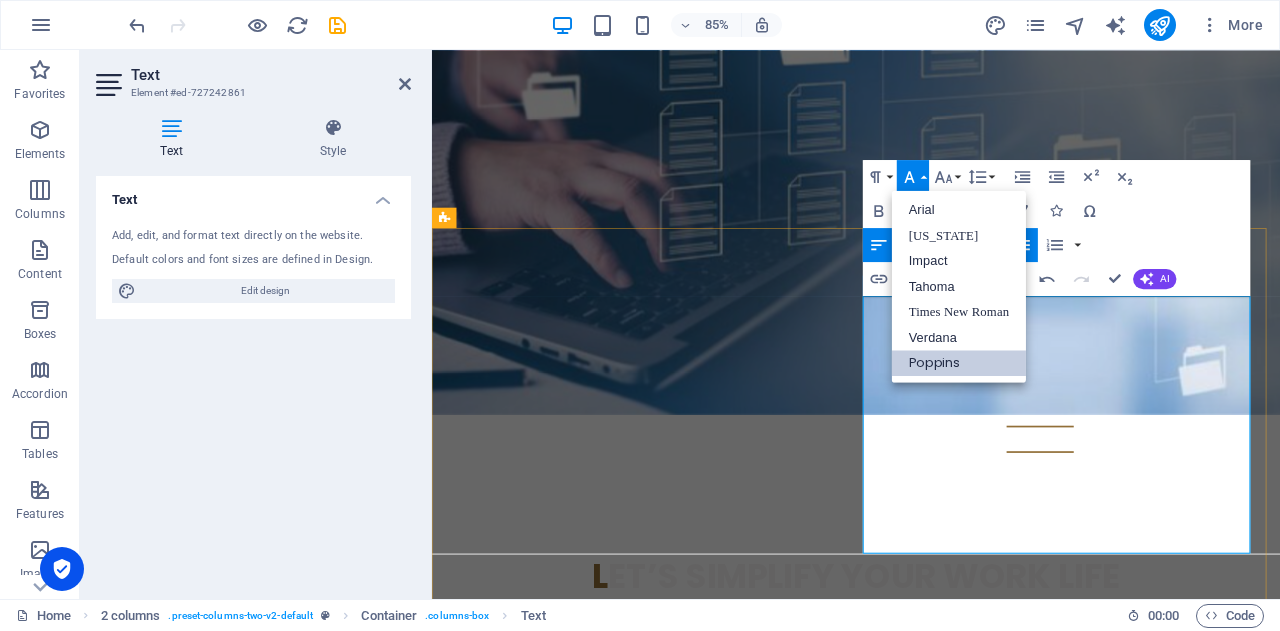 click on "Keeping your daily operations running smoothly," at bounding box center [684, 1307] 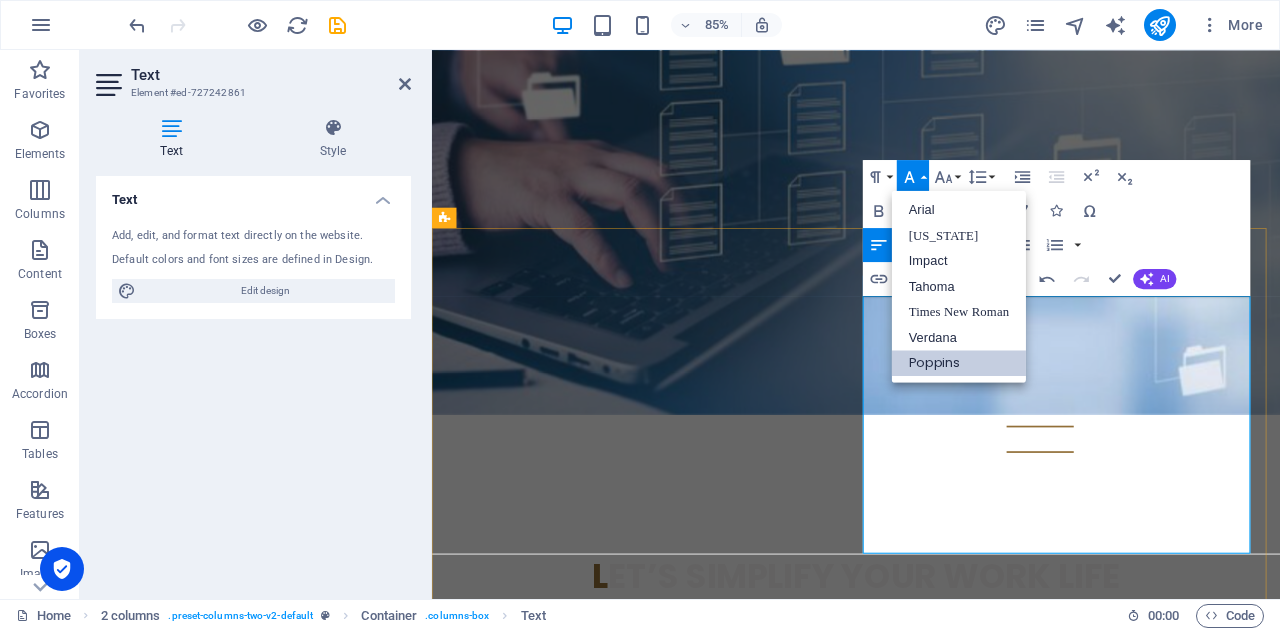 drag, startPoint x: 1088, startPoint y: 457, endPoint x: 941, endPoint y: 357, distance: 177.7892 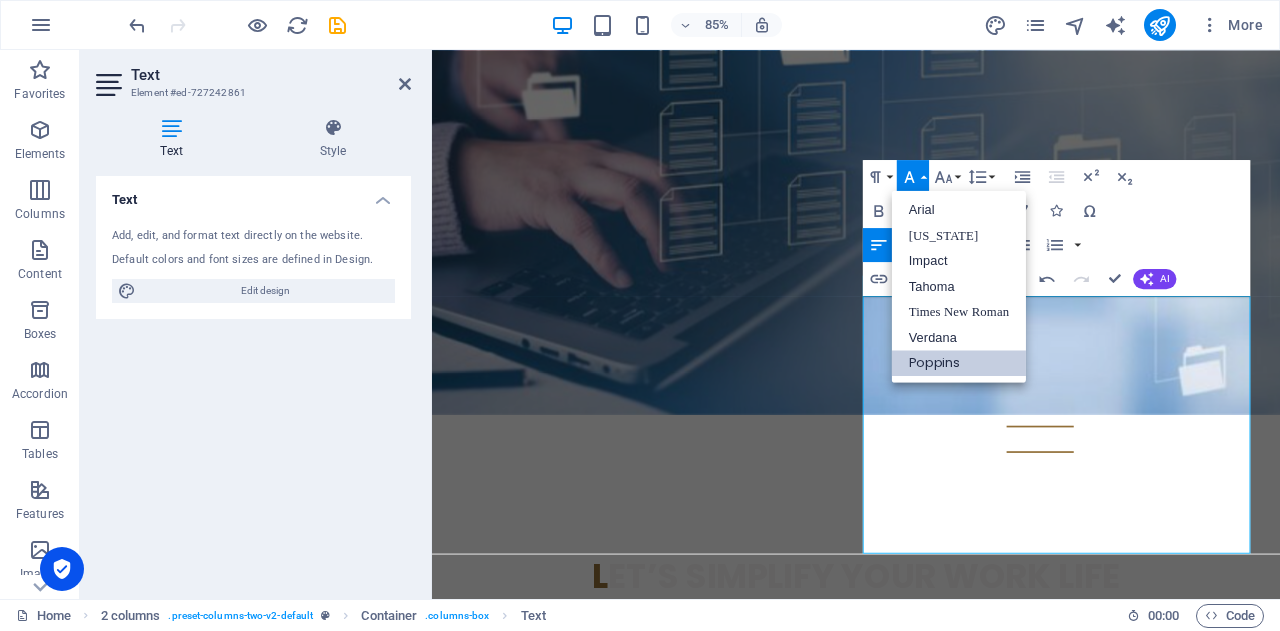 click on "Poppins" at bounding box center [959, 363] 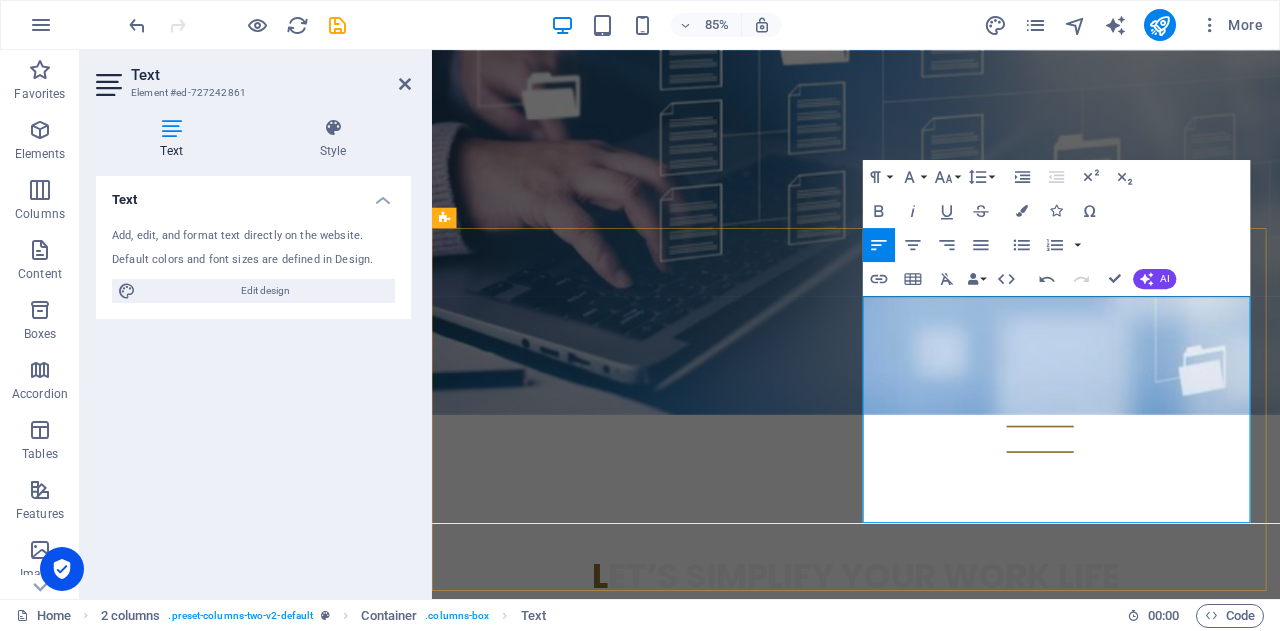 click on "Keeping your daily operations running smoothly," at bounding box center (684, 1296) 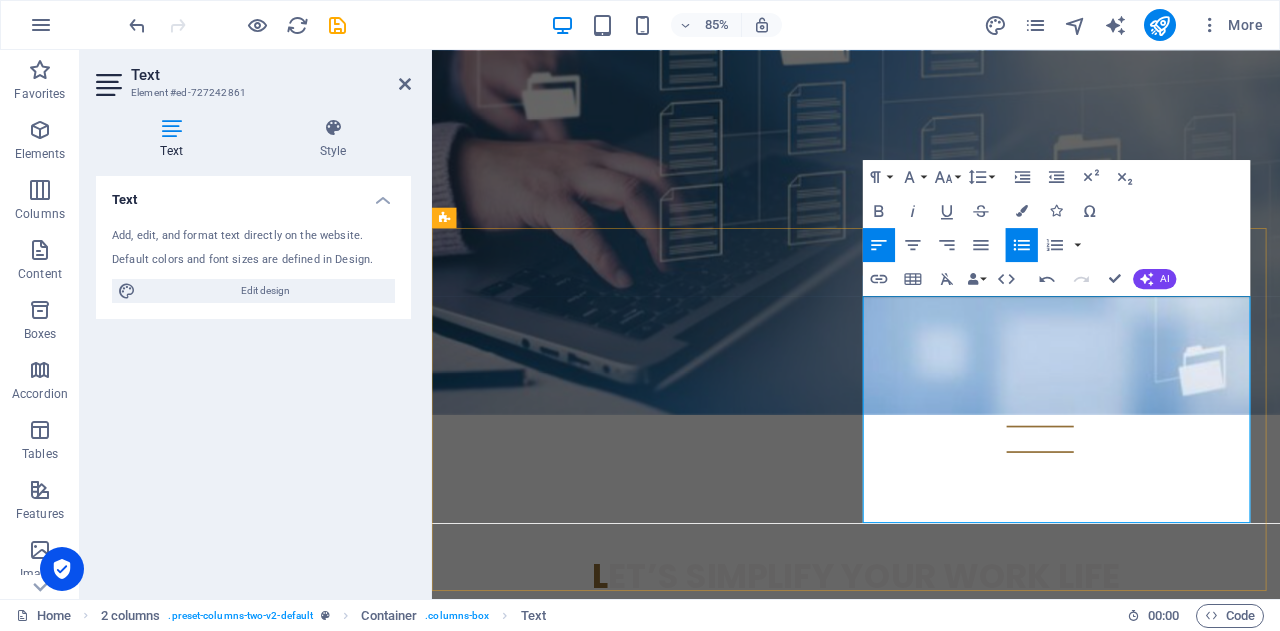 click on "t BIKUCROC, we’re a team of onshore, reliable, professional experts who get what it means to run a business in Australia." at bounding box center [648, 1180] 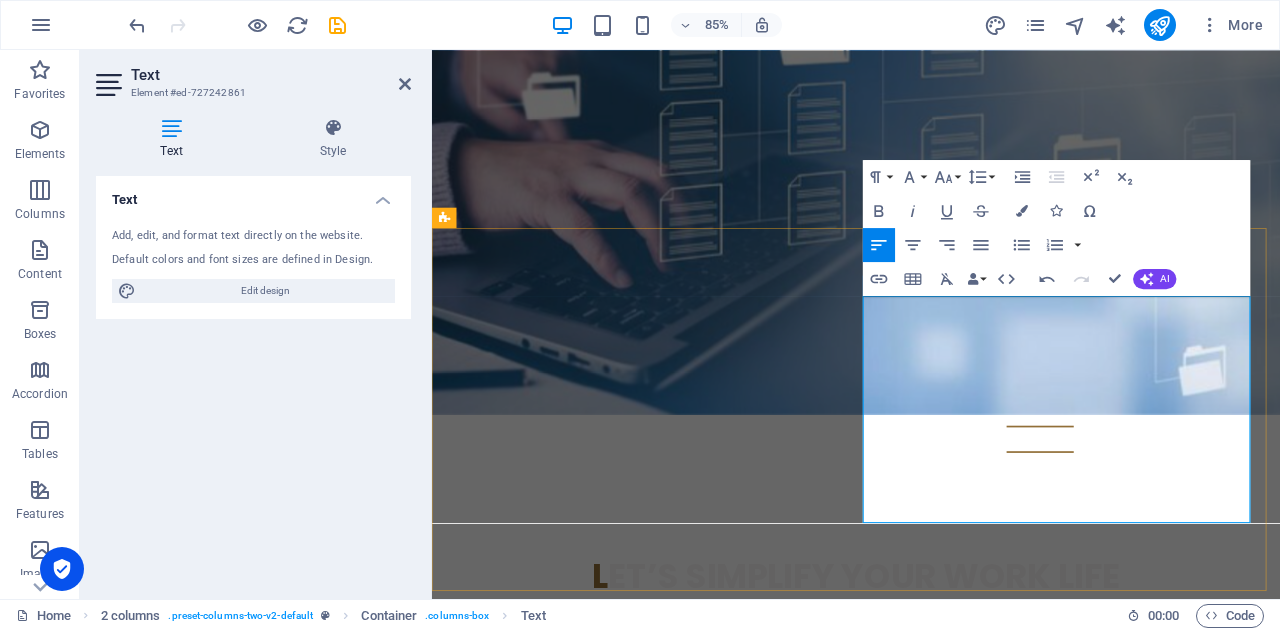 click on "a t BIKUCROC, we’re a team of onshore, reliable, professional experts who get what it means to run a business in Australia." at bounding box center [676, 1179] 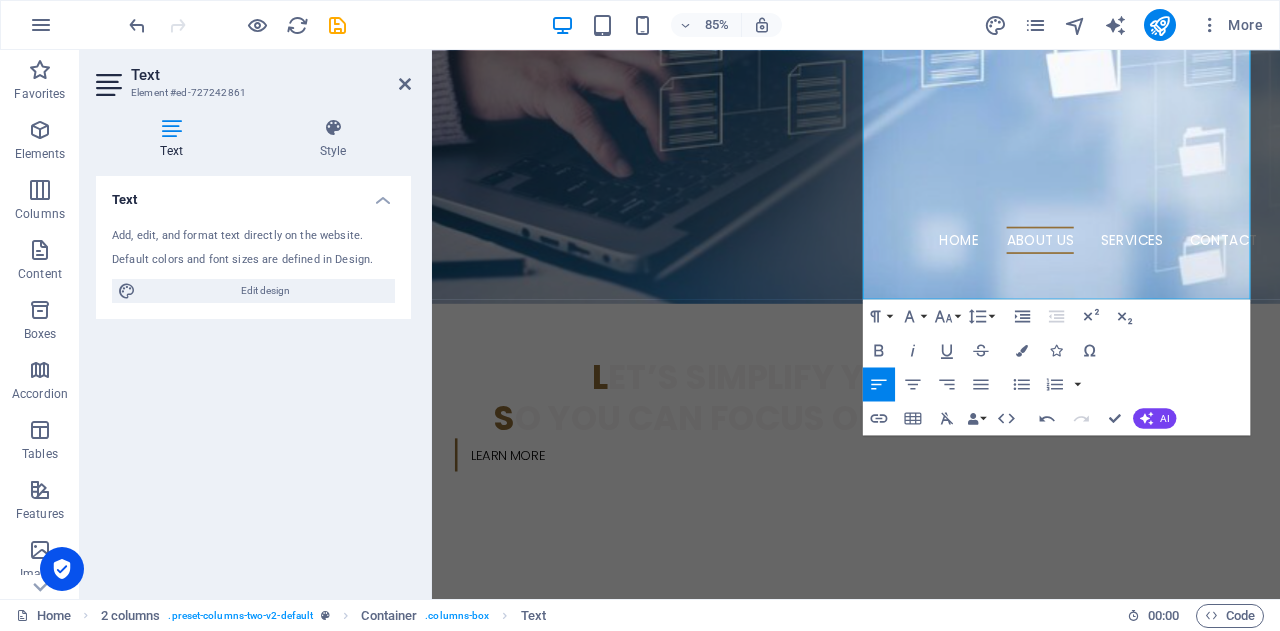 scroll, scrollTop: 741, scrollLeft: 0, axis: vertical 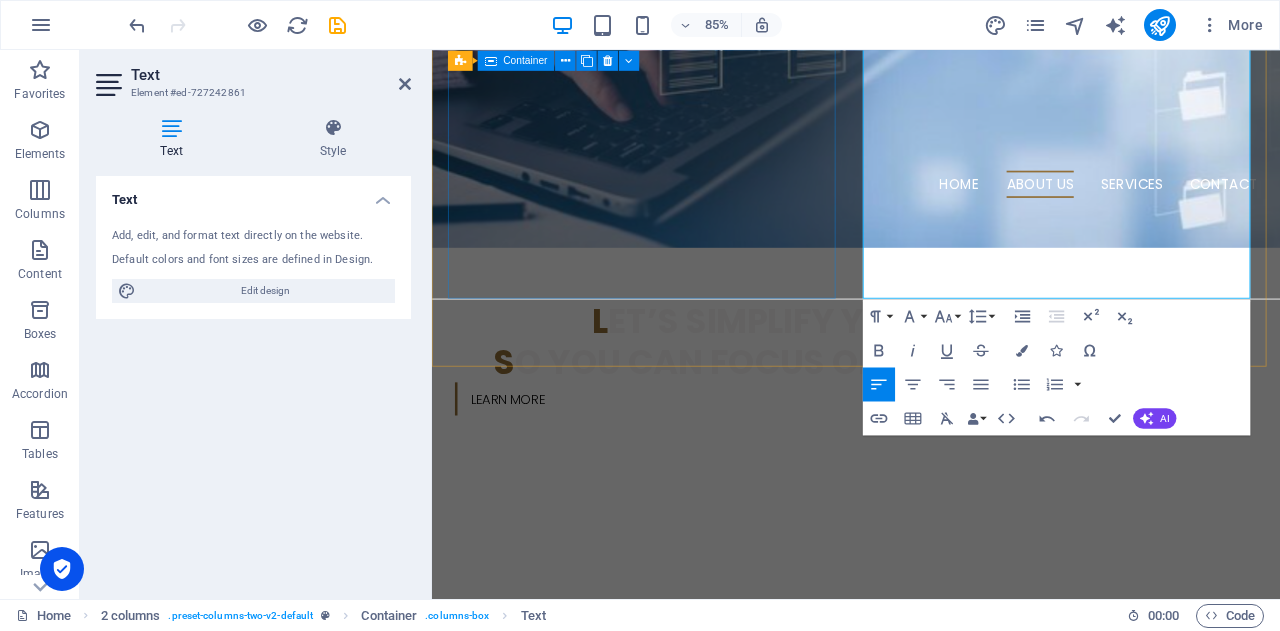 click on "🐊 s ay Goodbye to Admin Headaches & Hello to BIKUCROC!" at bounding box center (676, 755) 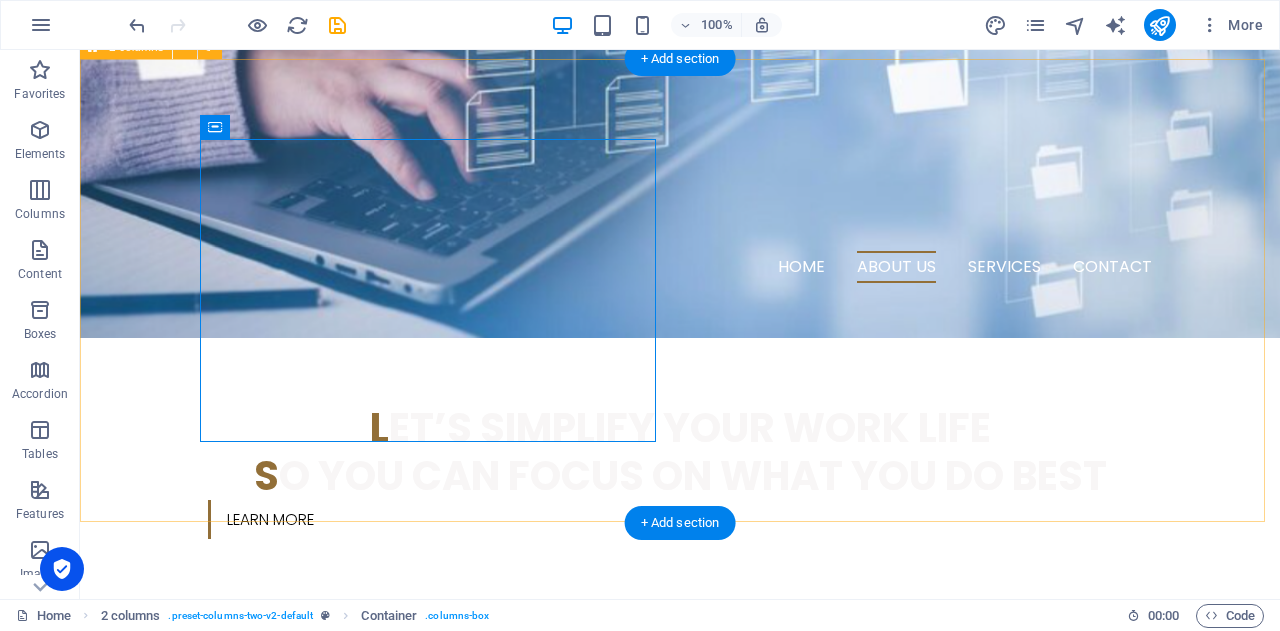 scroll, scrollTop: 641, scrollLeft: 0, axis: vertical 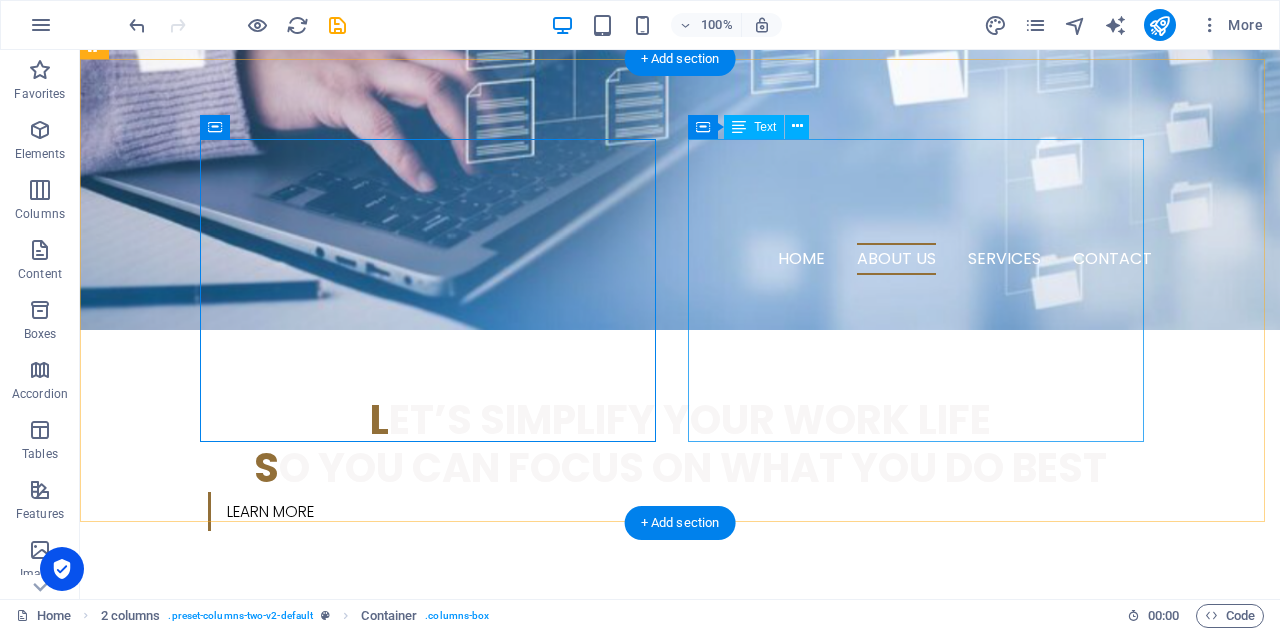 click on "a t BIKUCROC, we’re a team of onshore, reliable, professional experts who get what it means to run a business in Australia. Whether it's: Keeping your daily operations running smoothly, Managing projects with clear outcomes, or Analysing your business to uncover smarter ways to grow" at bounding box center [324, 1021] 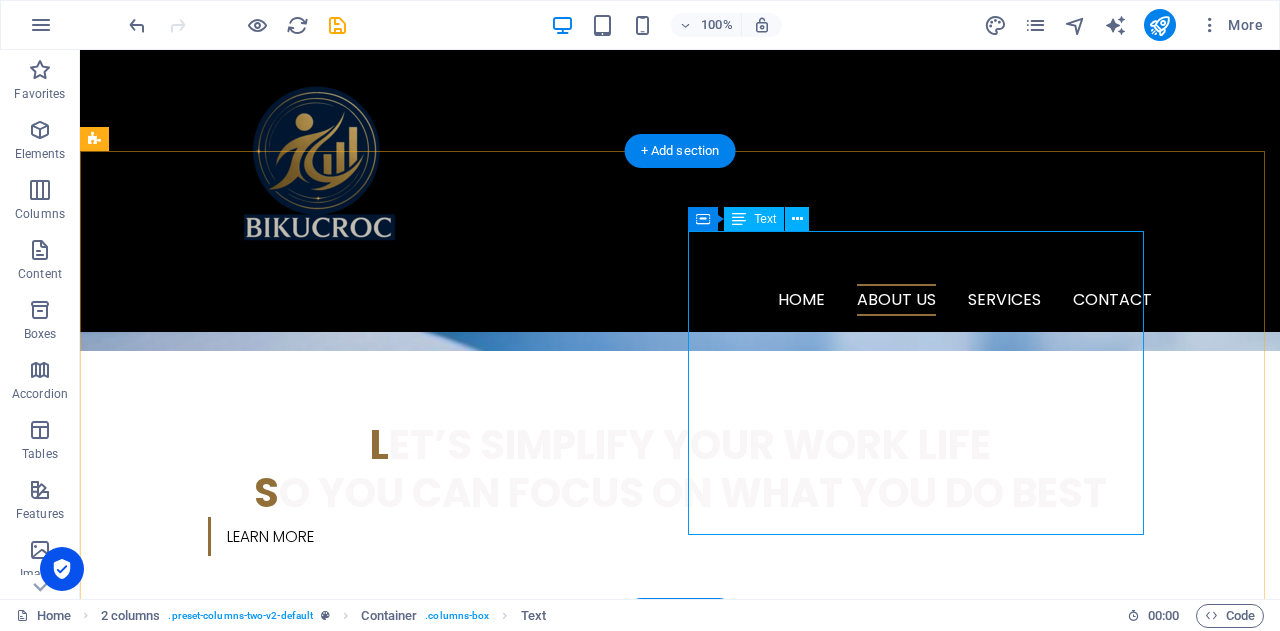 scroll, scrollTop: 541, scrollLeft: 0, axis: vertical 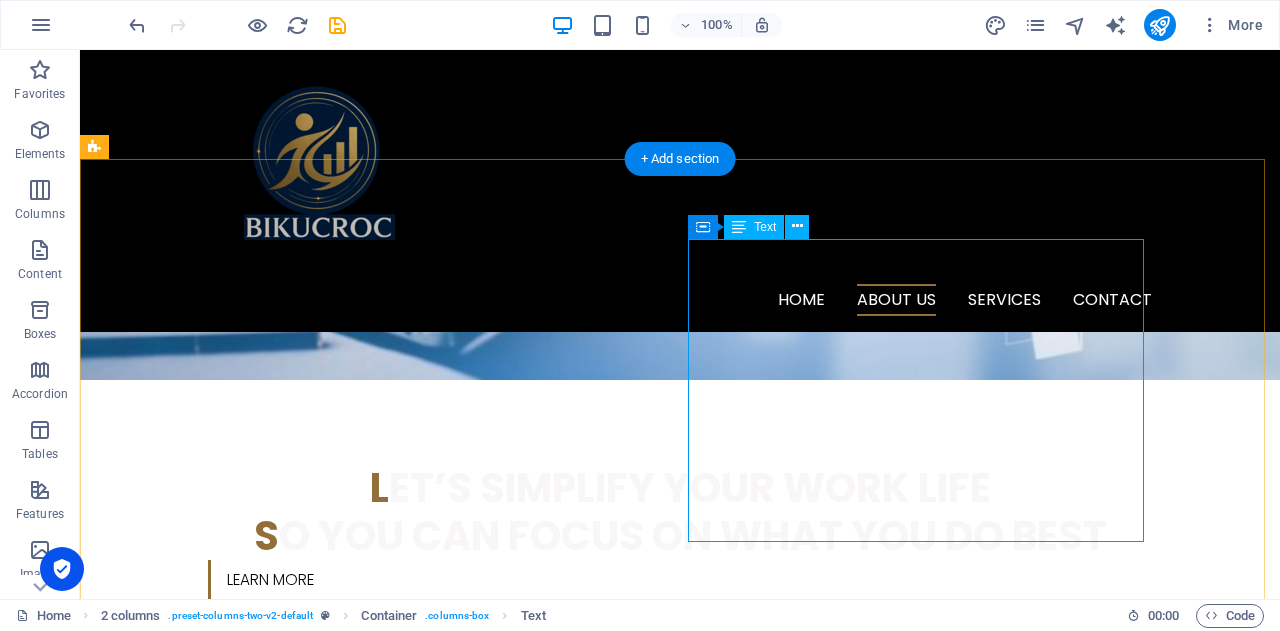 click on "a t BIKUCROC, we’re a team of onshore, reliable, professional experts who get what it means to run a business in Australia. Whether it's: Keeping your daily operations running smoothly, Managing projects with clear outcomes, or Analysing your business to uncover smarter ways to grow" at bounding box center [324, 1089] 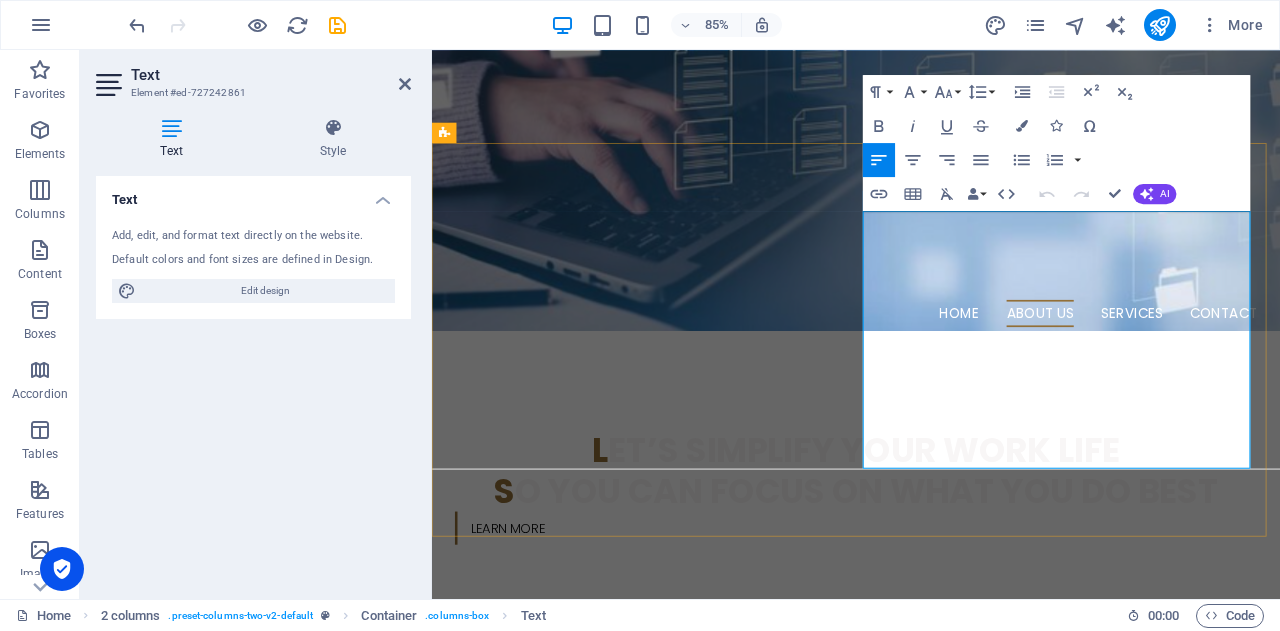 click on "a t BIKUCROC, we’re a team of onshore, reliable, professional experts who get what it means to run a business in Australia." at bounding box center [676, 1049] 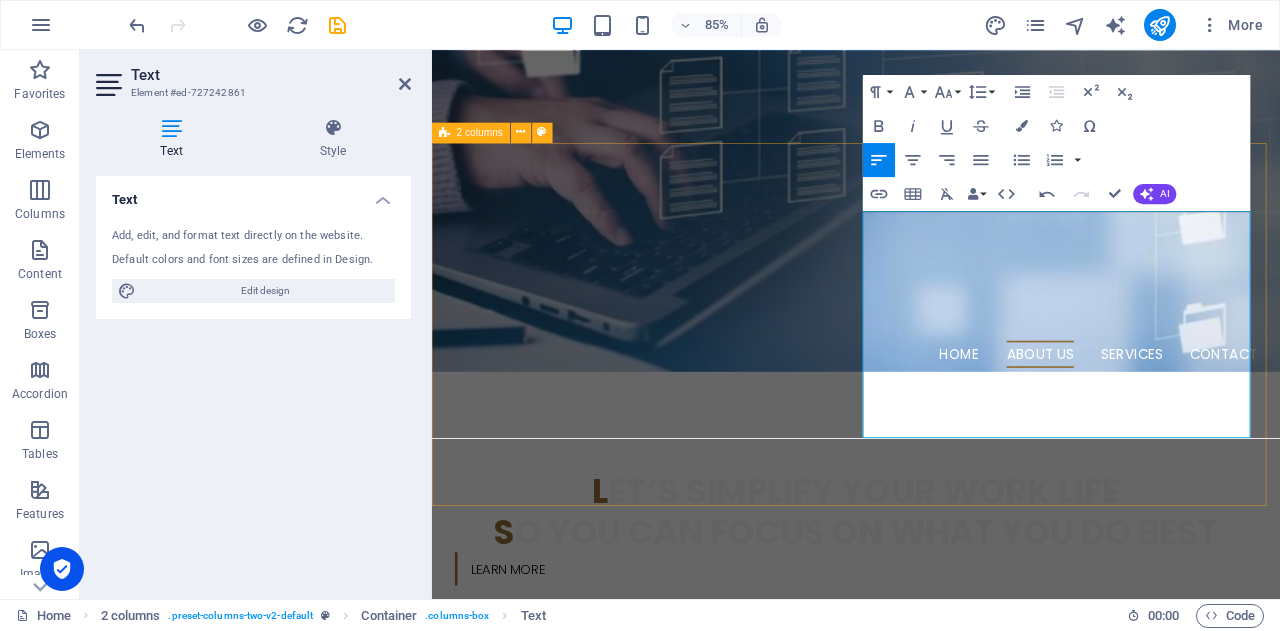 click on "🐊 s ay Goodbye to Admin Headaches & Hello to BIKUCROC! a t BIKUCROC, we’re a team of onshore, reliable, professional experts who get what it means to run a business in Australia. Whether it's: Keeping your daily operations running smoothly, Managing projects with clear outcomes, or Analysing your business to uncover smarter ways to grow" at bounding box center [931, 1107] 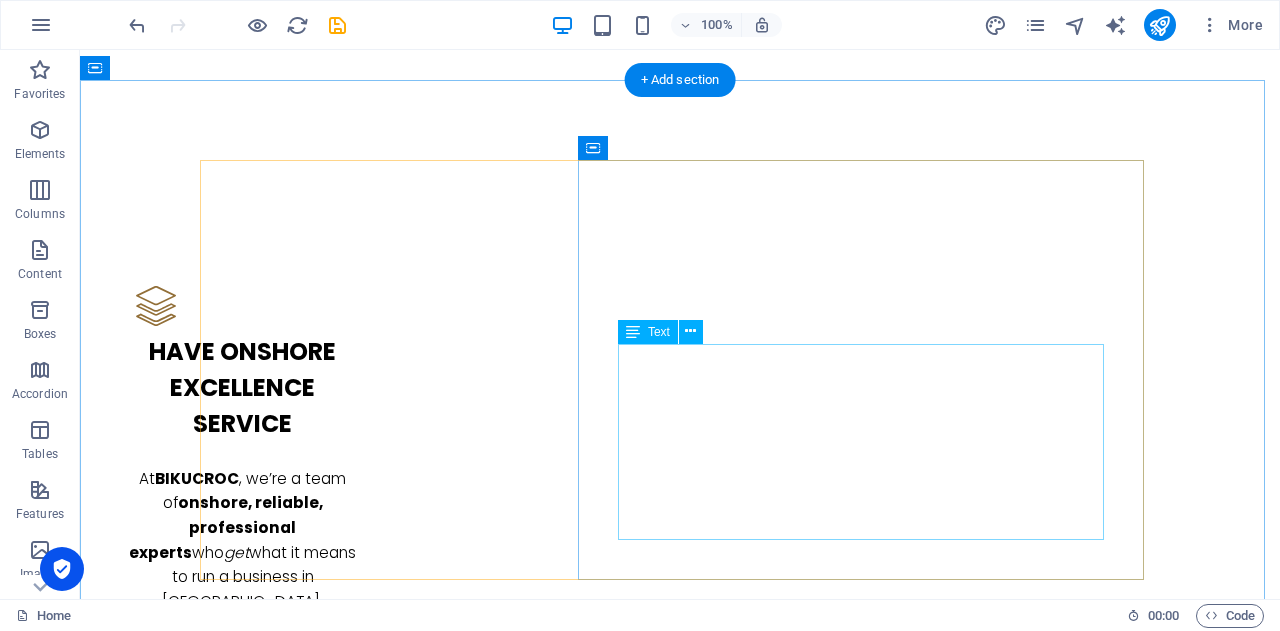 scroll, scrollTop: 2441, scrollLeft: 0, axis: vertical 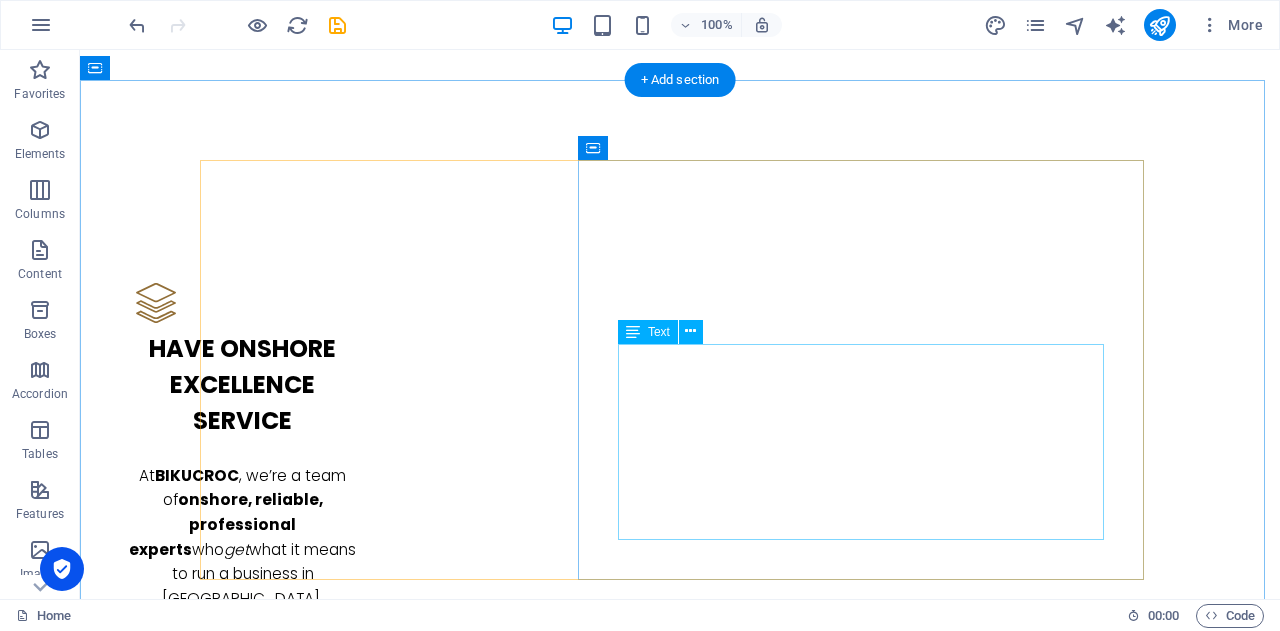 click on "Hey Small Business Owner — this one's for you! 🔁 Drowning in repetitive admin tasks? 📞 Need someone local who actually understands Aussie business life? 💸 Sick of paying for full-time staff you don’t really need? 📊 Need help with project management or business analysis — without blowing your budget?" at bounding box center [680, 2982] 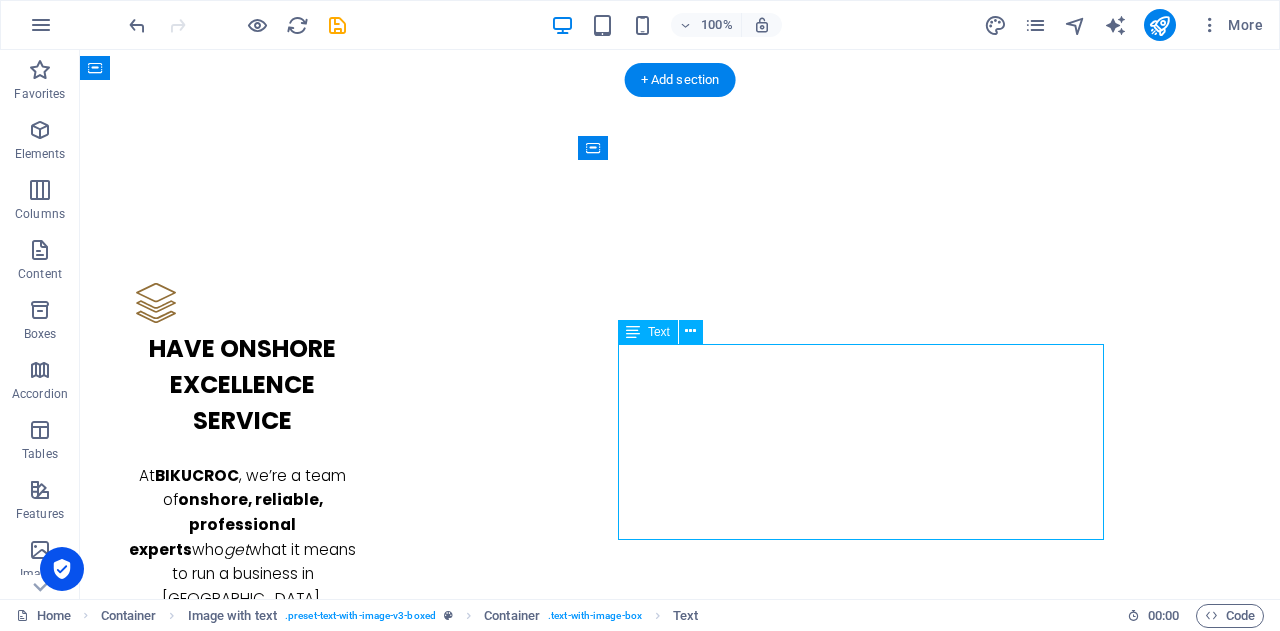 click on "Hey Small Business Owner — this one's for you! 🔁 Drowning in repetitive admin tasks? 📞 Need someone local who actually understands Aussie business life? 💸 Sick of paying for full-time staff you don’t really need? 📊 Need help with project management or business analysis — without blowing your budget?" at bounding box center [680, 2982] 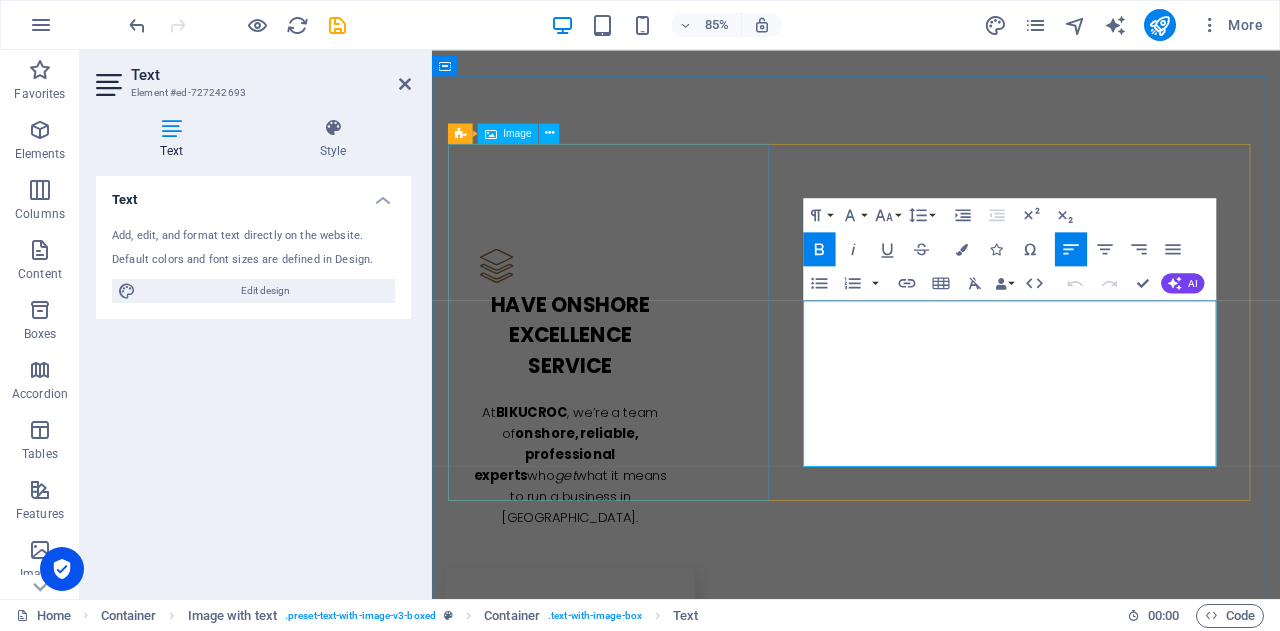 drag, startPoint x: 1274, startPoint y: 356, endPoint x: 799, endPoint y: 335, distance: 475.464 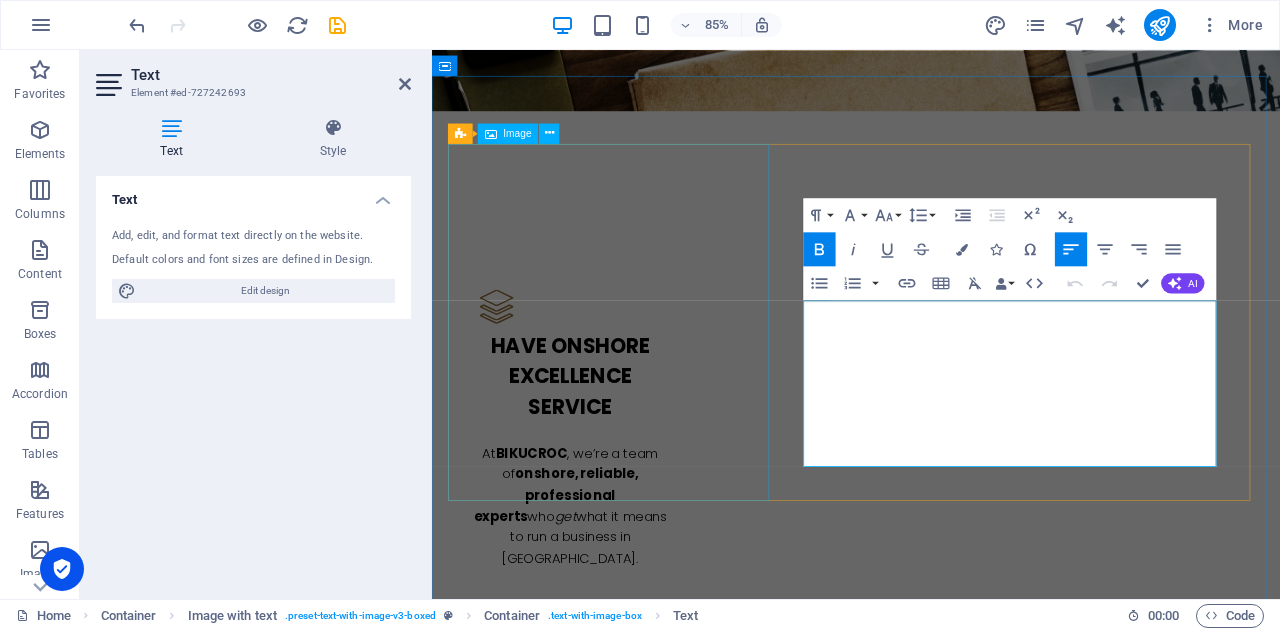 type 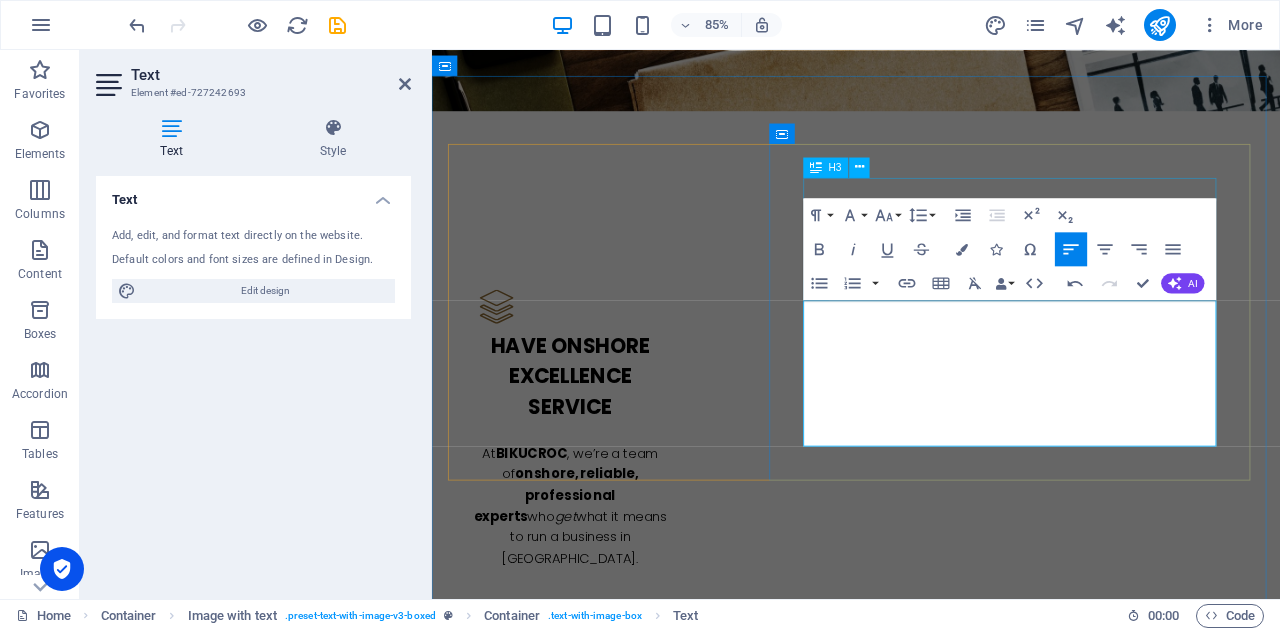 click on "a t BIKUCROC, we’re a team of onshore, reliable, professional experts who get what it means to run a business in Australia." at bounding box center [931, 2903] 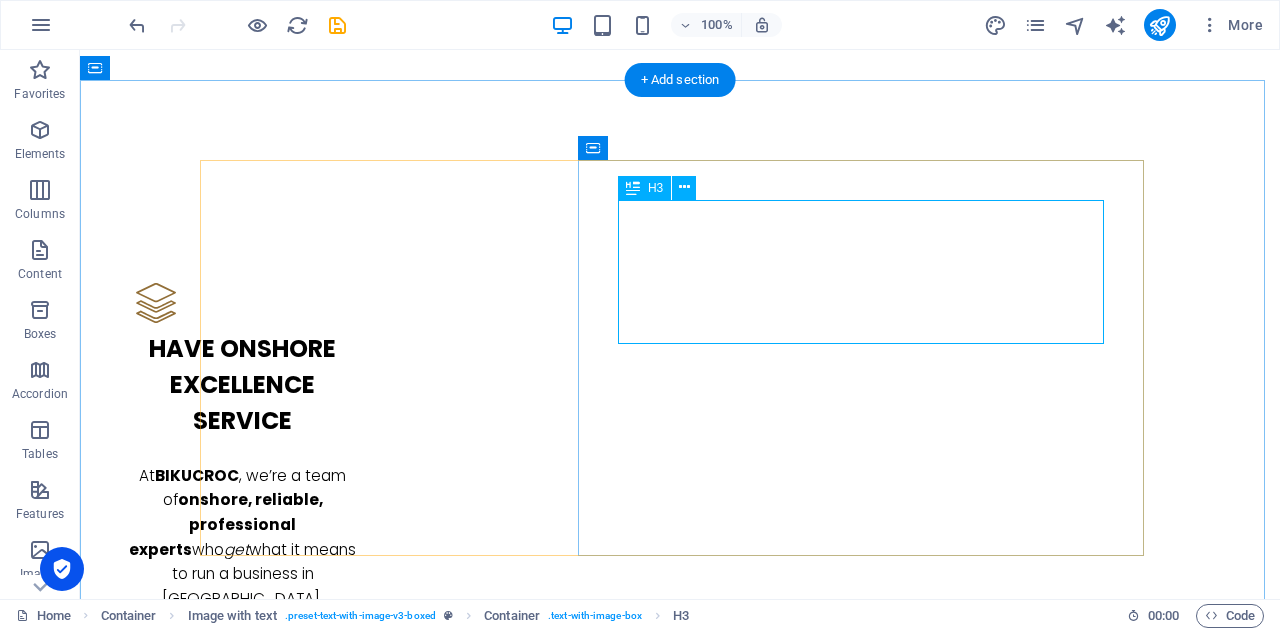 click on "a t BIKUCROC, we’re a team of onshore, reliable, professional experts who get what it means to run a business in Australia." at bounding box center [680, 2855] 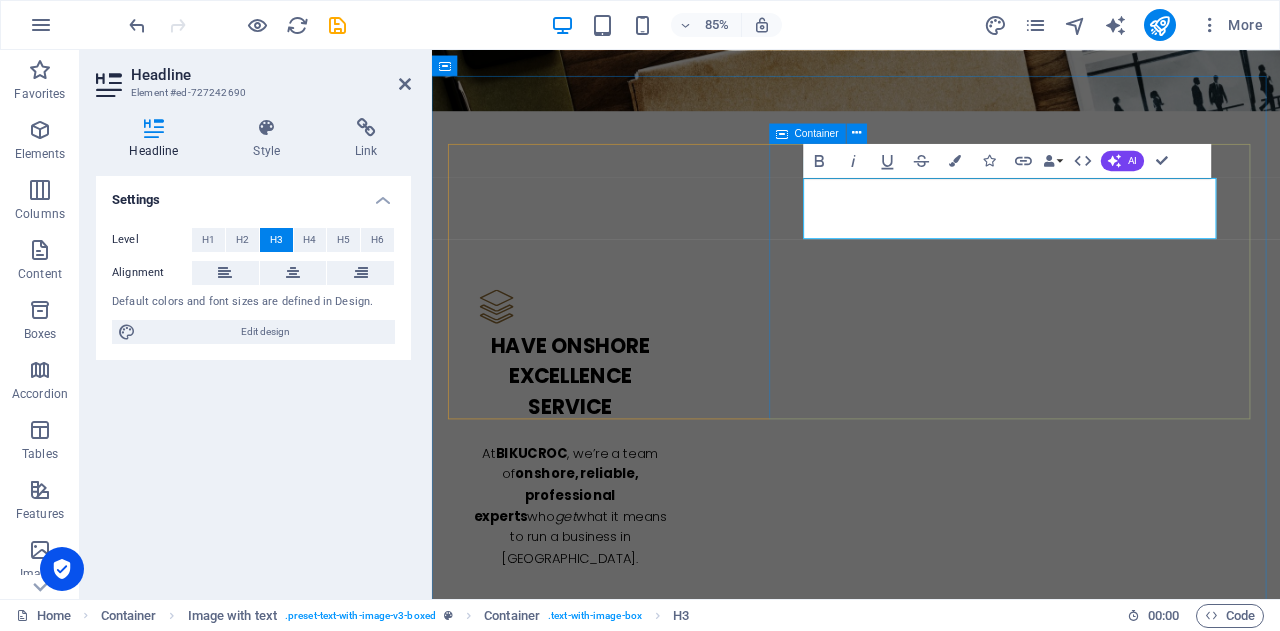 click on "Hey Small Business Owner — this one's for you! 🔁 Drowning in repetitive admin tasks? 📞 Need someone local who actually understands Aussie business life? 💸 Sick of paying for full-time staff you don’t really need? 📊 Need help with project management or business analysis — without blowing your budget?" at bounding box center [931, 2928] 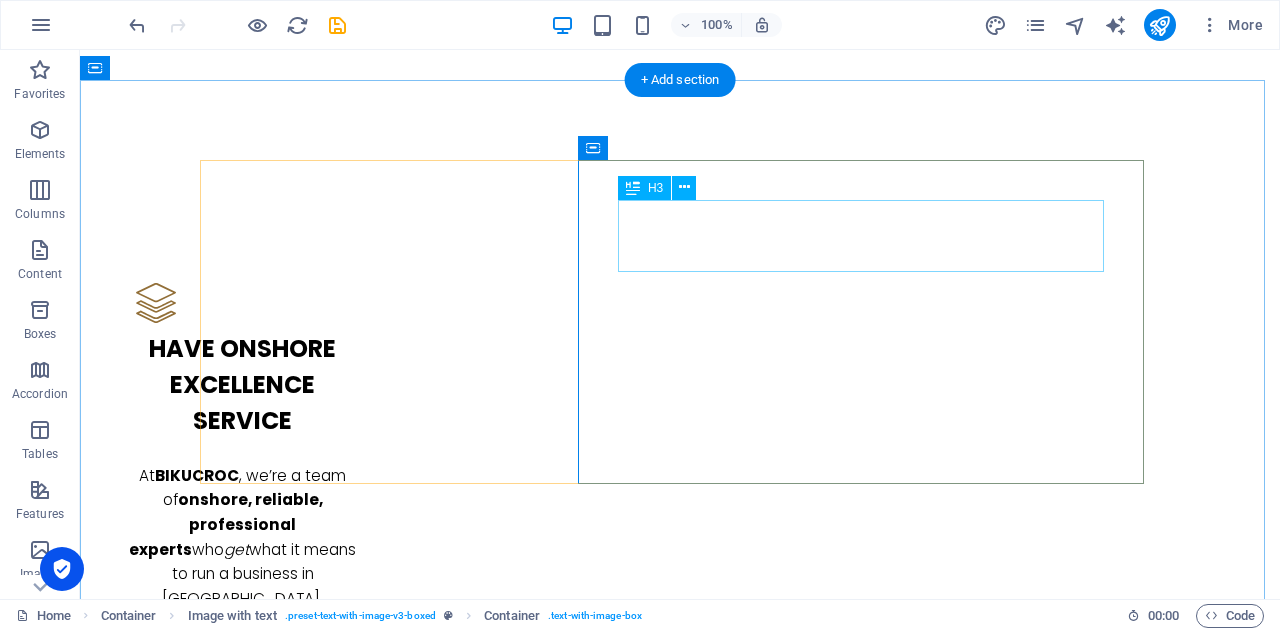 click on "Hey Small Business Owner — this one's for you!" at bounding box center (680, 2819) 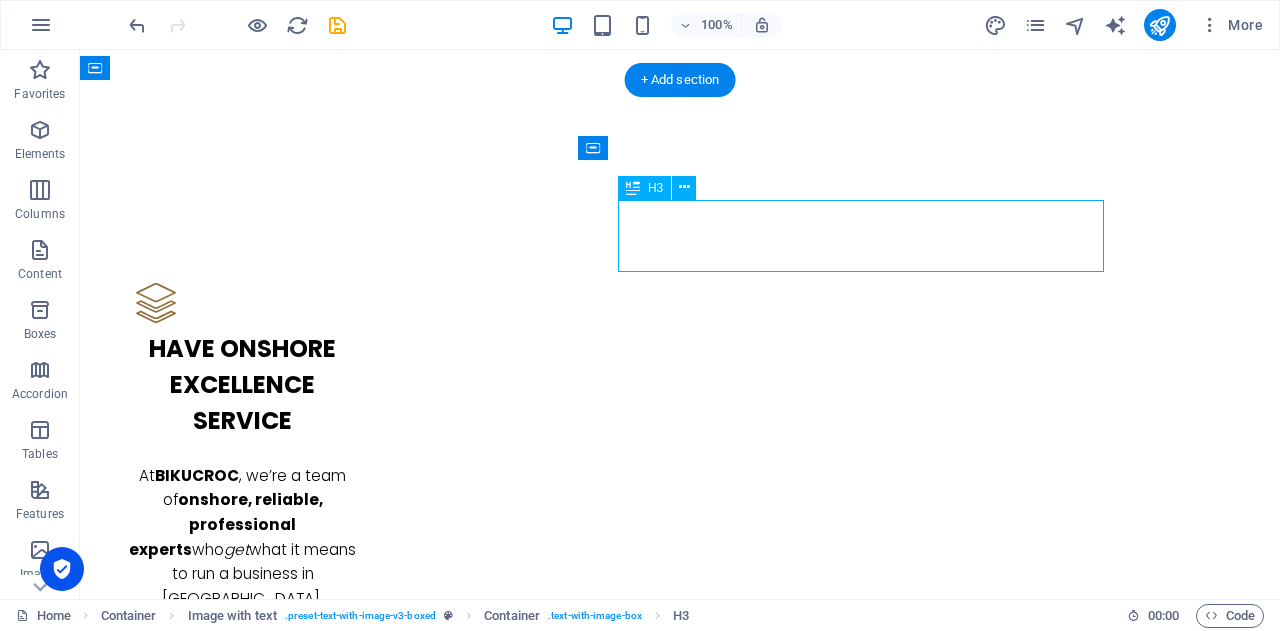 click on "Hey Small Business Owner — this one's for you!" at bounding box center (680, 2819) 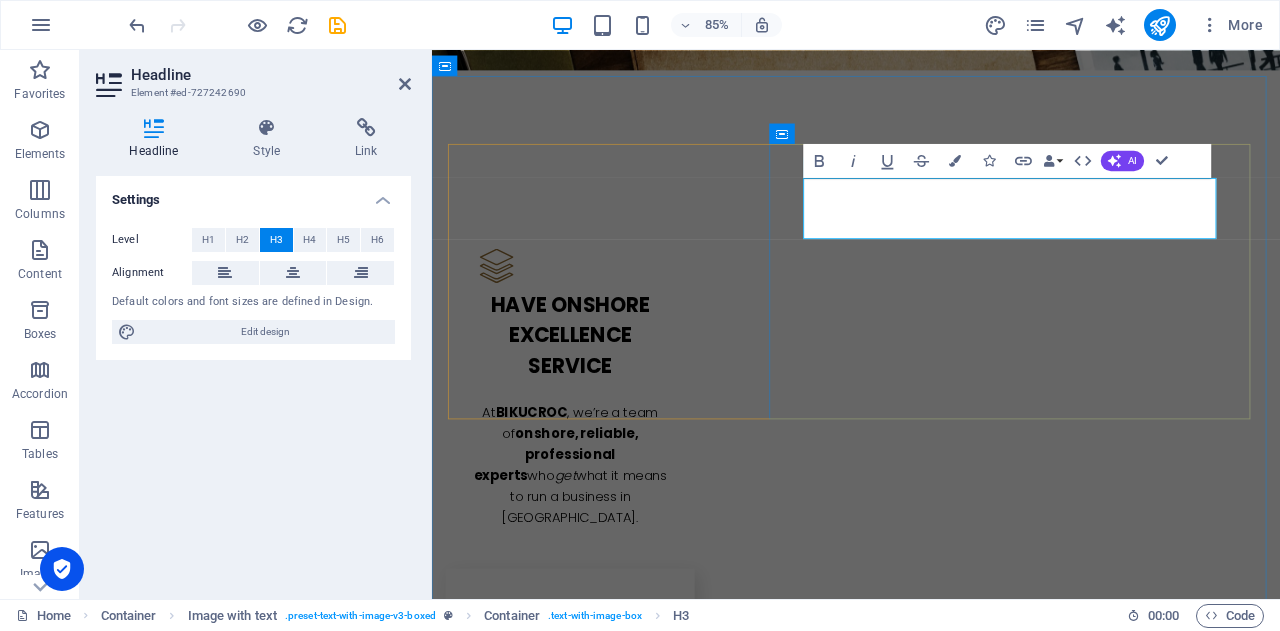 click on "Hey Small Business Owner — this one's for you!" at bounding box center (810, 2818) 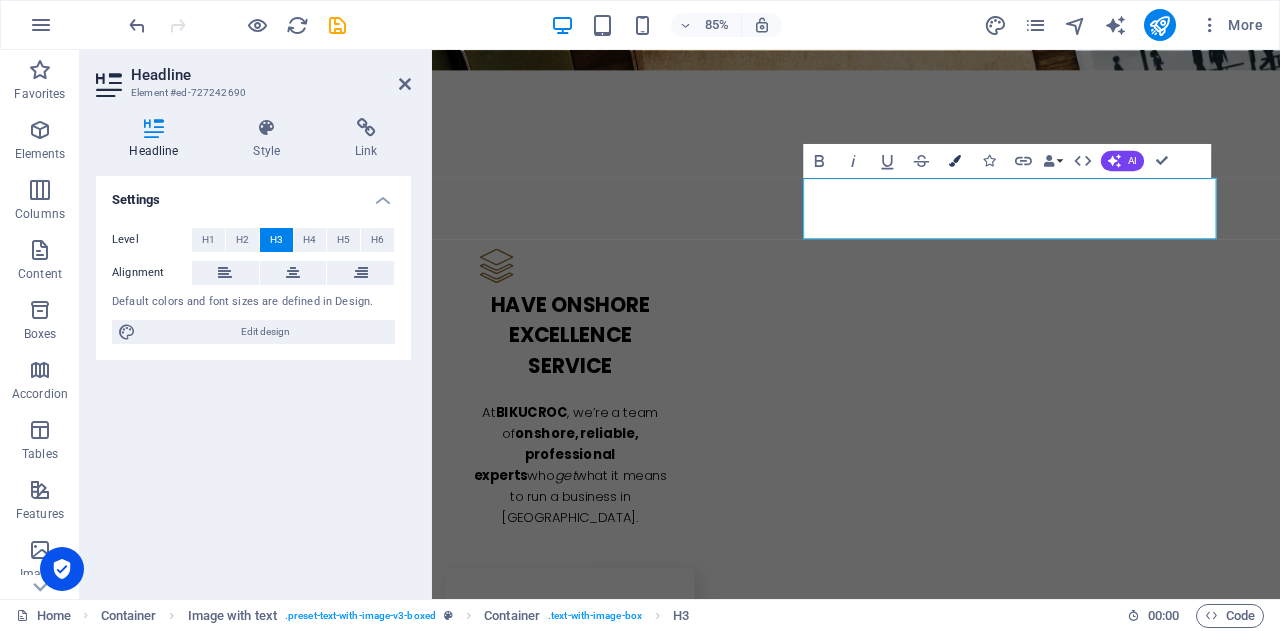 click at bounding box center [955, 160] 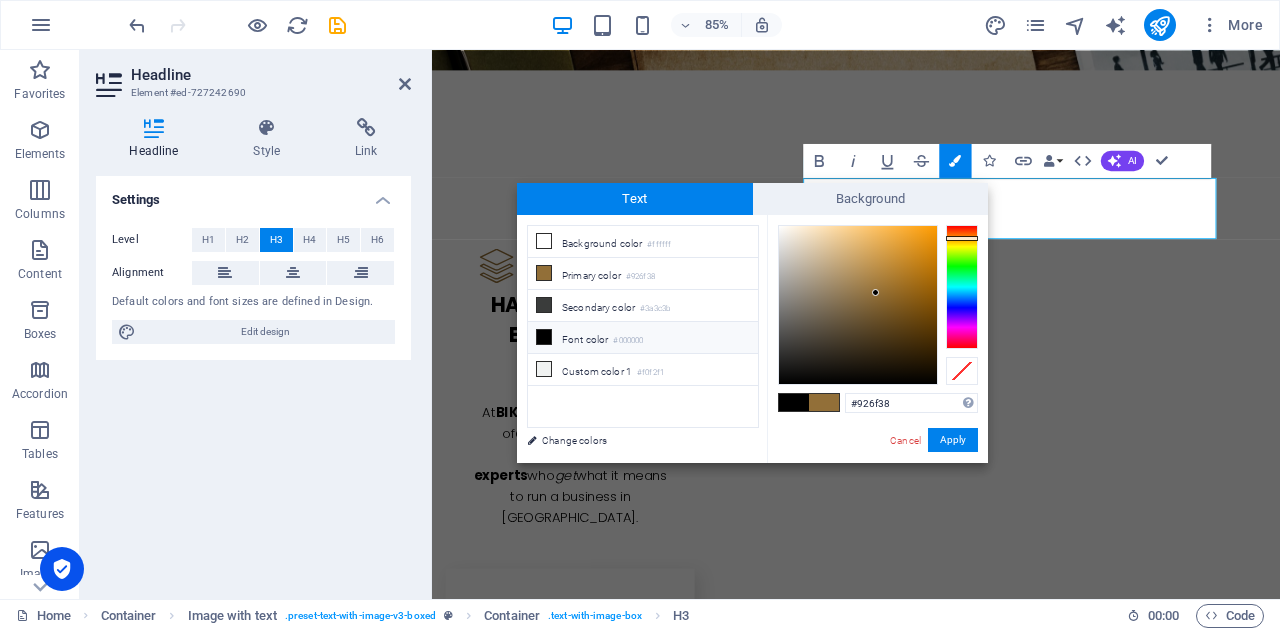 click on "Font color
#000000" at bounding box center [643, 338] 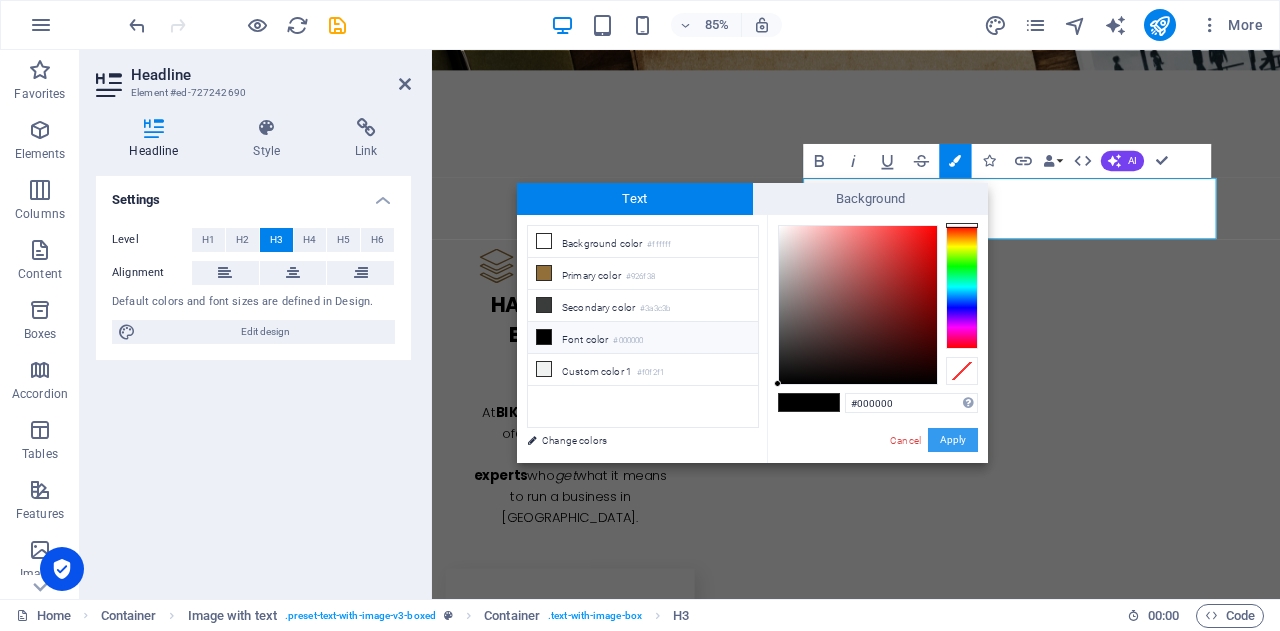 click on "Apply" at bounding box center [953, 440] 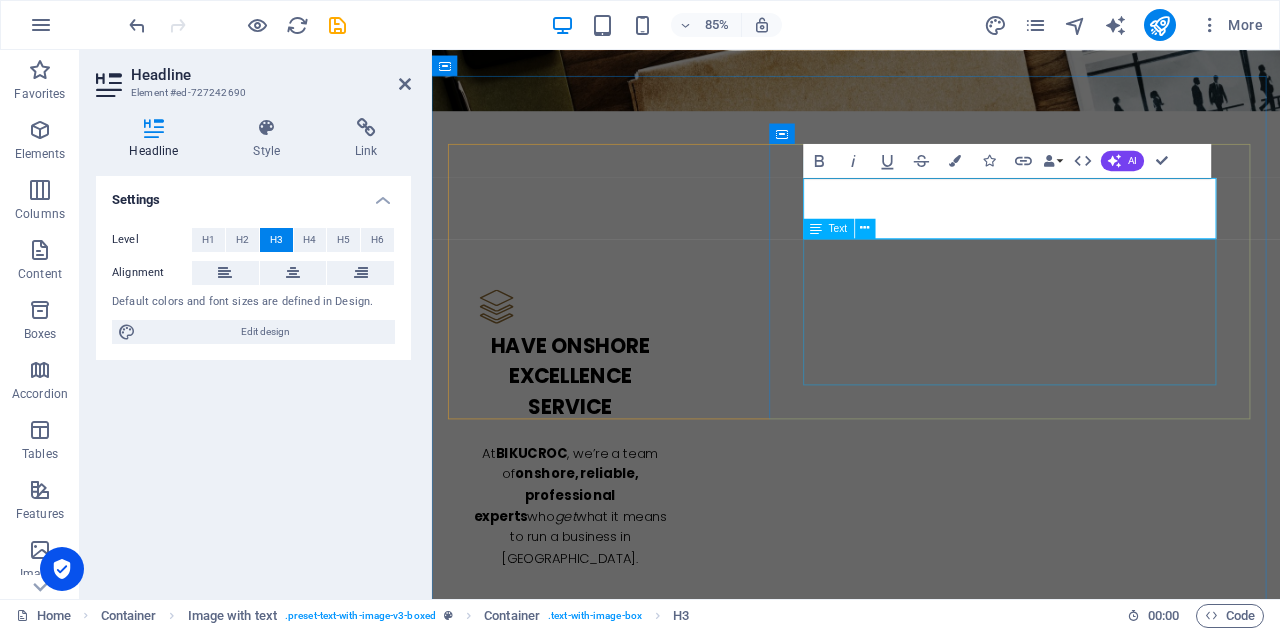 click on "🔁 Drowning in repetitive admin tasks? 📞 Need someone local who actually understands Aussie business life? 💸 Sick of paying for full-time staff you don’t really need? 📊 Need help with project management or business analysis — without blowing your budget?" at bounding box center (931, 2946) 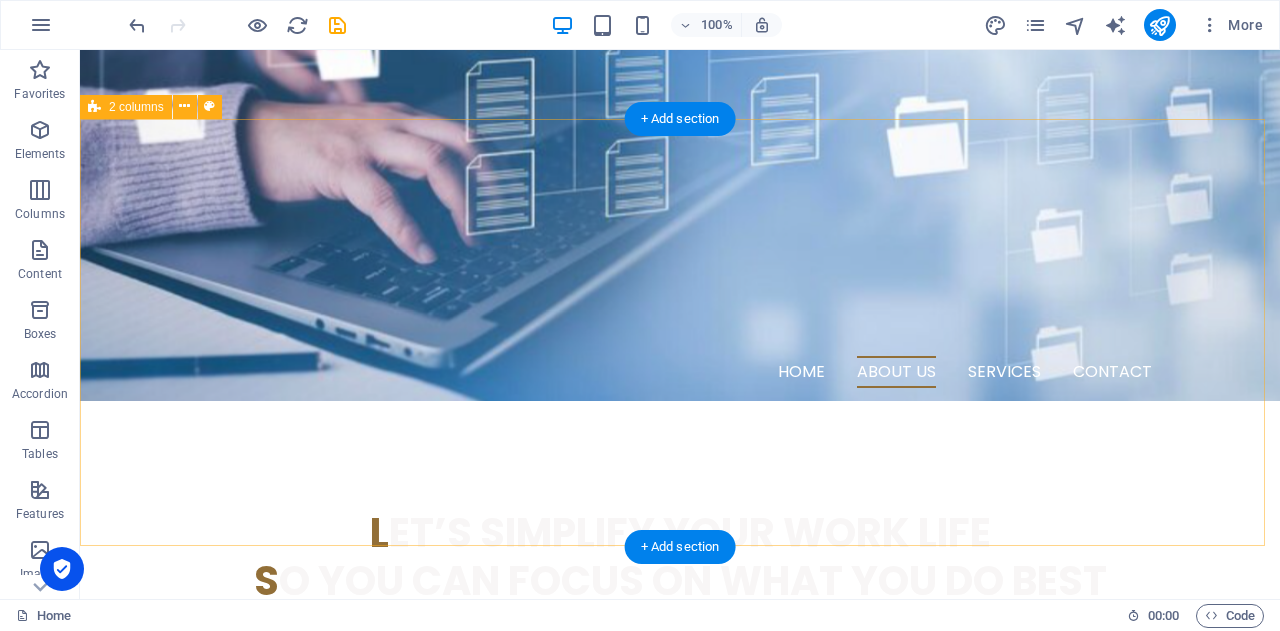 scroll, scrollTop: 600, scrollLeft: 0, axis: vertical 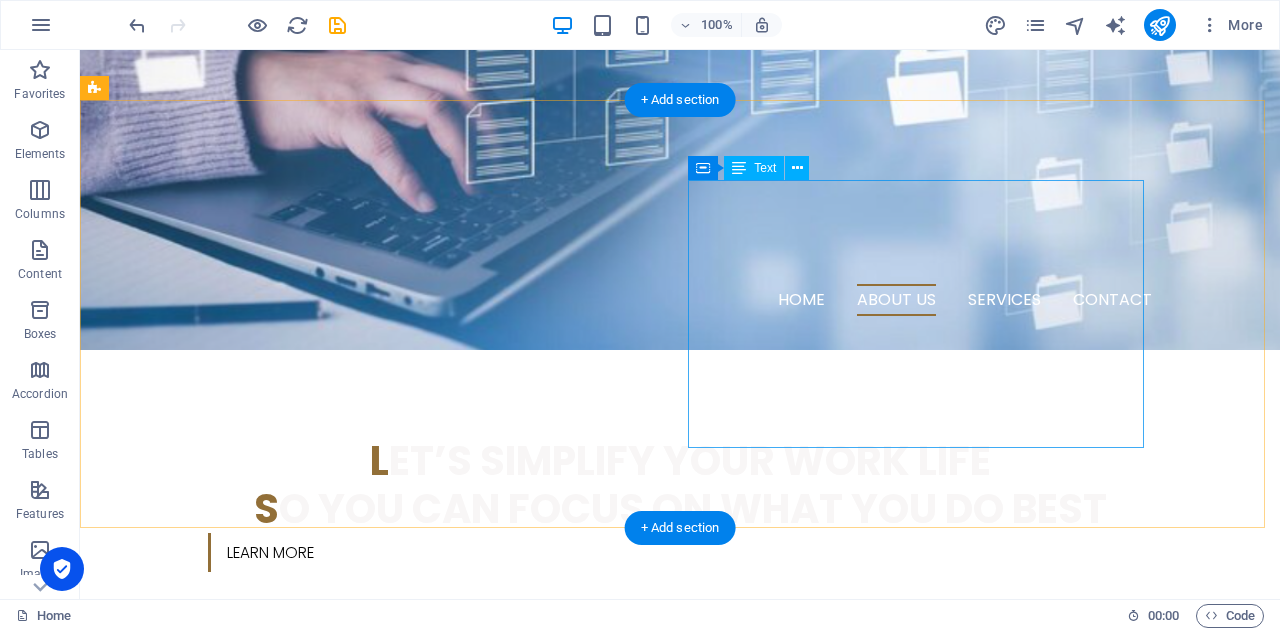 click on "t BIKUCROC, we’re a team of onshore, reliable, professional experts who get what it means to run a business in Australia." at bounding box center (296, 973) 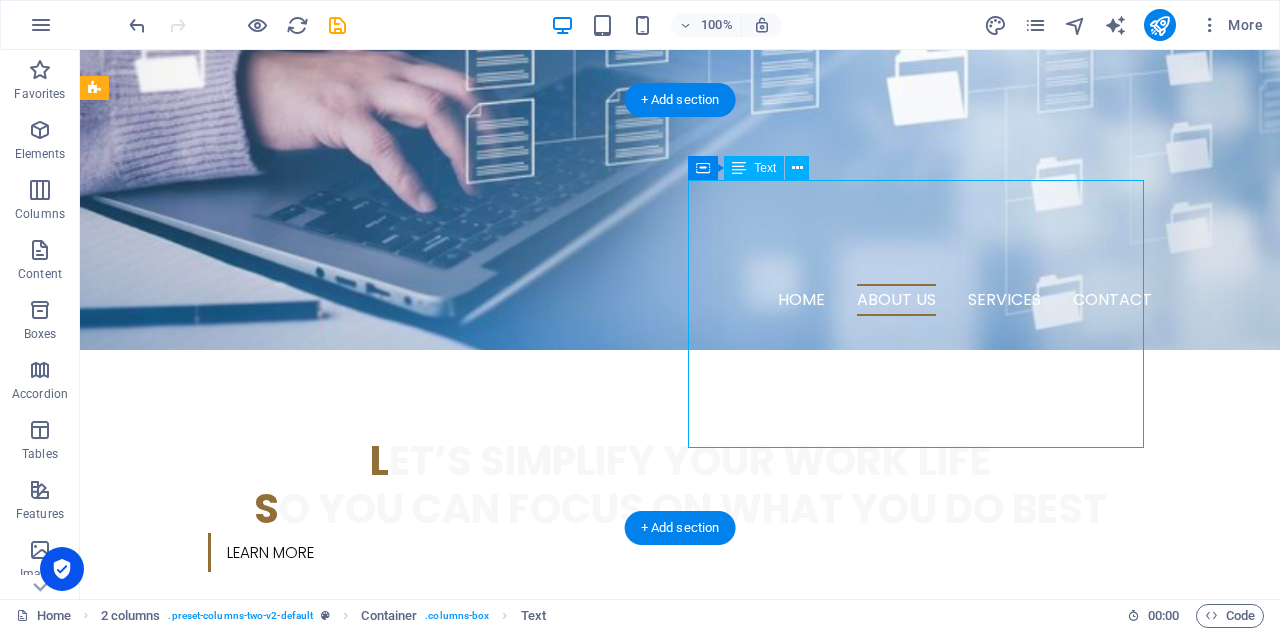 click on "t BIKUCROC, we’re a team of onshore, reliable, professional experts who get what it means to run a business in Australia." at bounding box center [296, 973] 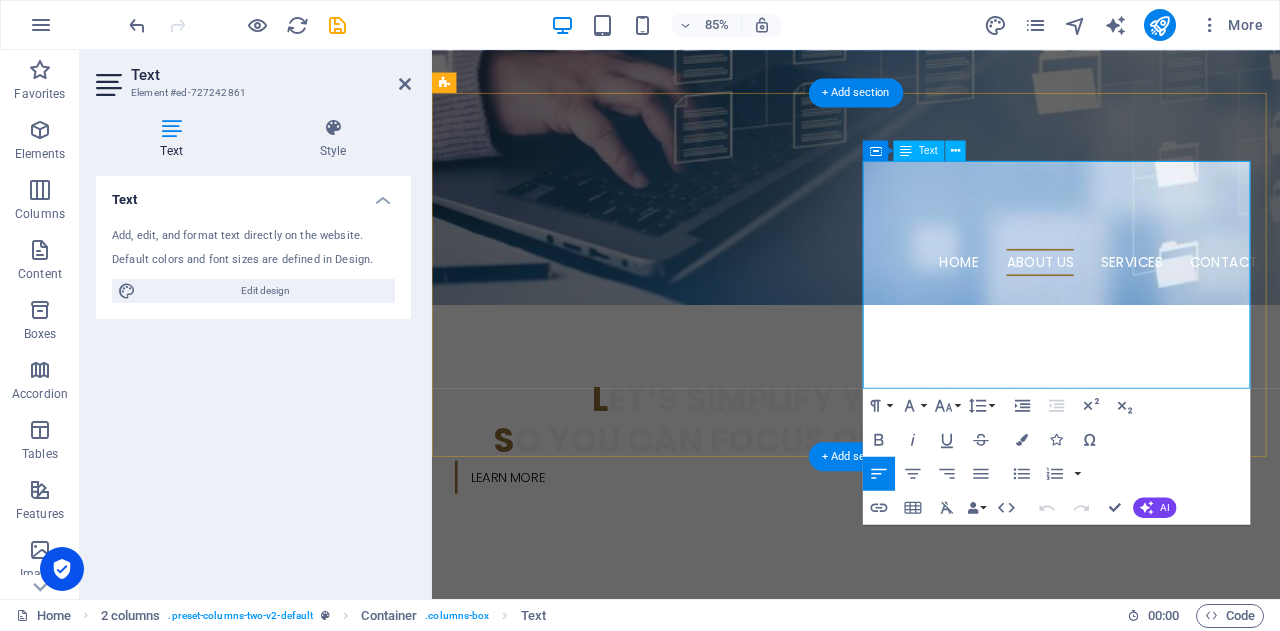 click on "t BIKUCROC, we’re a team of onshore, reliable, professional experts who get what it means to run a business in Australia." at bounding box center (648, 973) 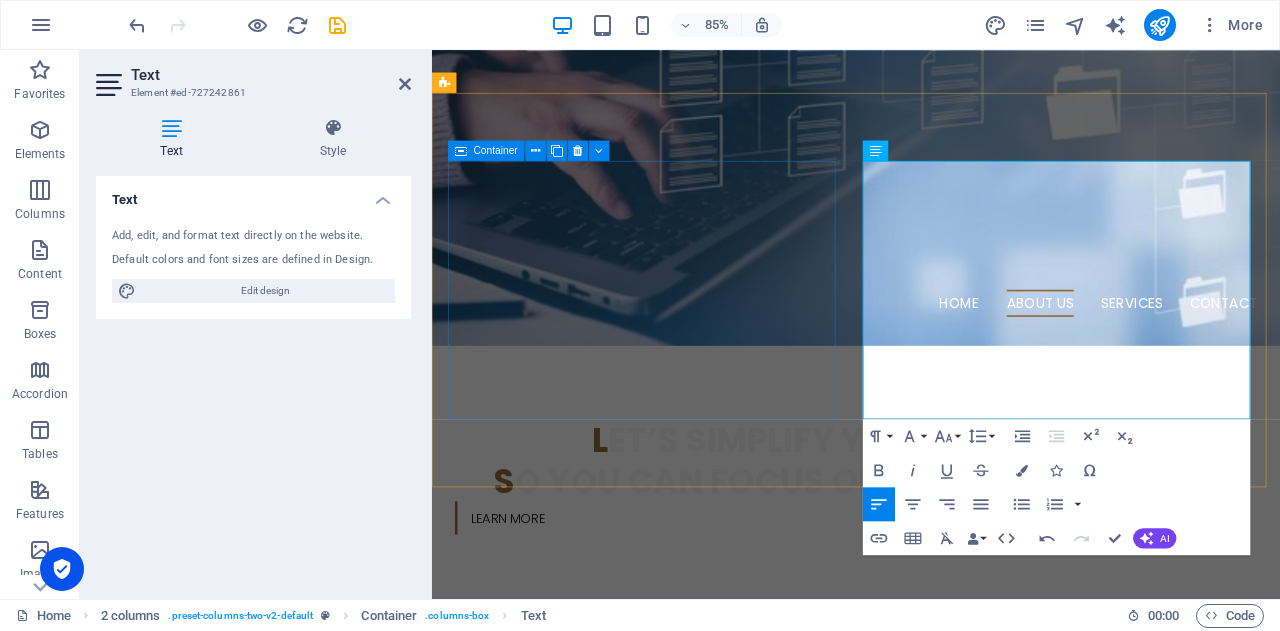 click on "🐊 s ay Goodbye to Admin Headaches & Hello to BIKUCROC!" at bounding box center [676, 896] 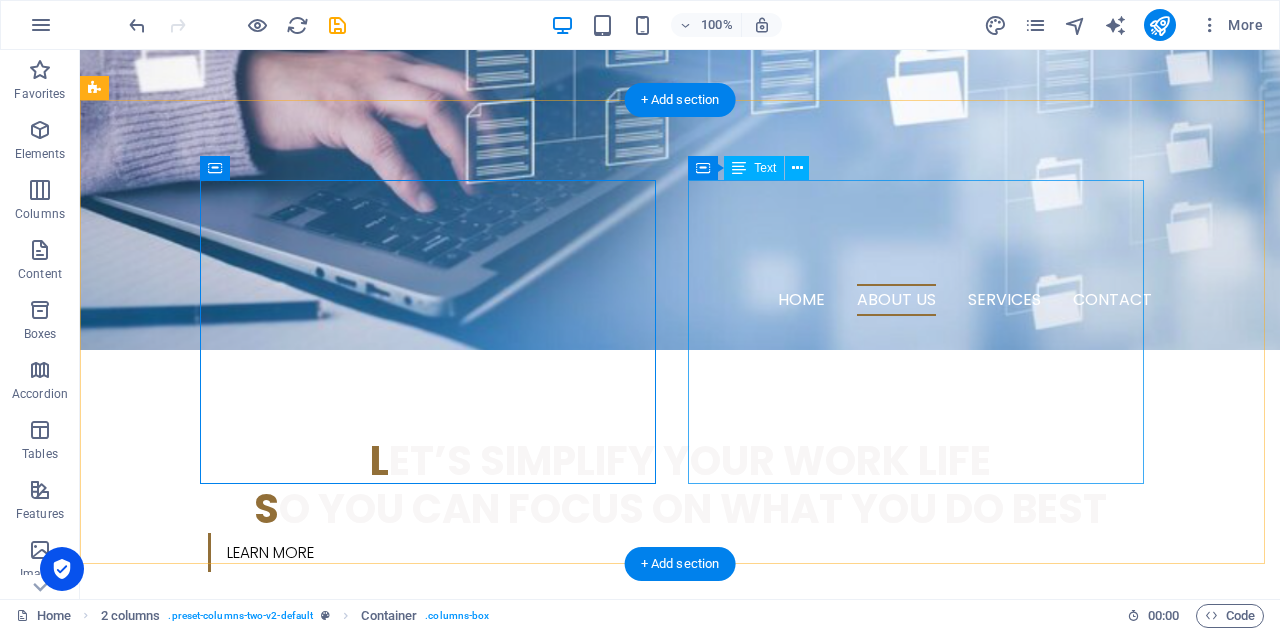 click on "a t BIKUCROC, we’re a team of onshore, reliable, professional experts who get what it means to run a business smooter in [GEOGRAPHIC_DATA]. Whether it's: Keeping your daily operations running smoothly, Managing projects with clear outcomes, or Analysing your business to uncover smarter ways to grow" at bounding box center [324, 1044] 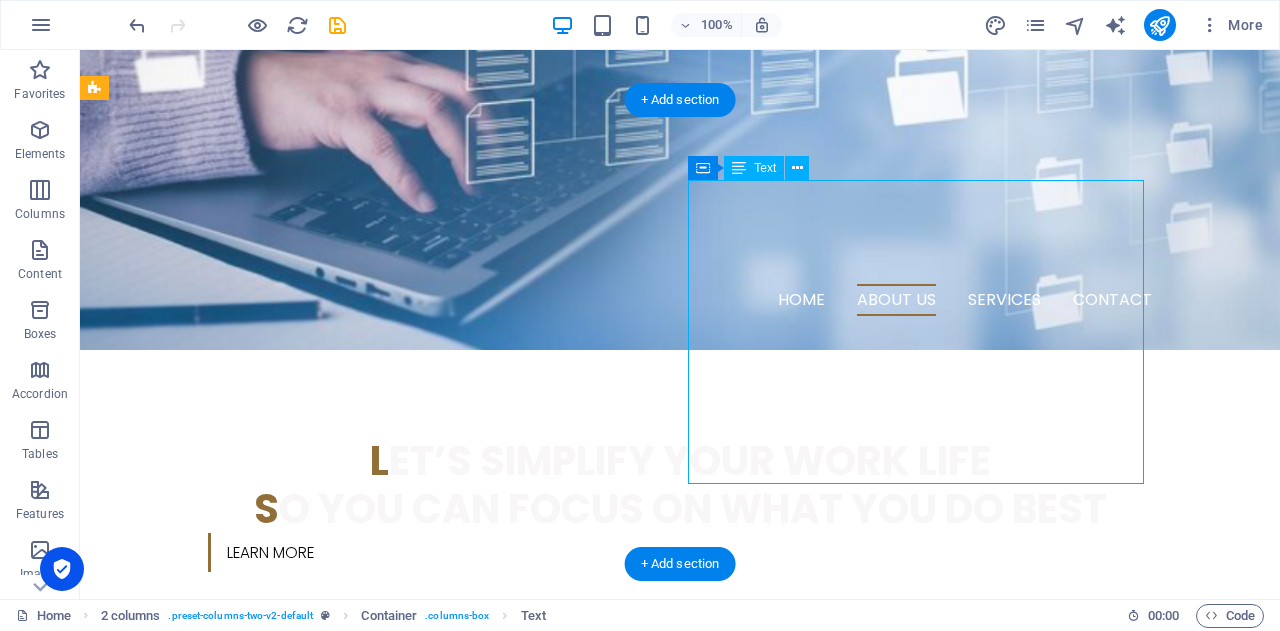 click on "a t BIKUCROC, we’re a team of onshore, reliable, professional experts who get what it means to run a business smooter in [GEOGRAPHIC_DATA]. Whether it's: Keeping your daily operations running smoothly, Managing projects with clear outcomes, or Analysing your business to uncover smarter ways to grow" at bounding box center [324, 1044] 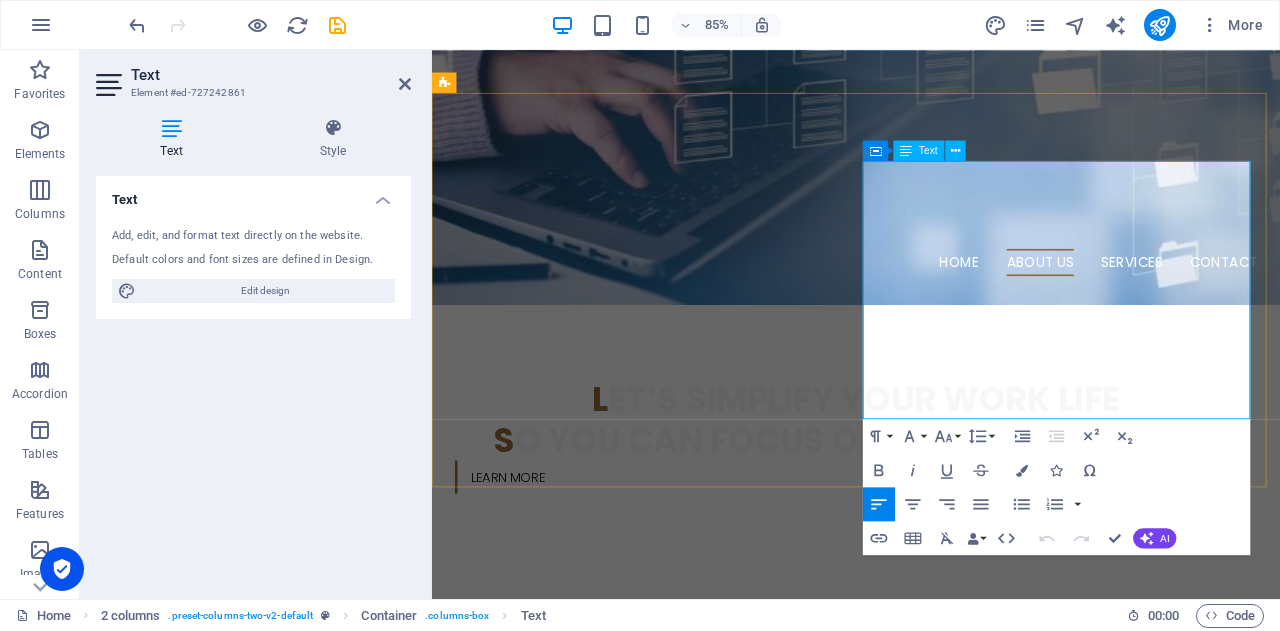 drag, startPoint x: 1043, startPoint y: 313, endPoint x: 940, endPoint y: 192, distance: 158.90248 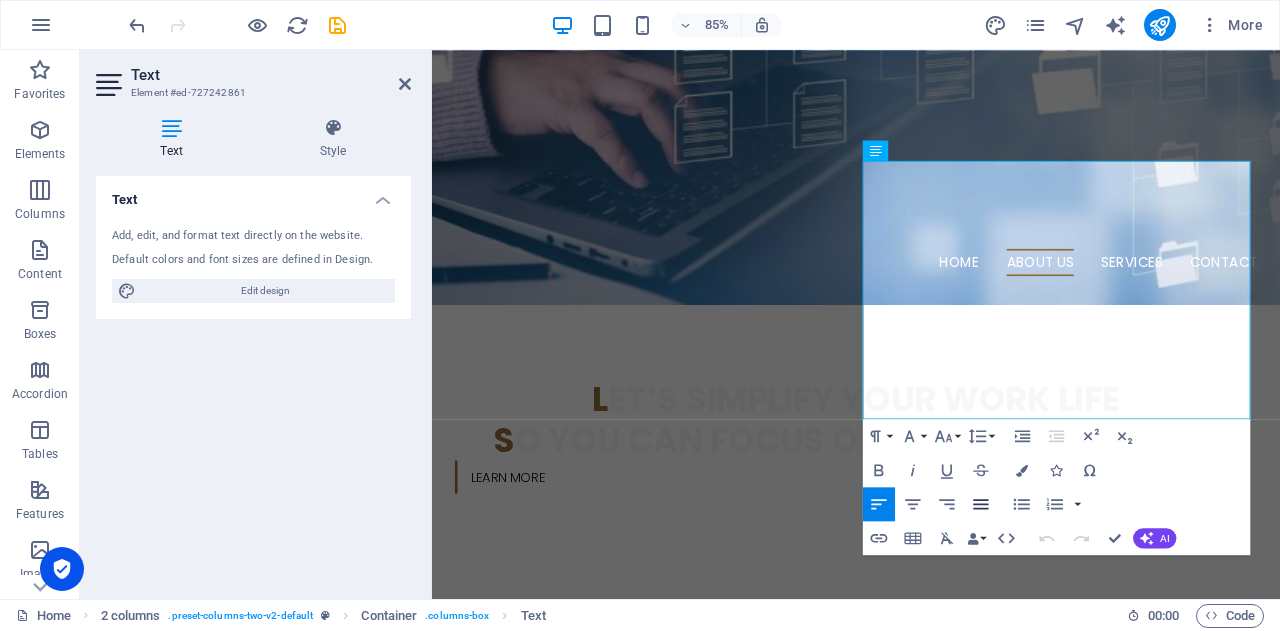 click 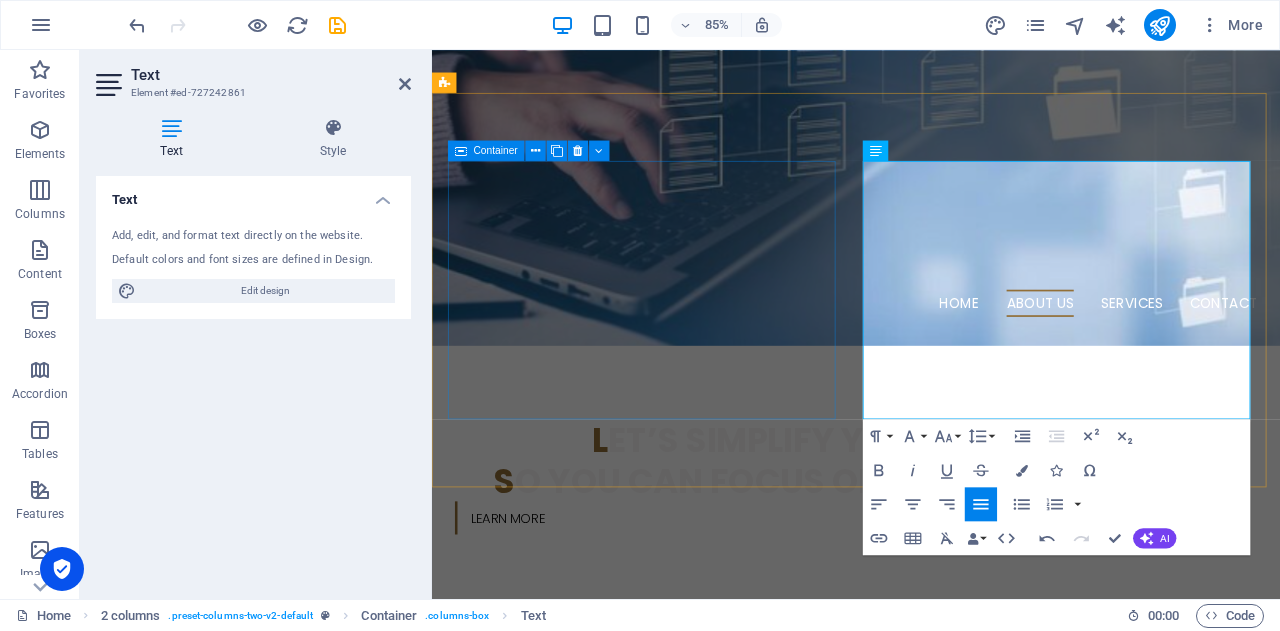 click on "🐊 s ay Goodbye to Admin Headaches & Hello to BIKUCROC!" at bounding box center (676, 896) 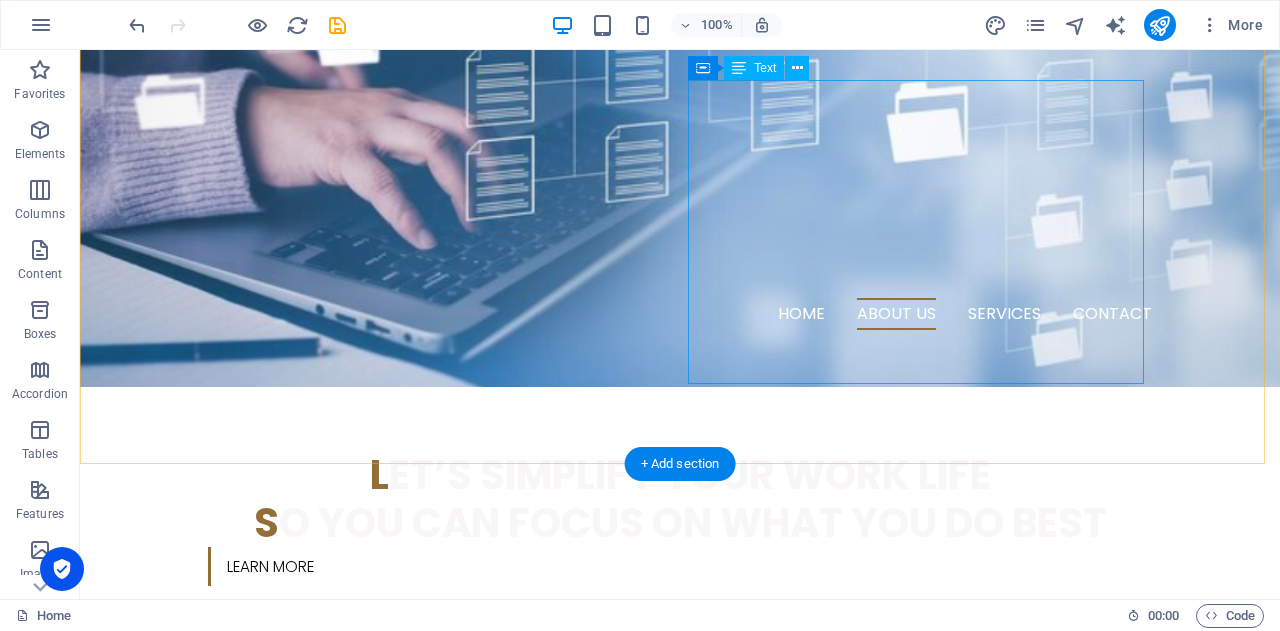scroll, scrollTop: 700, scrollLeft: 0, axis: vertical 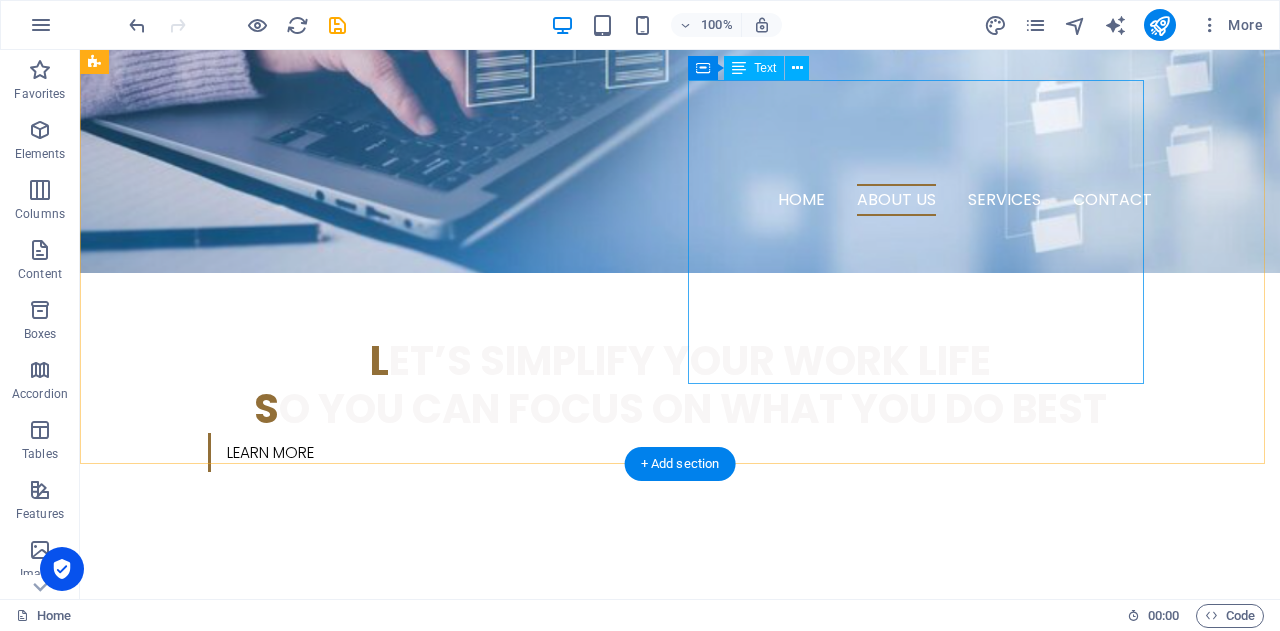 click on "a t BIKUCROC, we’re a team of onshore, reliable, professional experts who get what it means to run a business smooter in [GEOGRAPHIC_DATA]. Whether it's: Keeping your daily operations running smoothly, Managing projects with clear outcomes, or Analysing your business to uncover smarter ways to grow" at bounding box center [324, 944] 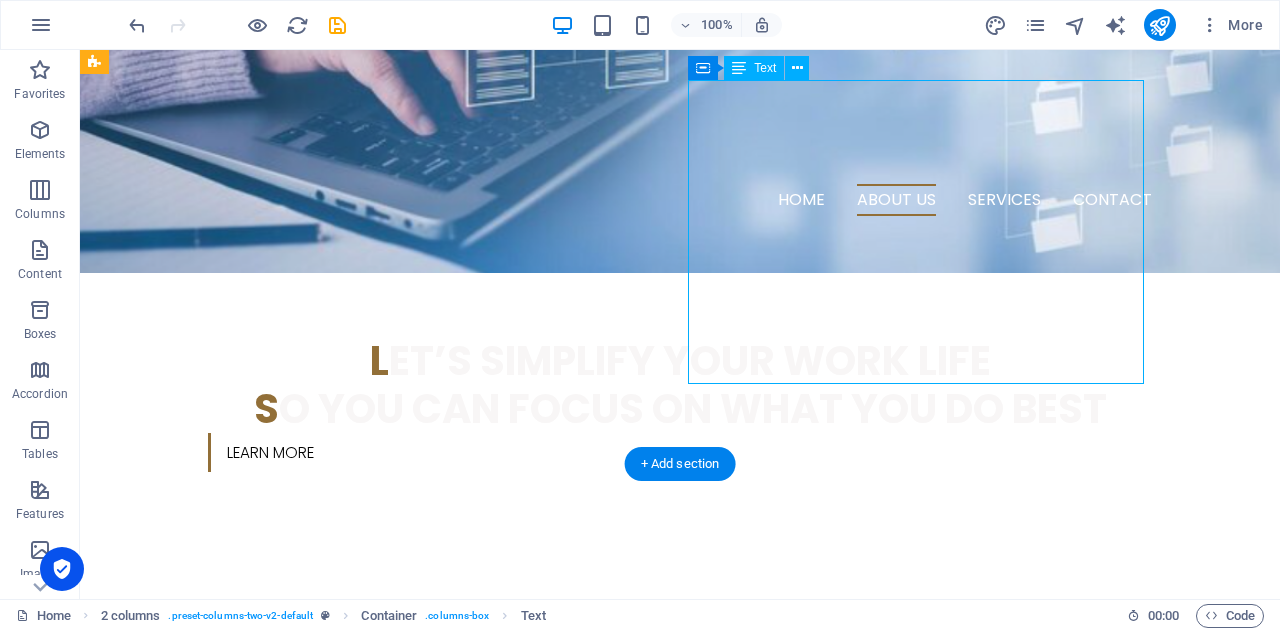click on "a t BIKUCROC, we’re a team of onshore, reliable, professional experts who get what it means to run a business smooter in [GEOGRAPHIC_DATA]. Whether it's: Keeping your daily operations running smoothly, Managing projects with clear outcomes, or Analysing your business to uncover smarter ways to grow" at bounding box center (324, 944) 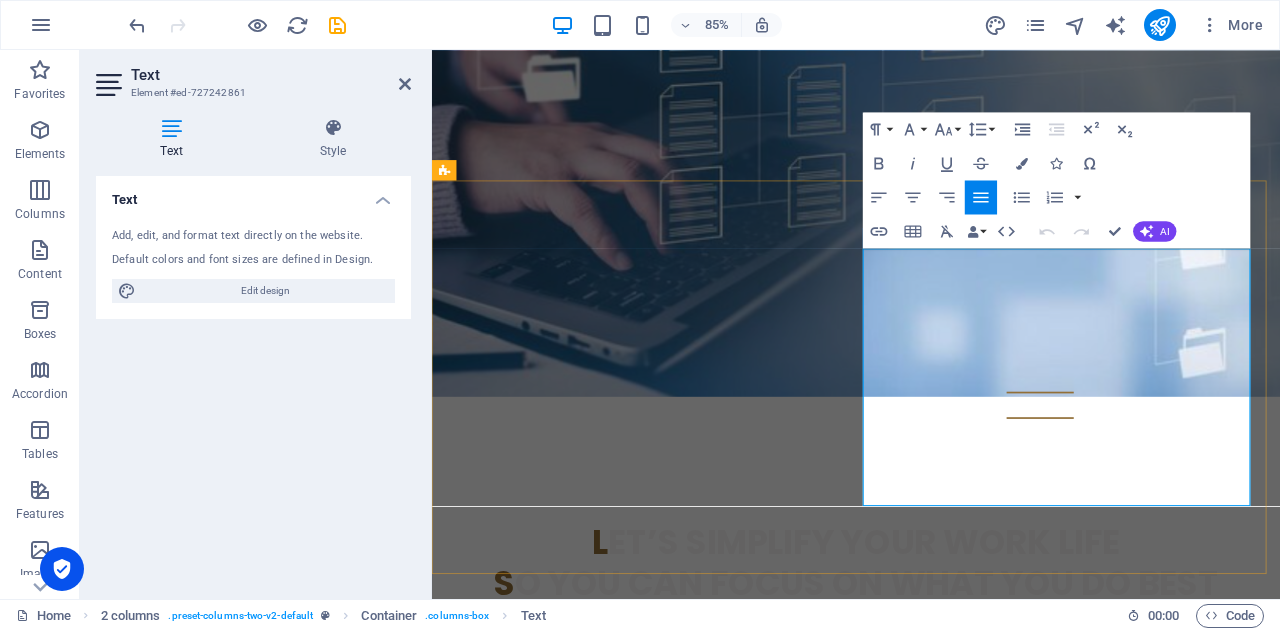 scroll, scrollTop: 500, scrollLeft: 0, axis: vertical 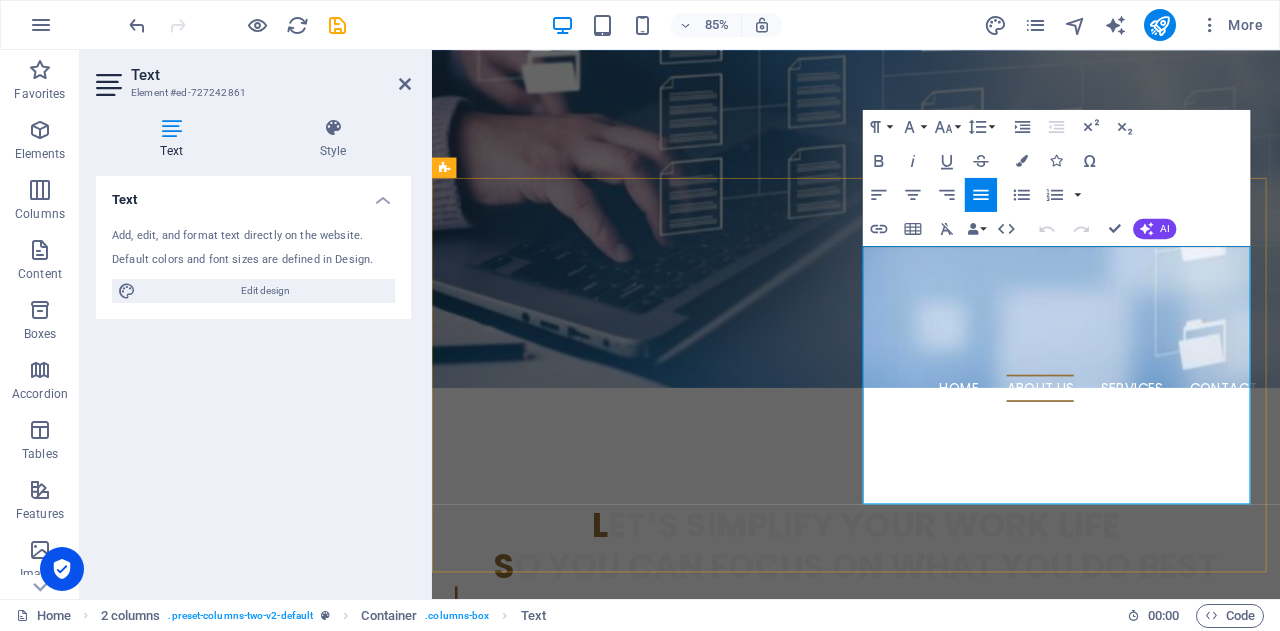 click on "t BIKUCROC, we’re a team of onshore, reliable, professional experts who get what it means to run a business smooter in [GEOGRAPHIC_DATA]." at bounding box center [676, 1121] 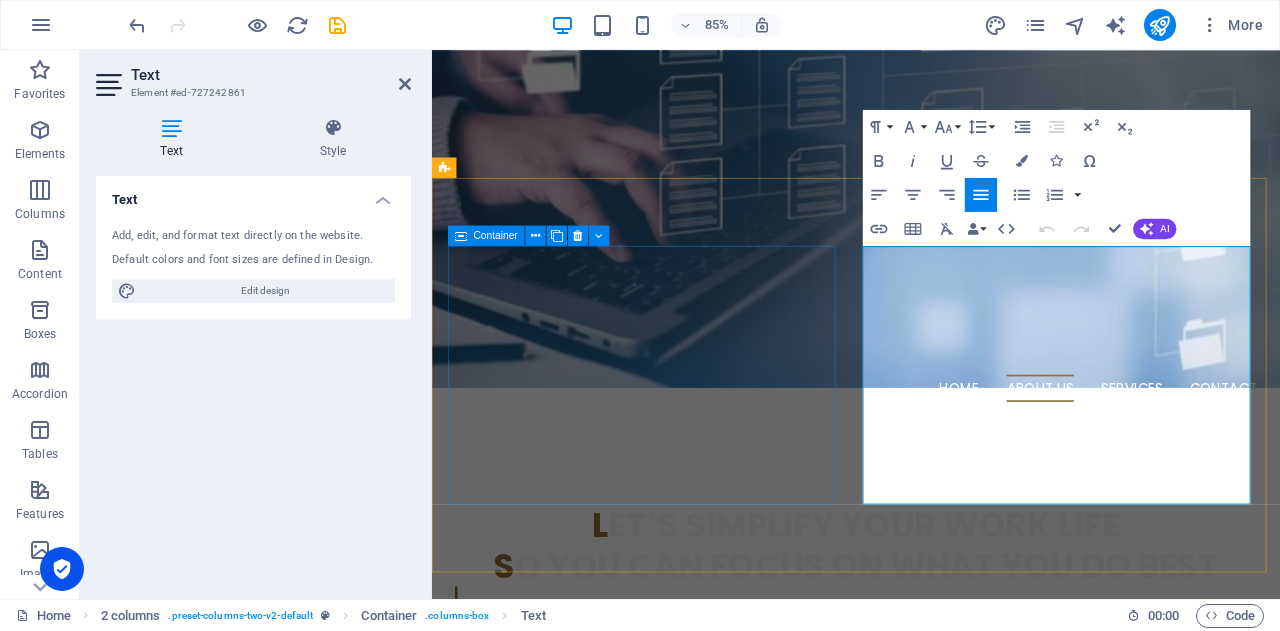 click on "🐊 s ay Goodbye to Admin Headaches & Hello to BIKUCROC!" at bounding box center [676, 996] 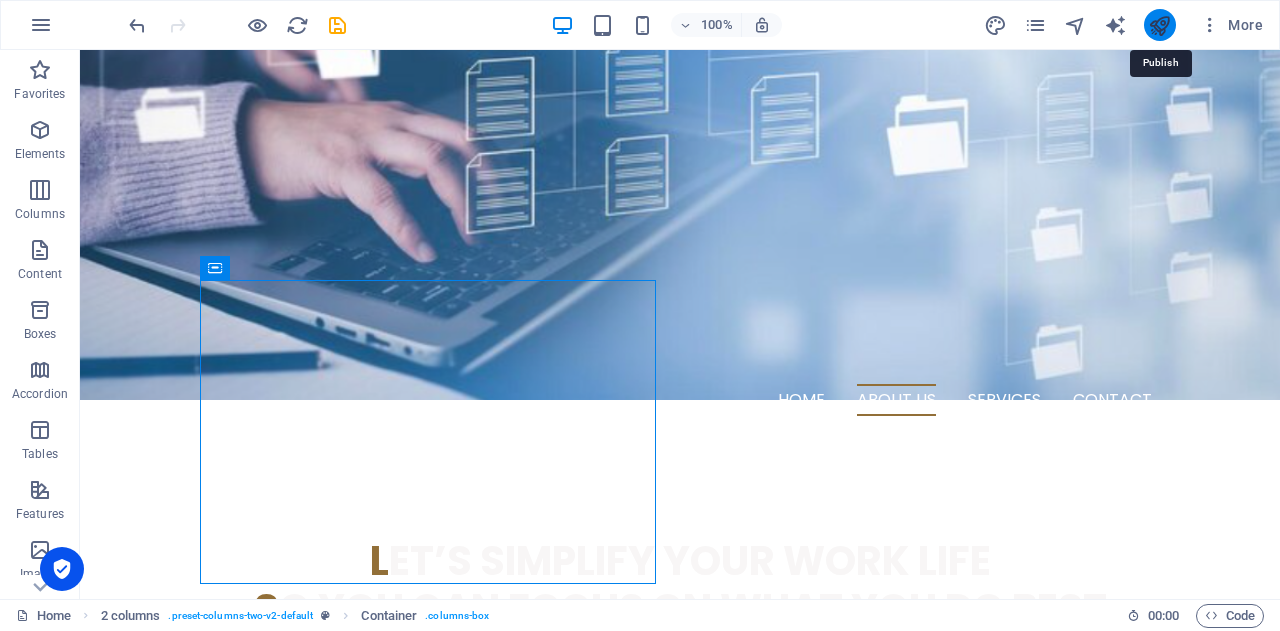 click at bounding box center [1159, 25] 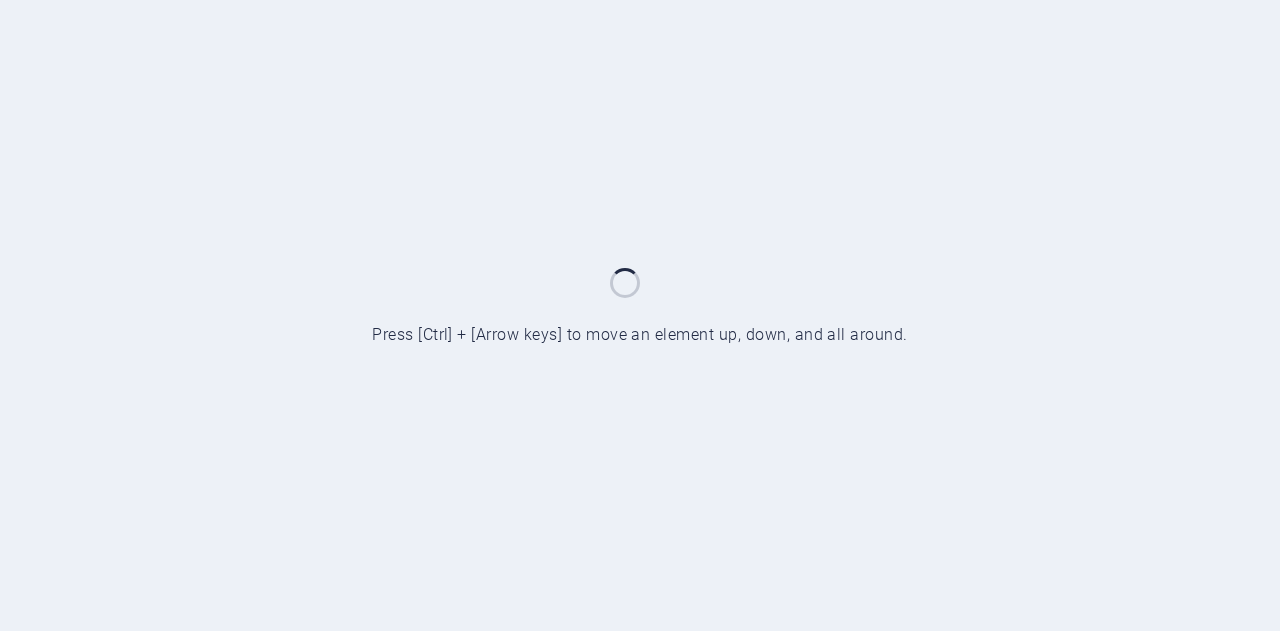 scroll, scrollTop: 0, scrollLeft: 0, axis: both 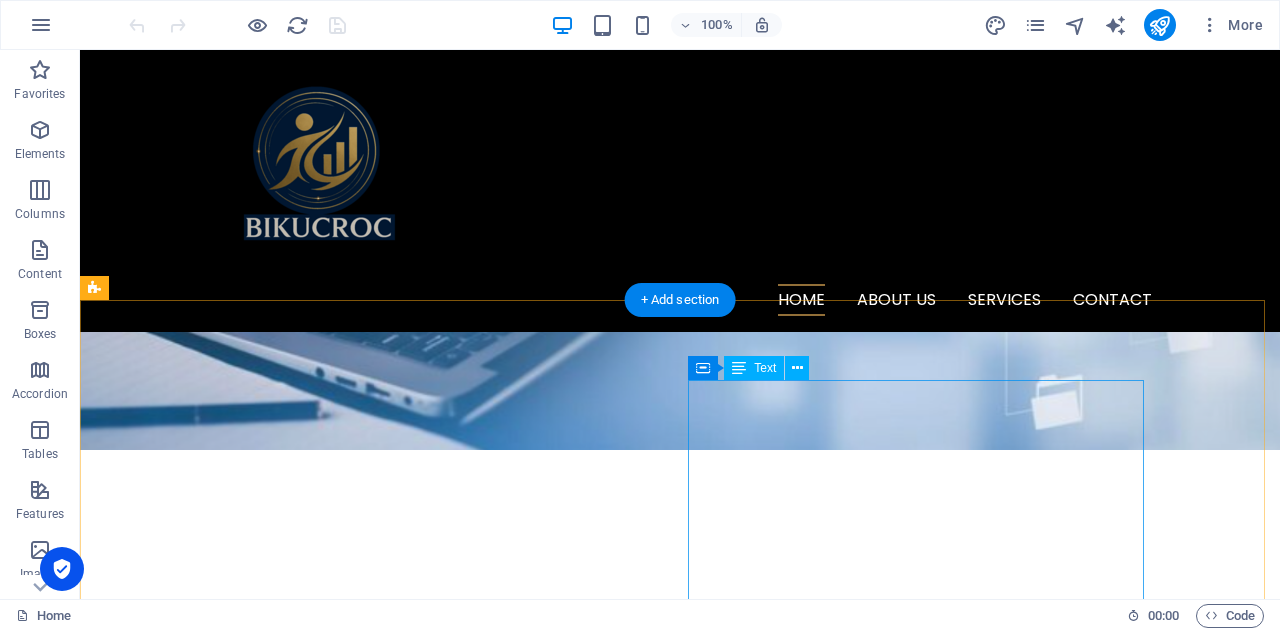 click on "a t BIKUCROC, we’re a team of onshore, reliable, professional experts who get what it means to run a business smooter in [GEOGRAPHIC_DATA]. Whether it's: Keeping your daily operations running smoothly, Managing projects with clear outcomes, or Analysing your business to uncover smarter ways to grow" at bounding box center [324, 1212] 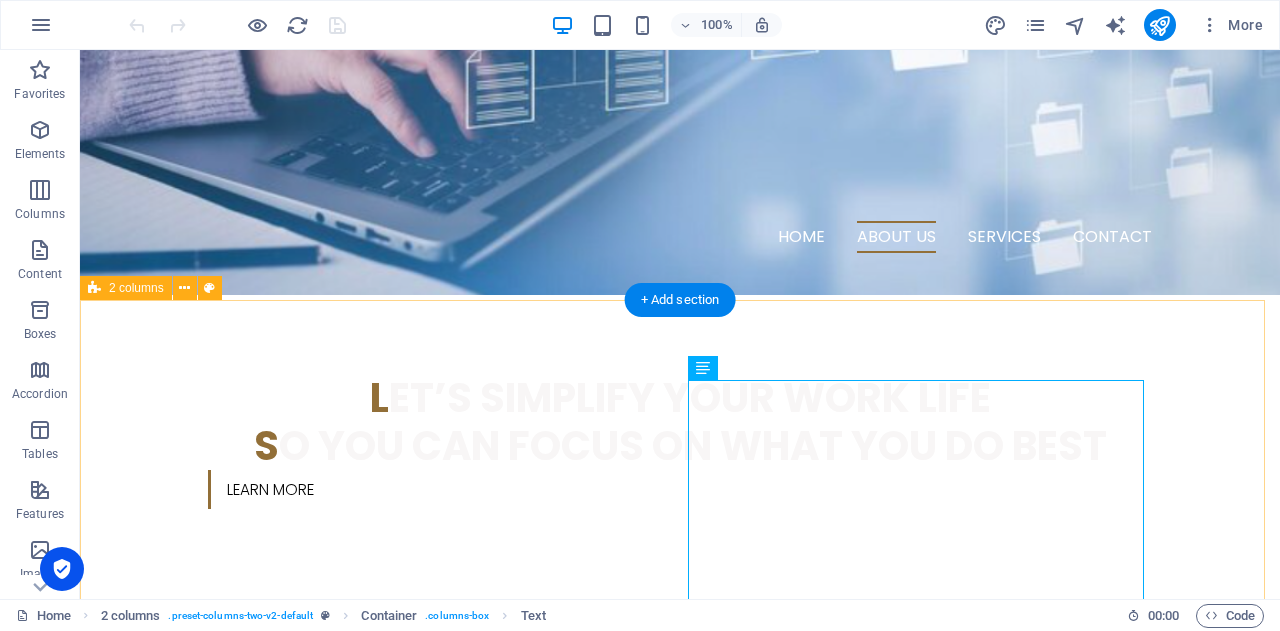 scroll, scrollTop: 700, scrollLeft: 0, axis: vertical 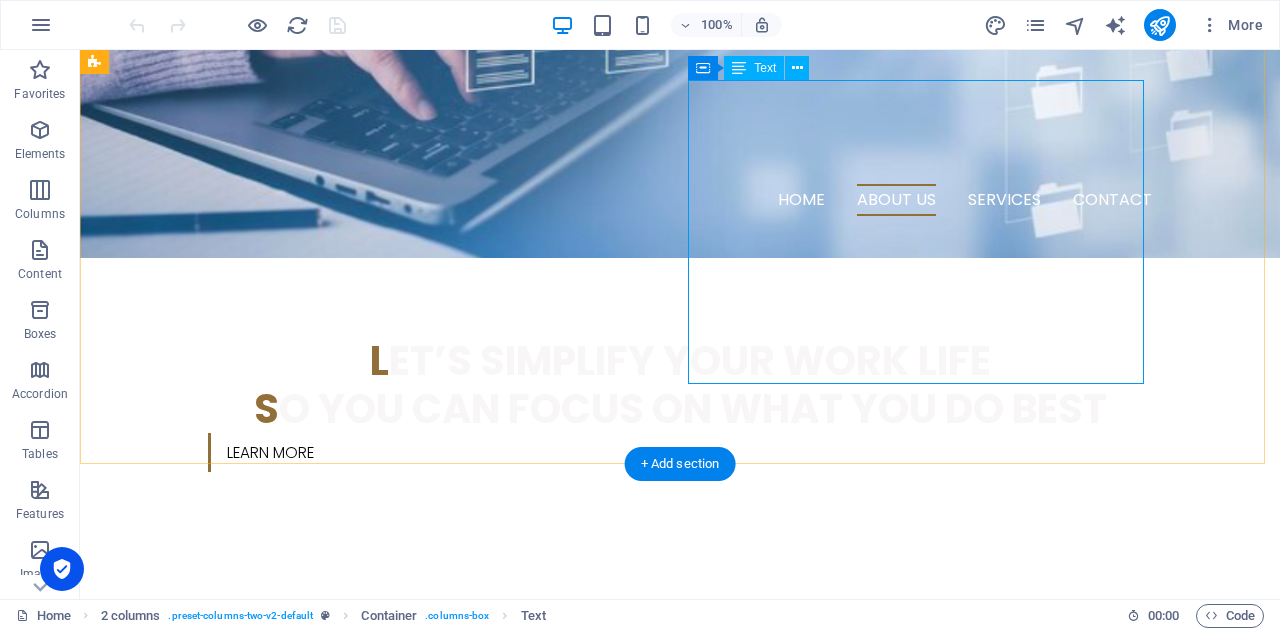 click on "a t BIKUCROC, we’re a team of onshore, reliable, professional experts who get what it means to run a business smooter in [GEOGRAPHIC_DATA]. Whether it's: Keeping your daily operations running smoothly, Managing projects with clear outcomes, or Analysing your business to uncover smarter ways to grow" at bounding box center [324, 944] 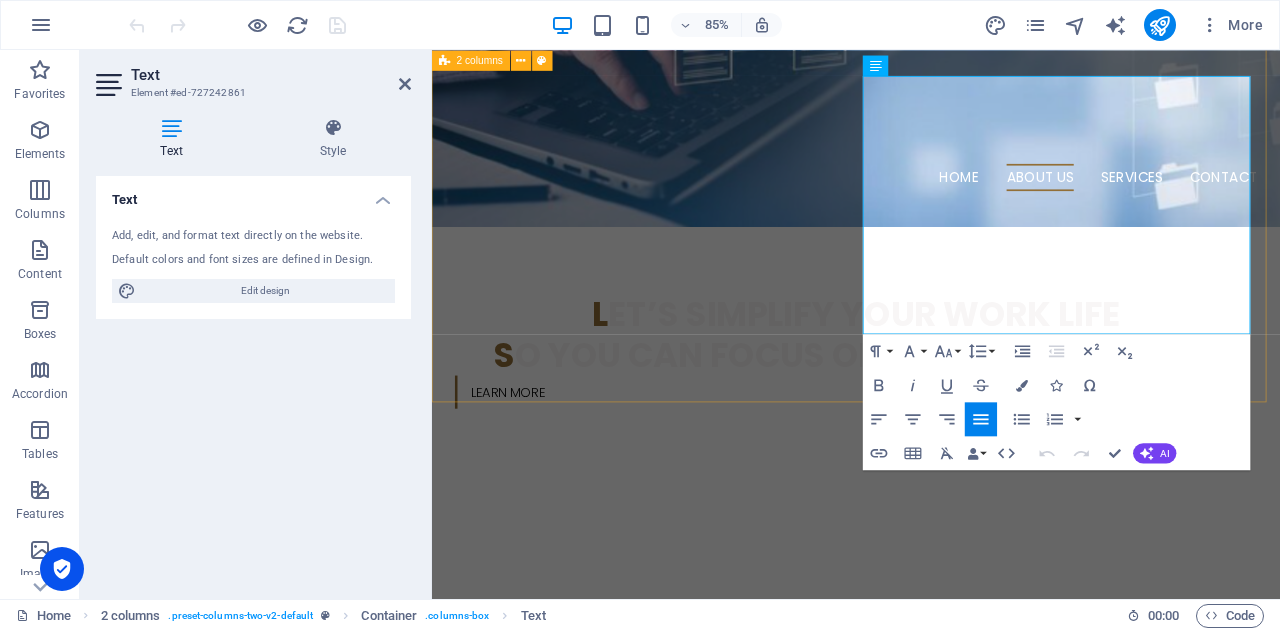 drag, startPoint x: 941, startPoint y: 231, endPoint x: 1297, endPoint y: 391, distance: 390.30246 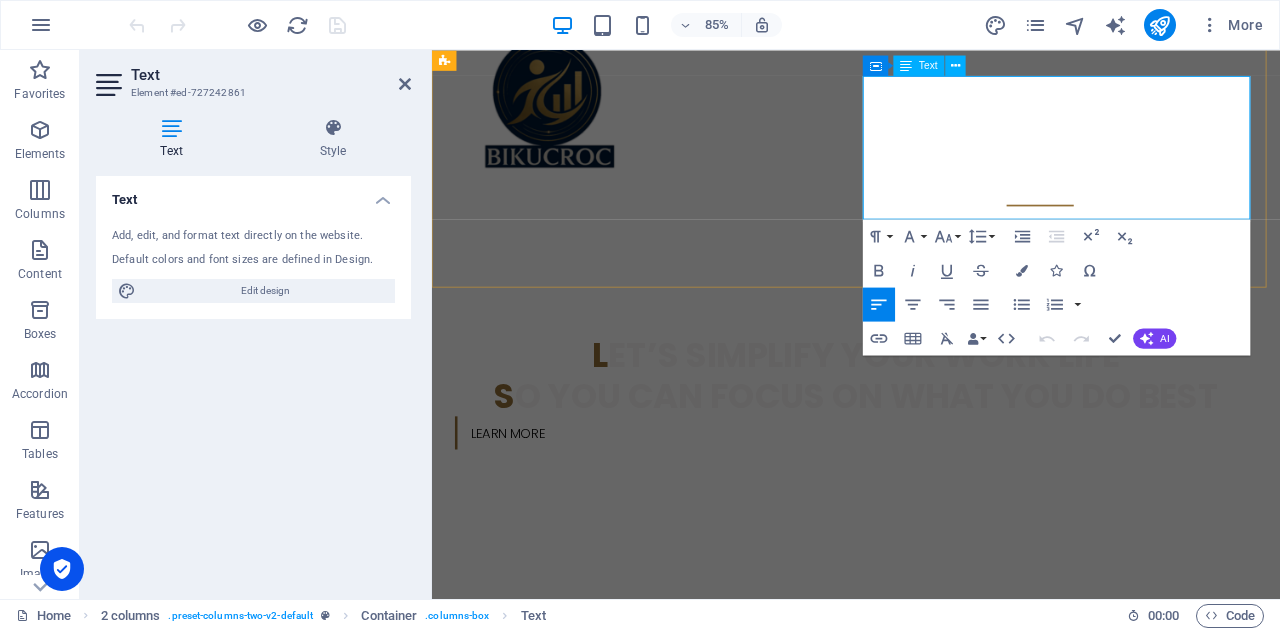click on "Undo Redo Confirm (Ctrl+⏎) AI Improve Make shorter Make longer Fix spelling & grammar Translate to English Generate text" at bounding box center [1104, 338] 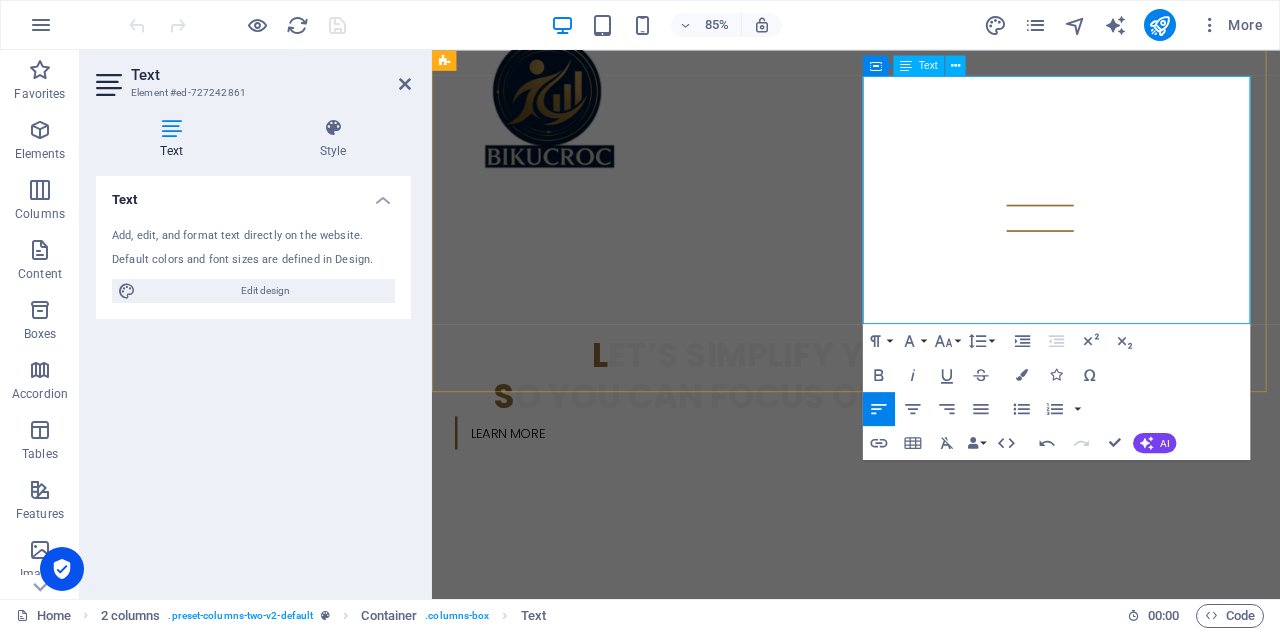 drag, startPoint x: 1060, startPoint y: 214, endPoint x: 938, endPoint y: 95, distance: 170.42593 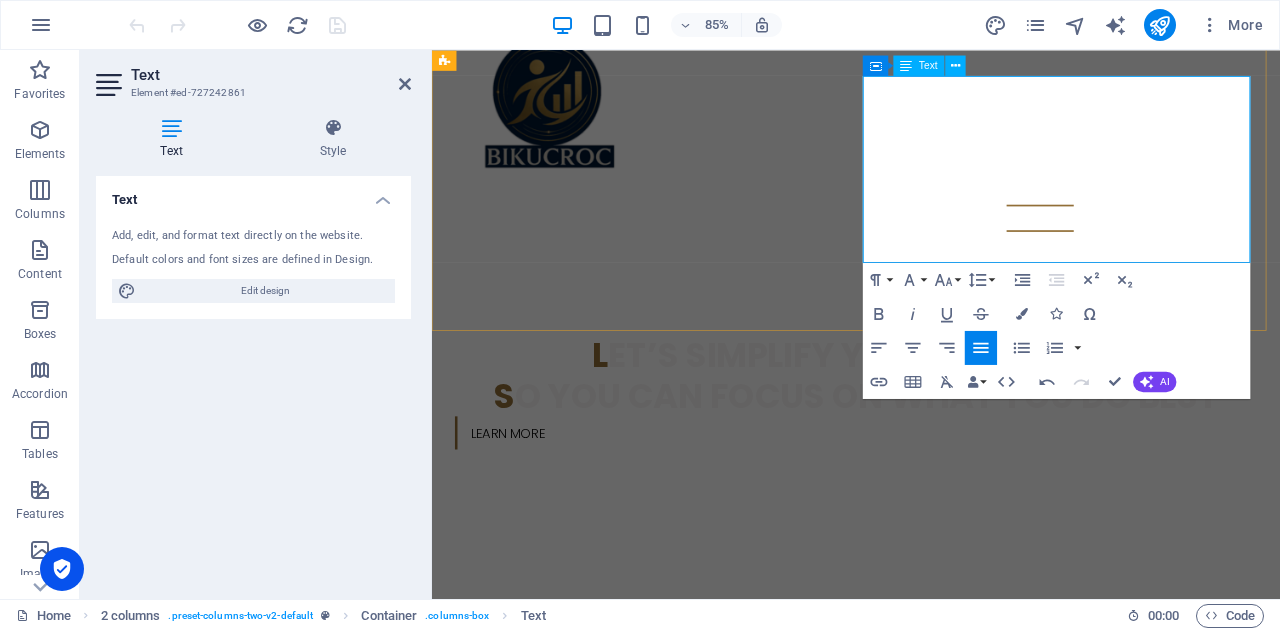 click on "Behind the Scenes, Beside Your Business" at bounding box center (676, 884) 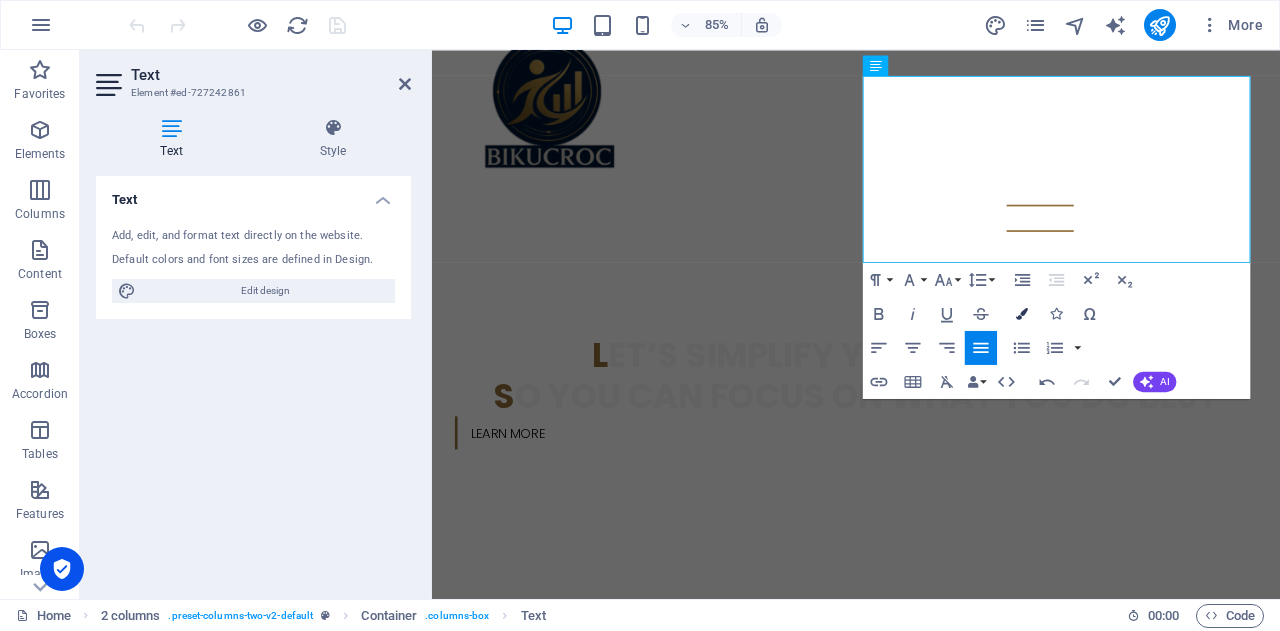 click at bounding box center [1022, 314] 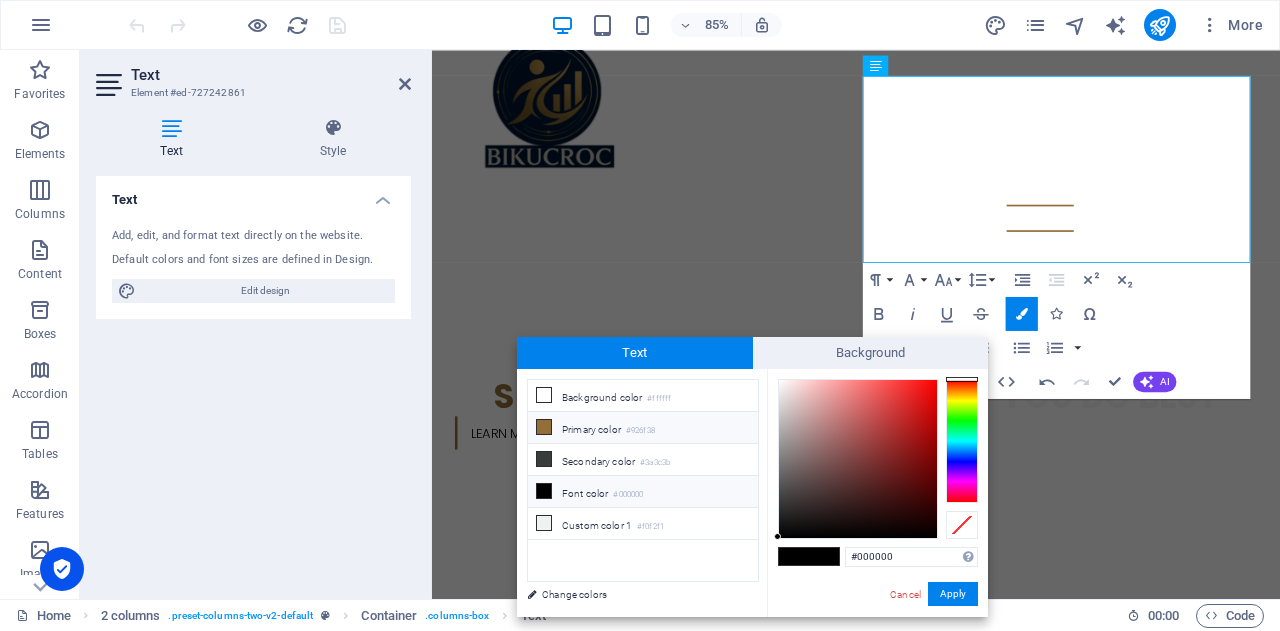 click on "Primary color
#926f38" at bounding box center [643, 428] 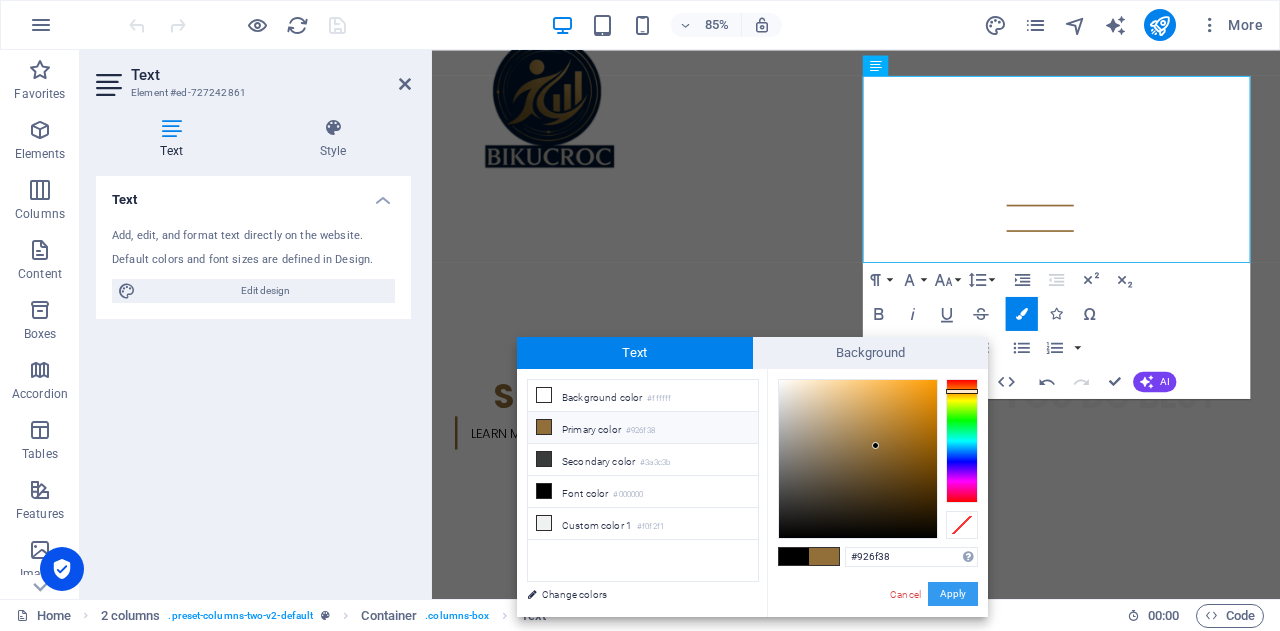 click on "Apply" at bounding box center [953, 594] 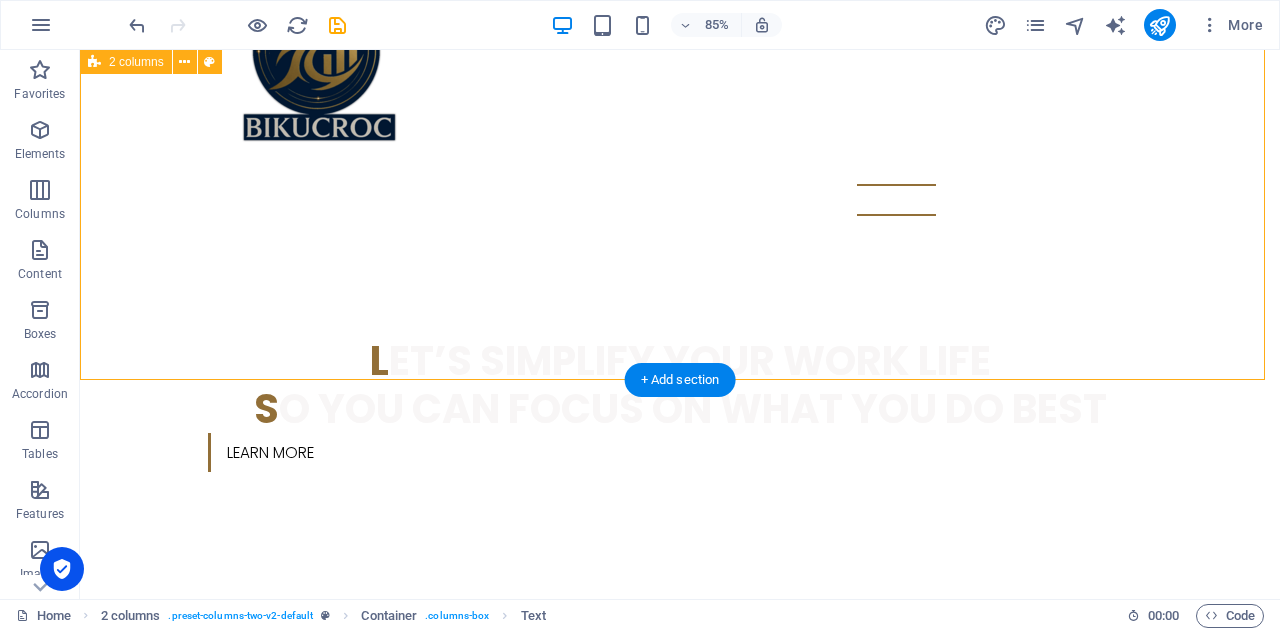 drag, startPoint x: 700, startPoint y: 261, endPoint x: 687, endPoint y: 216, distance: 46.840153 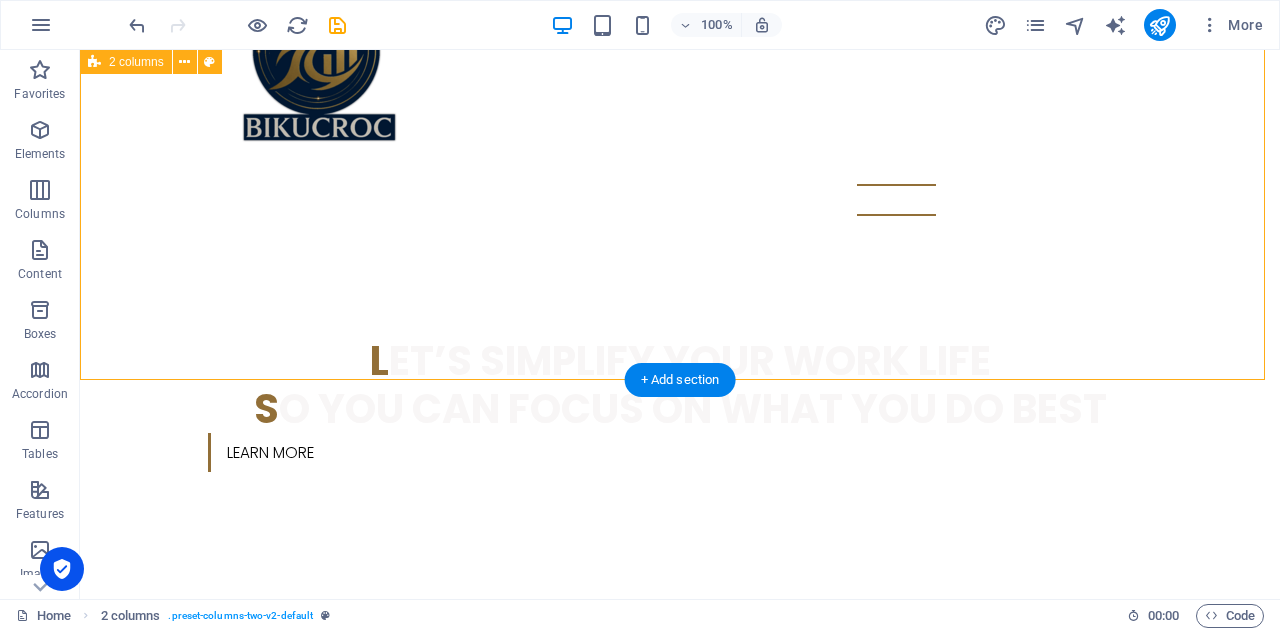 click on "🐊 s ay Goodbye to Admin Headaches & Hello to BIKUCROC! B ehind the Scenes, Beside Your Business BIKUCROC  is an [DEMOGRAPHIC_DATA]-based team providing reliable business support, project management, and business analysis services tailored for small businesses. We offer flexible  contractor services instead of full-time staff , giving you local expertise, real accountability, and smarter support — without the overhead or offshore risks." at bounding box center [680, 865] 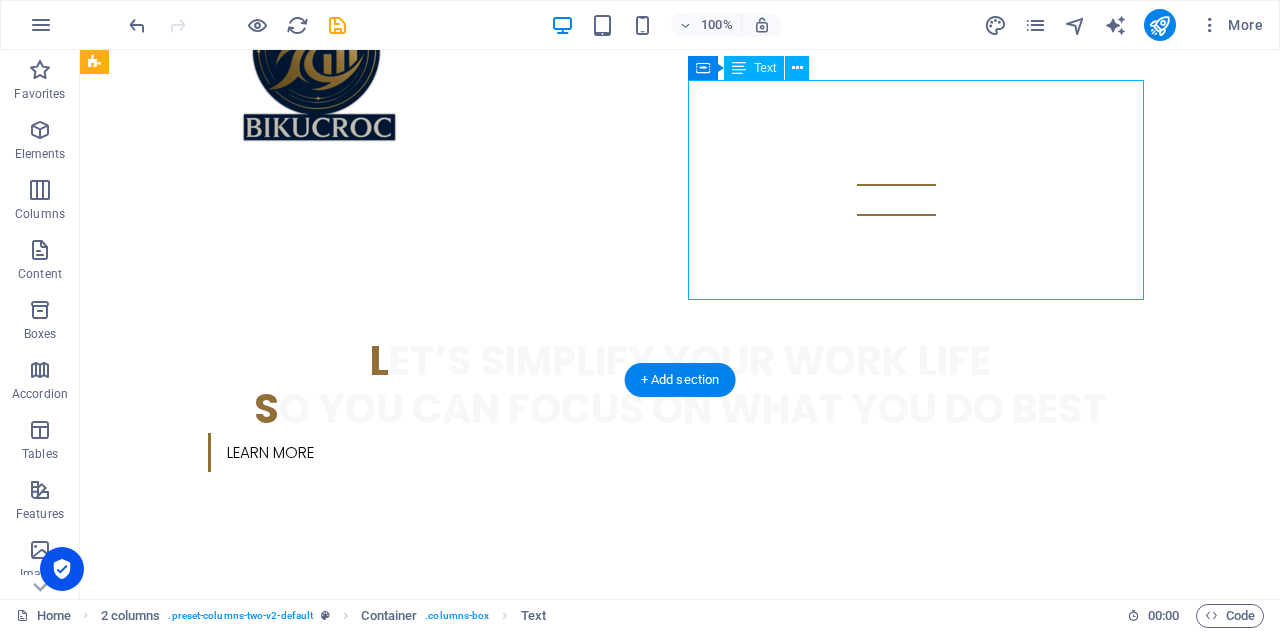 drag, startPoint x: 1056, startPoint y: 234, endPoint x: 1064, endPoint y: 215, distance: 20.615528 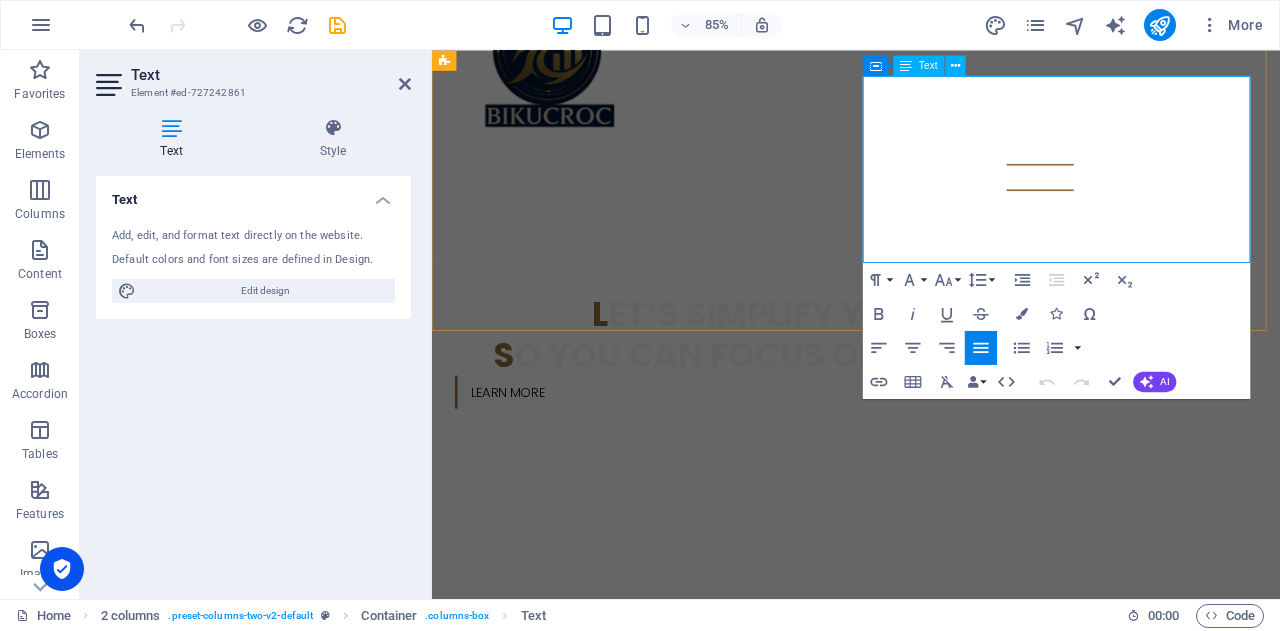 click on "BIKUCROC  is an [DEMOGRAPHIC_DATA] team providing reliable business support, project management, and business analysis services tailored for small businesses. We offer flexible  contractor services instead of full-time staff , giving you local expertise, real accountability, and smarter support — without the overhead or offshore risks." at bounding box center [676, 945] 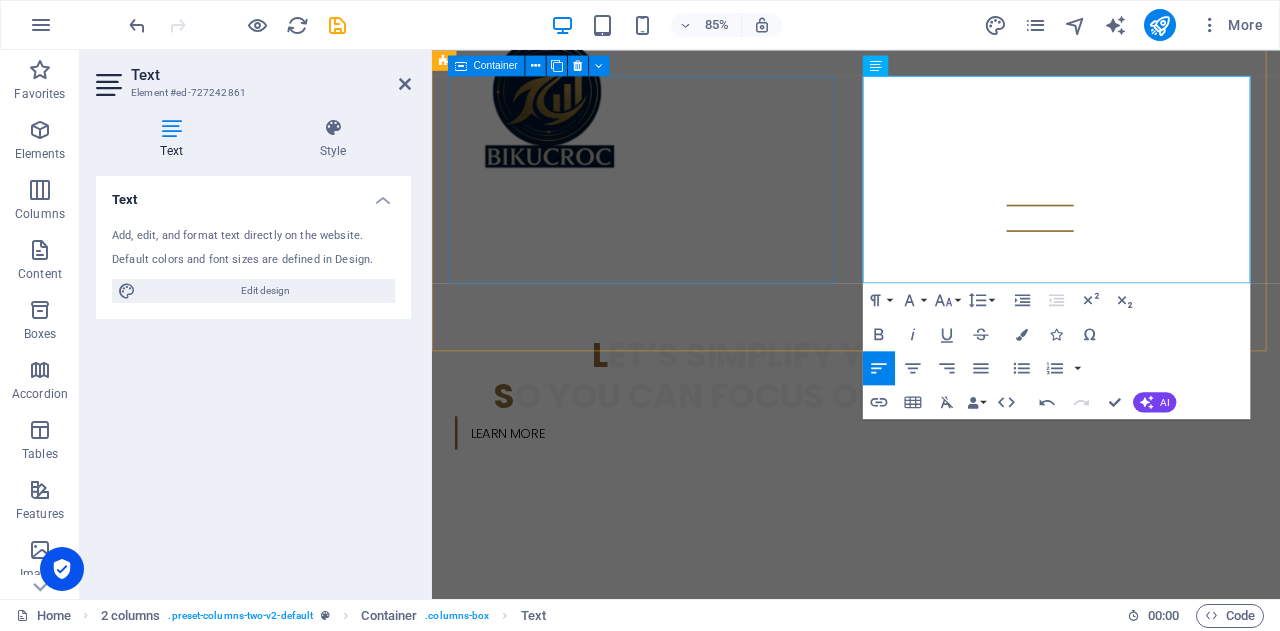 click on "🐊 s ay Goodbye to Admin Headaches & Hello to BIKUCROC!" at bounding box center (676, 796) 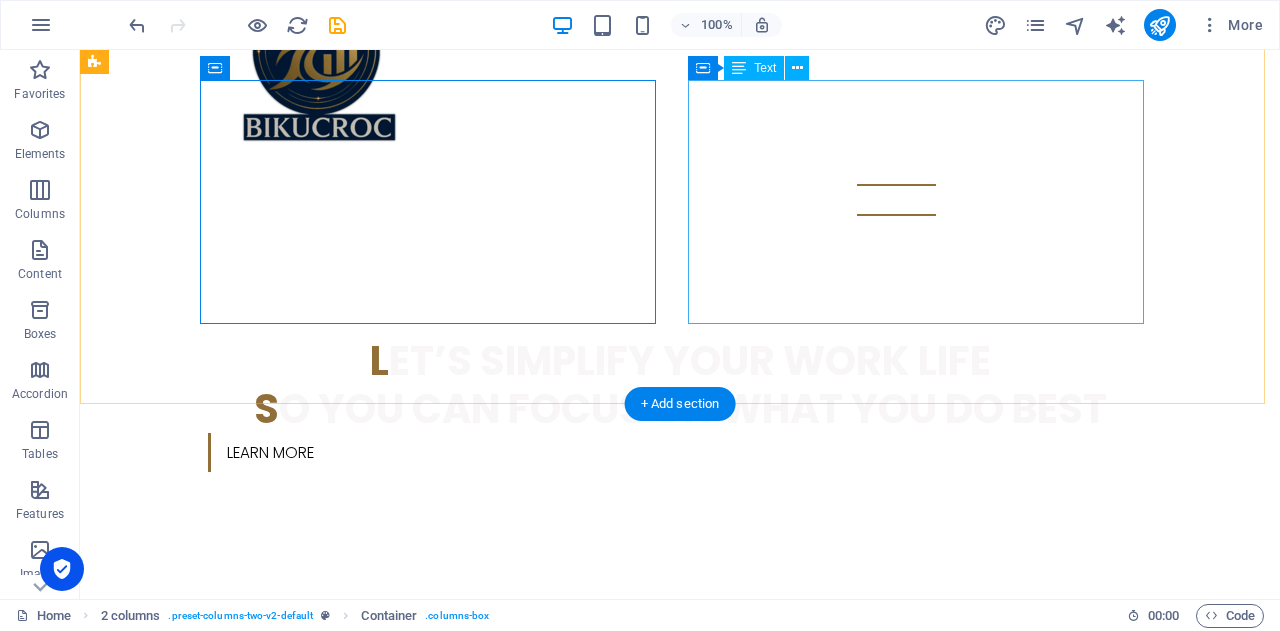 click on "B ehind the Scenes, Beside Your Business BIKUCROC  is an [DEMOGRAPHIC_DATA] team providing reliable business support, project management, and business analysis services tailored for small businesses. We offer flexible  contractor services instead of full-time staff , giving you local expertise, real accountability, and smarter support — without the overhead or offshore risks." at bounding box center [324, 922] 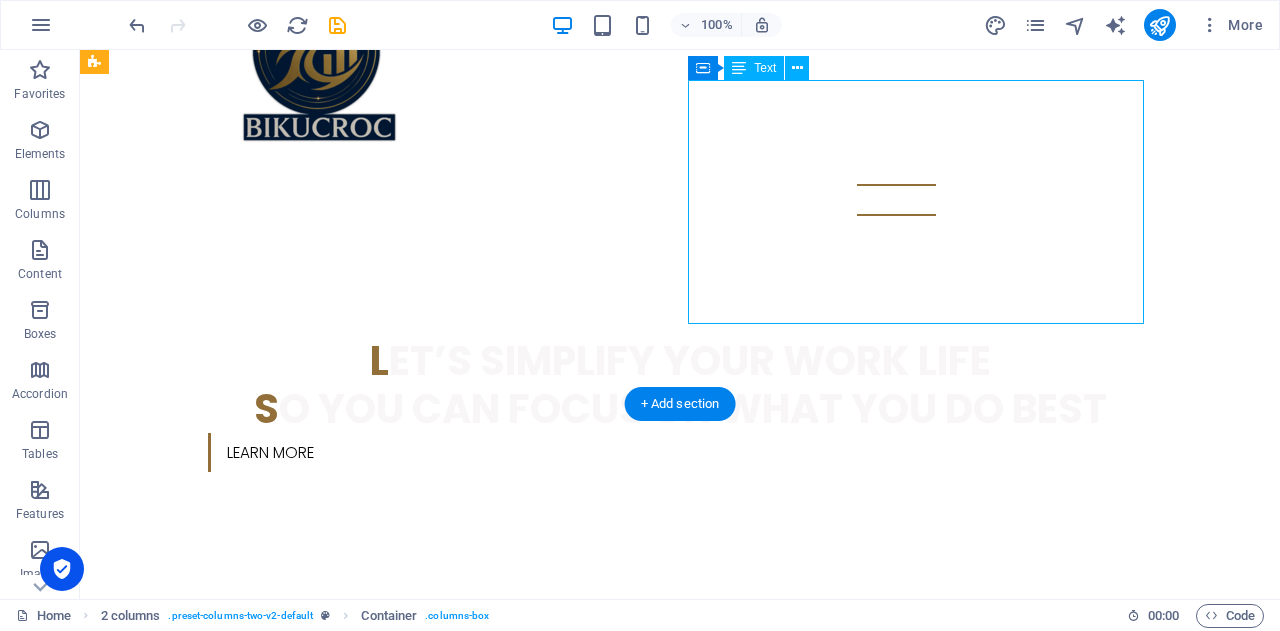 click on "B ehind the Scenes, Beside Your Business BIKUCROC  is an [DEMOGRAPHIC_DATA] team providing reliable business support, project management, and business analysis services tailored for small businesses. We offer flexible  contractor services instead of full-time staff , giving you local expertise, real accountability, and smarter support — without the overhead or offshore risks." at bounding box center (324, 922) 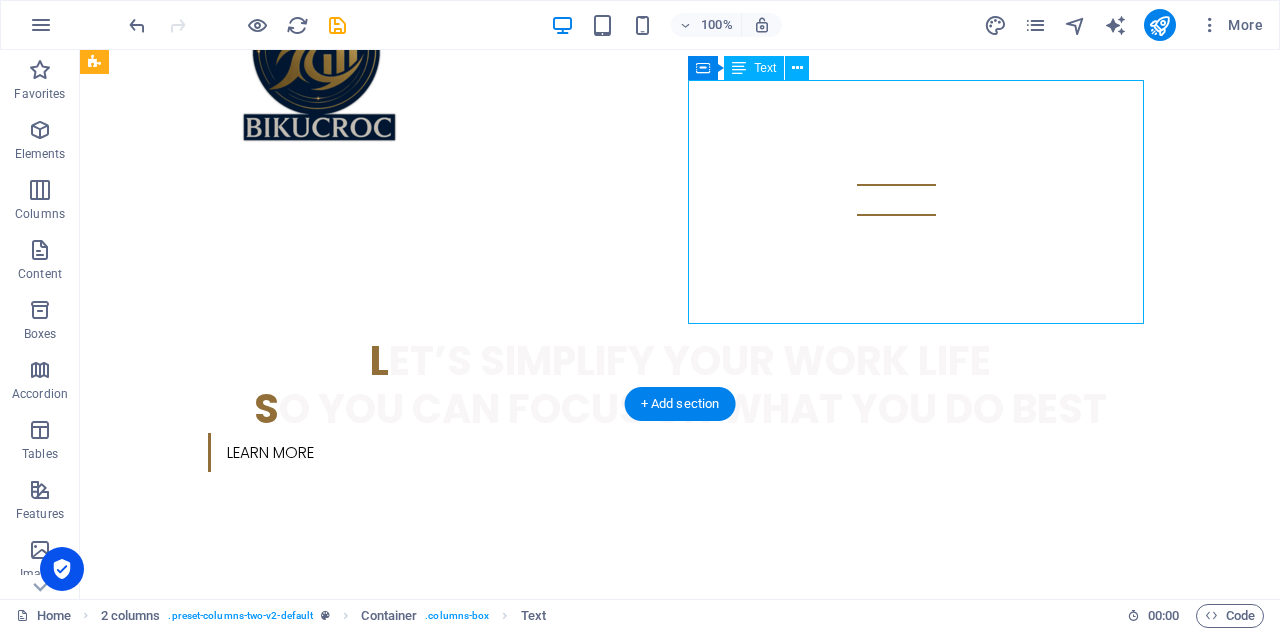click on "B ehind the Scenes, Beside Your Business BIKUCROC  is an [DEMOGRAPHIC_DATA] team providing reliable business support, project management, and business analysis services tailored for small businesses. We offer flexible  contractor services instead of full-time staff , giving you local expertise, real accountability, and smarter support — without the overhead or offshore risks." at bounding box center [324, 922] 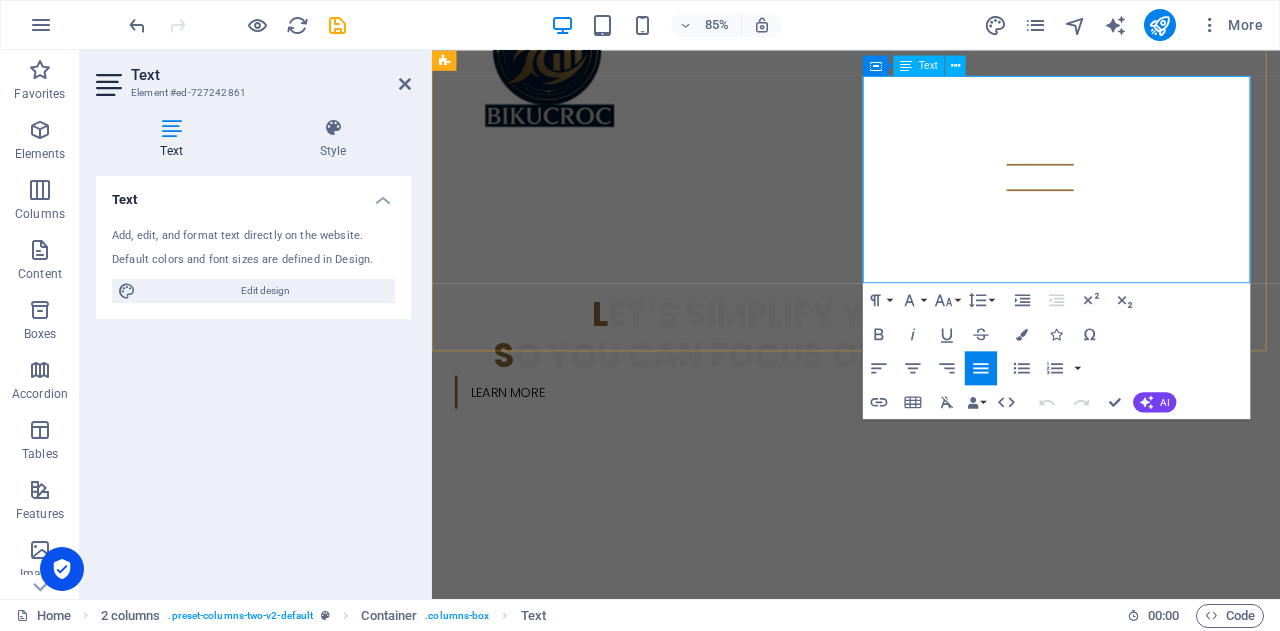 click on "BIKUCROC" at bounding box center [490, 883] 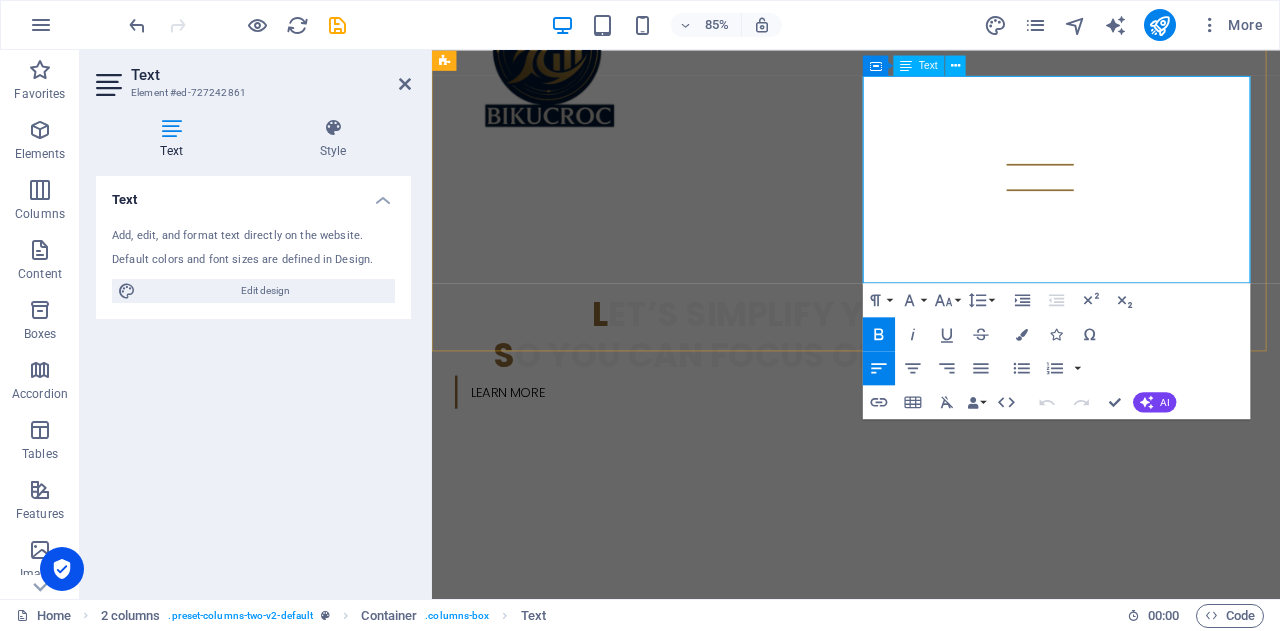 drag, startPoint x: 1063, startPoint y: 137, endPoint x: 992, endPoint y: 134, distance: 71.063354 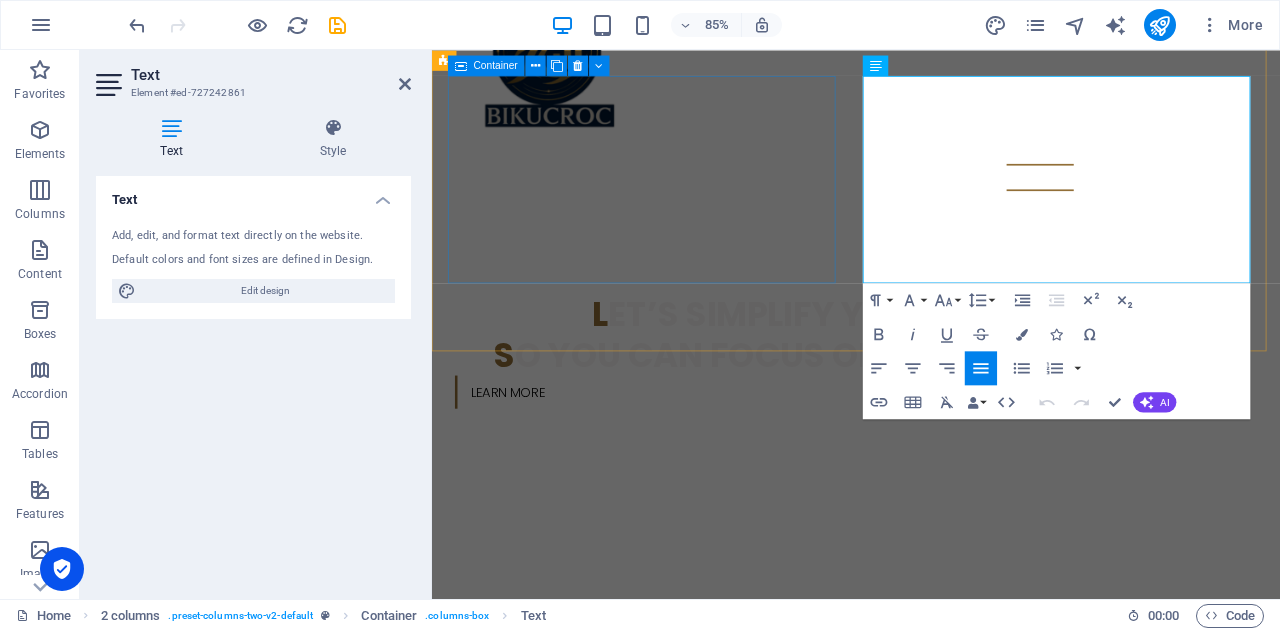 click on "🐊 s ay Goodbye to Admin Headaches & Hello to BIKUCROC!" at bounding box center [676, 748] 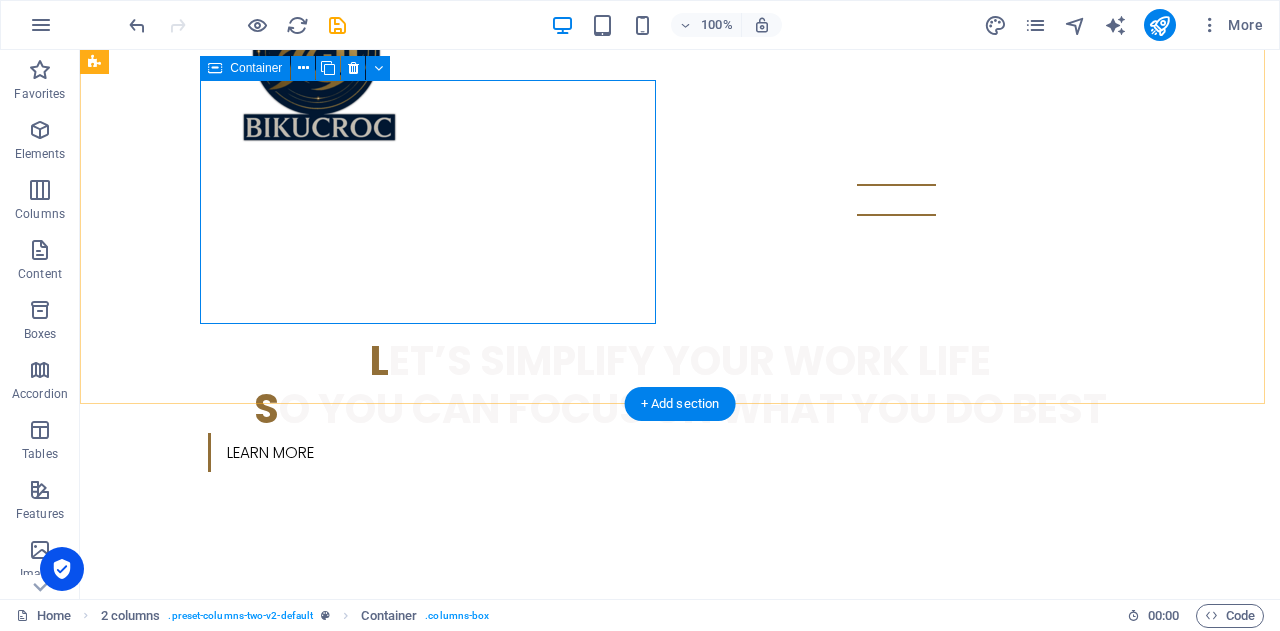 click on "🐊 s ay Goodbye to Admin Headaches & Hello to BIKUCROC!" at bounding box center (324, 748) 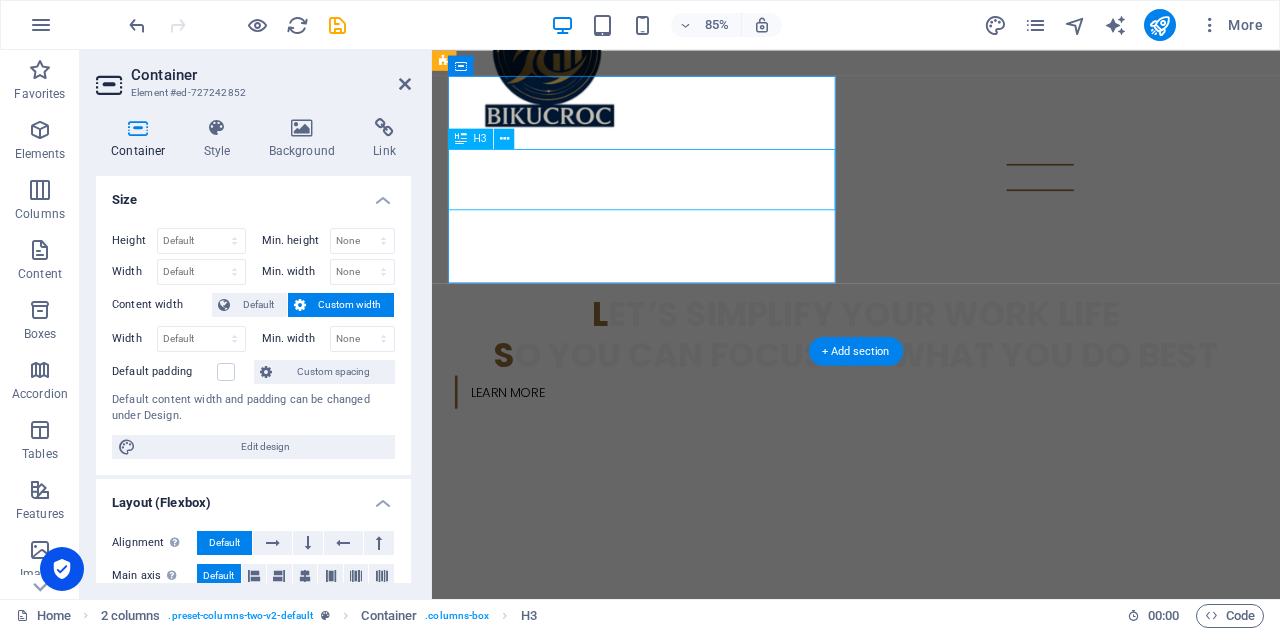 click on "🐊 s ay Goodbye to Admin Headaches & Hello to BIKUCROC!" at bounding box center [676, 748] 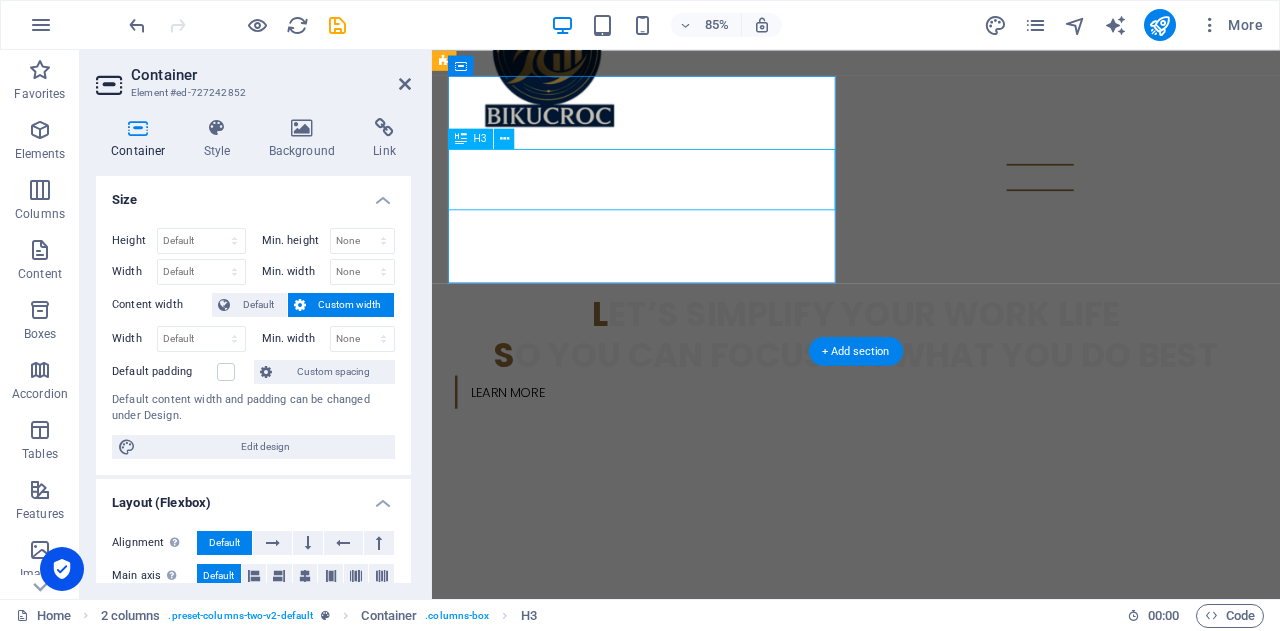 click on "🐊 s ay Goodbye to Admin Headaches & Hello to BIKUCROC!" at bounding box center [676, 748] 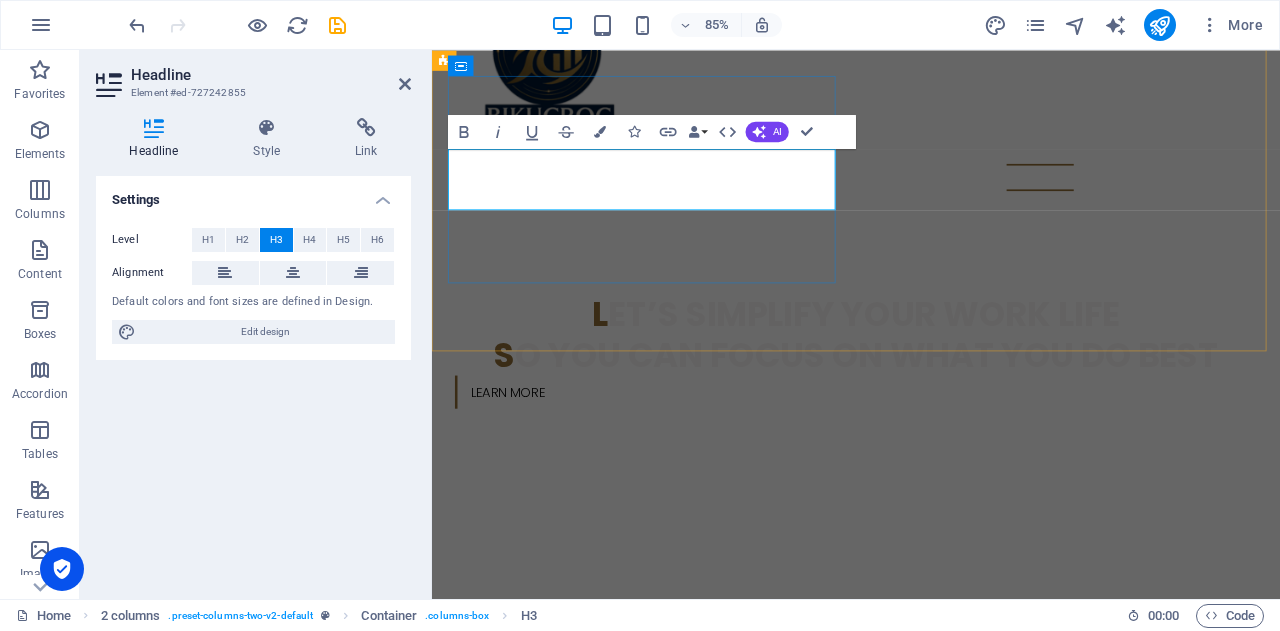 click on "🐊 s ay Goodbye to Admin Headaches & Hello to BIKUCROC!" at bounding box center [676, 748] 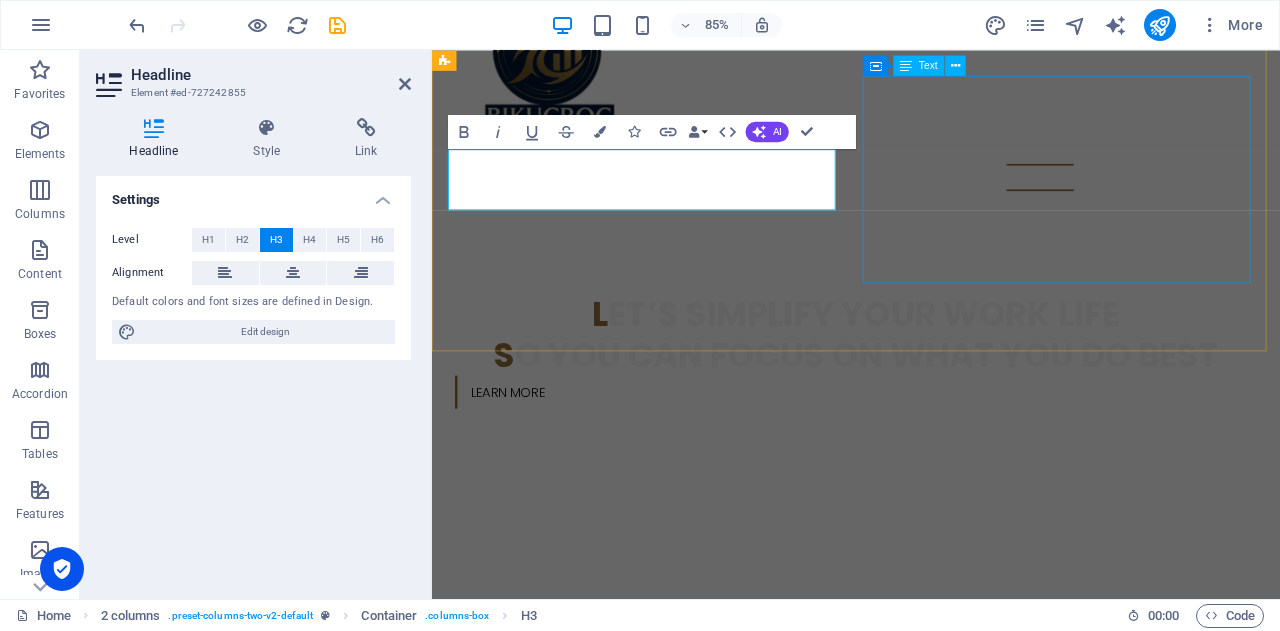 drag, startPoint x: 510, startPoint y: 180, endPoint x: 951, endPoint y: 243, distance: 445.47726 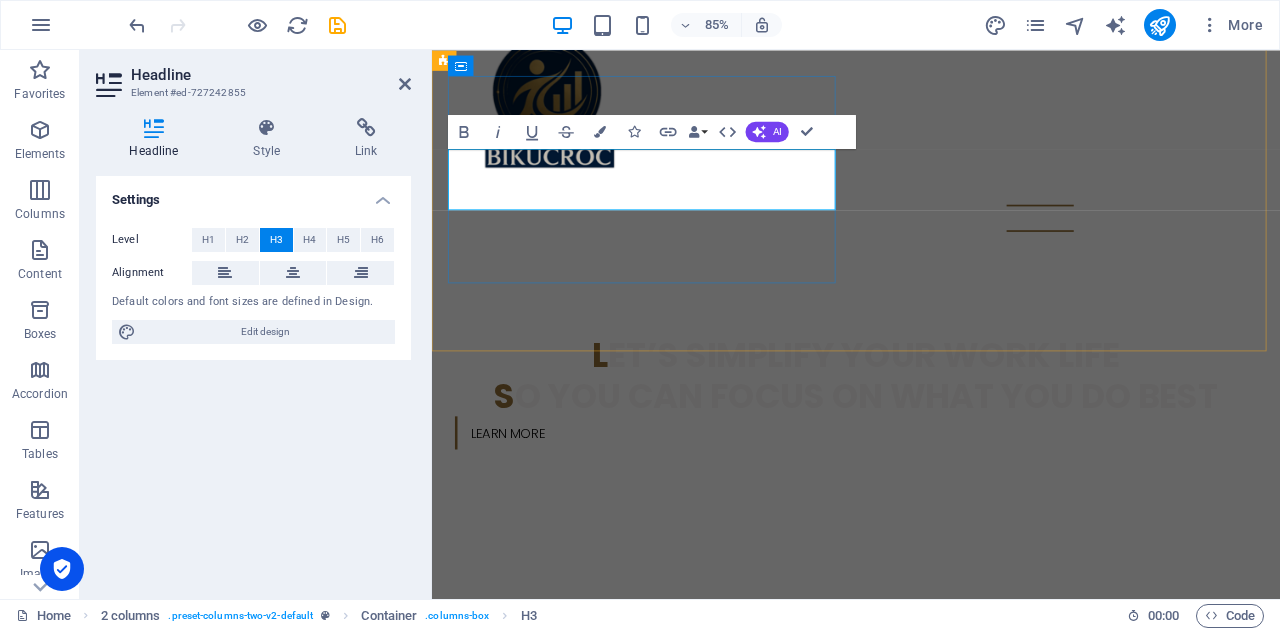 click on "🐊 s Flexible Business Services You Can Trust" at bounding box center (676, 796) 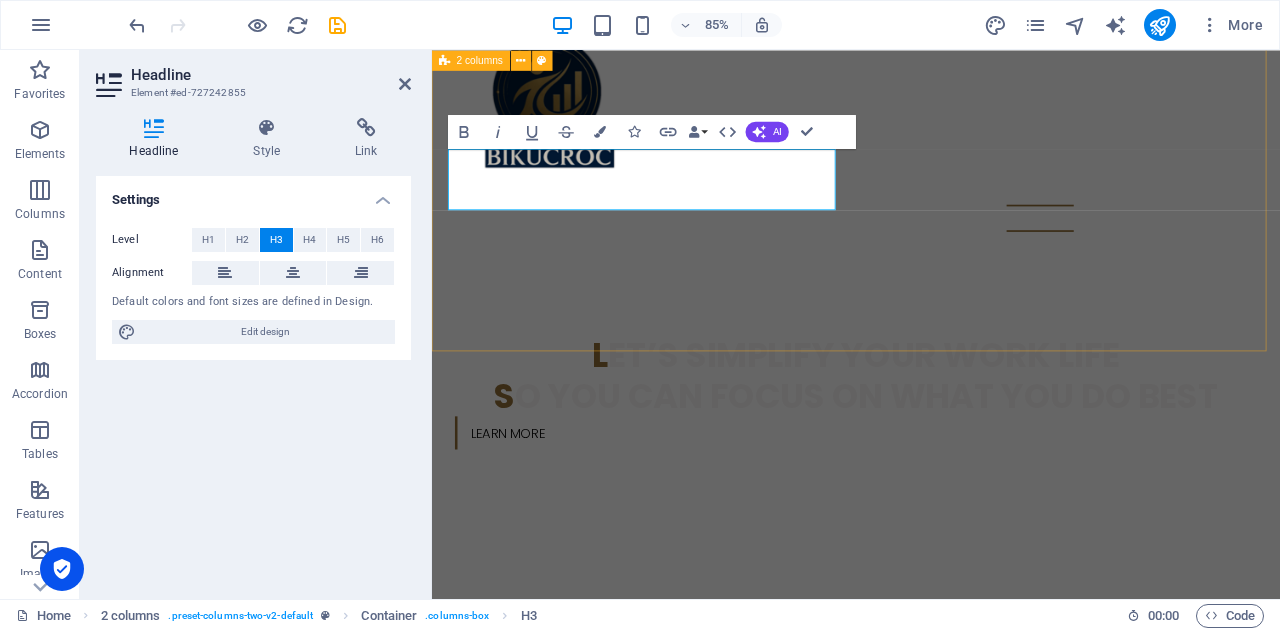 click on "🐊 f lexible Business Services You Can Trust B ehind the Scenes, Beside Your Business BIKUCROC  is an [DEMOGRAPHIC_DATA] team providing reliable business support, project management, and business analysis services tailored for small businesses. We offer flexible  contractor services instead of full-time staff , giving you local expertise, real accountability, and smarter support — without the overhead or offshore risks." at bounding box center (931, 926) 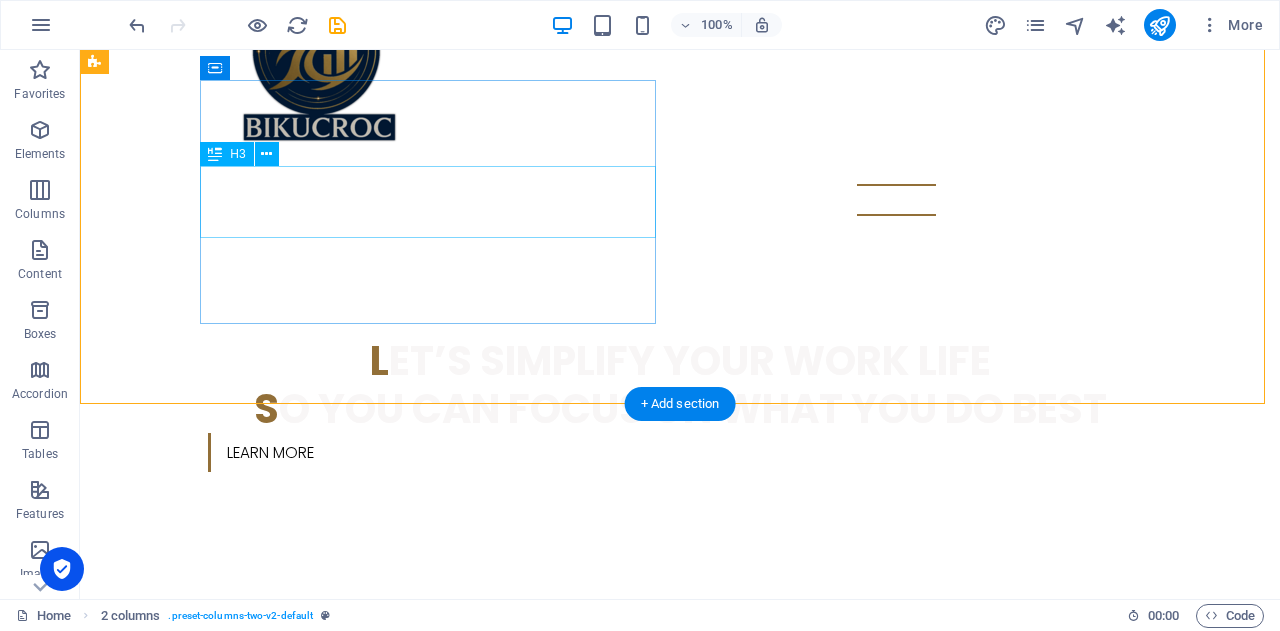 click on "🐊 f lexible Business Services You Can Trust" at bounding box center [324, 748] 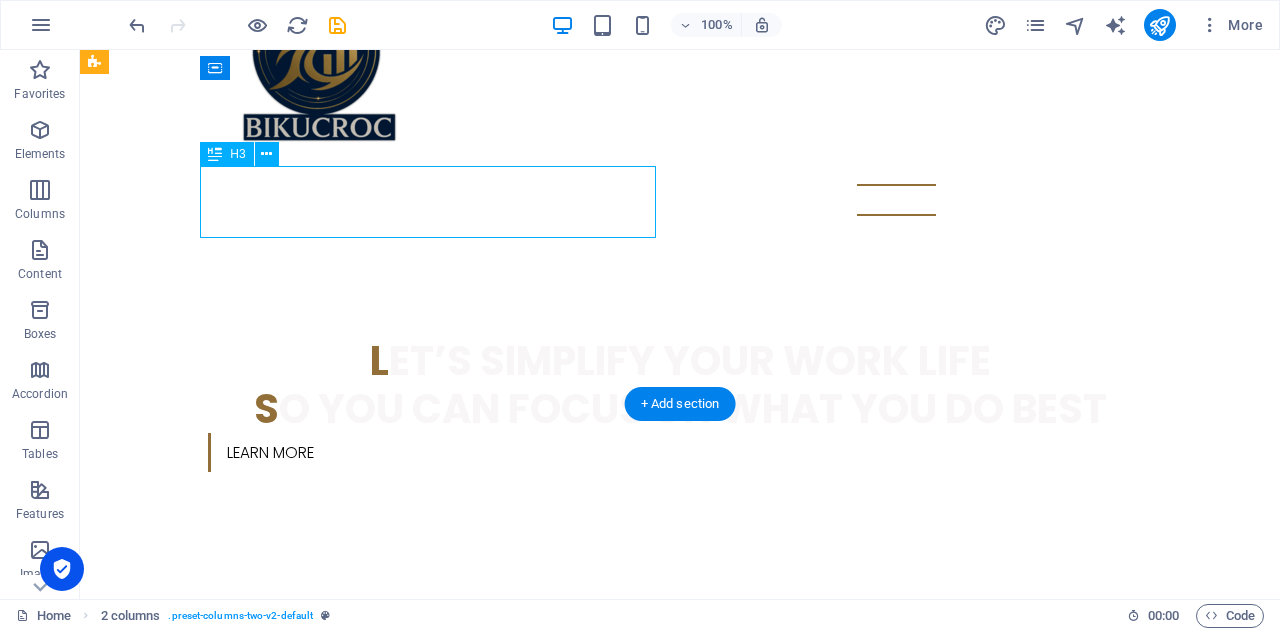 click on "🐊 f lexible Business Services You Can Trust" at bounding box center [324, 748] 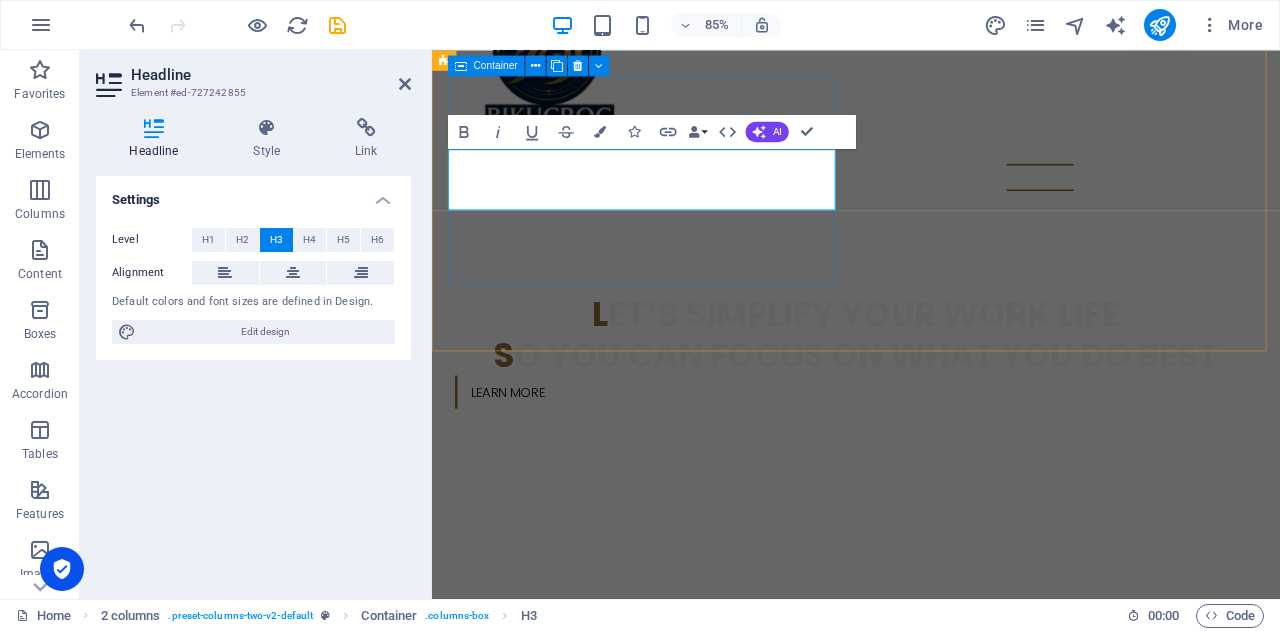 click on "🐊 f lexible Business Services You Can Trust" at bounding box center (676, 748) 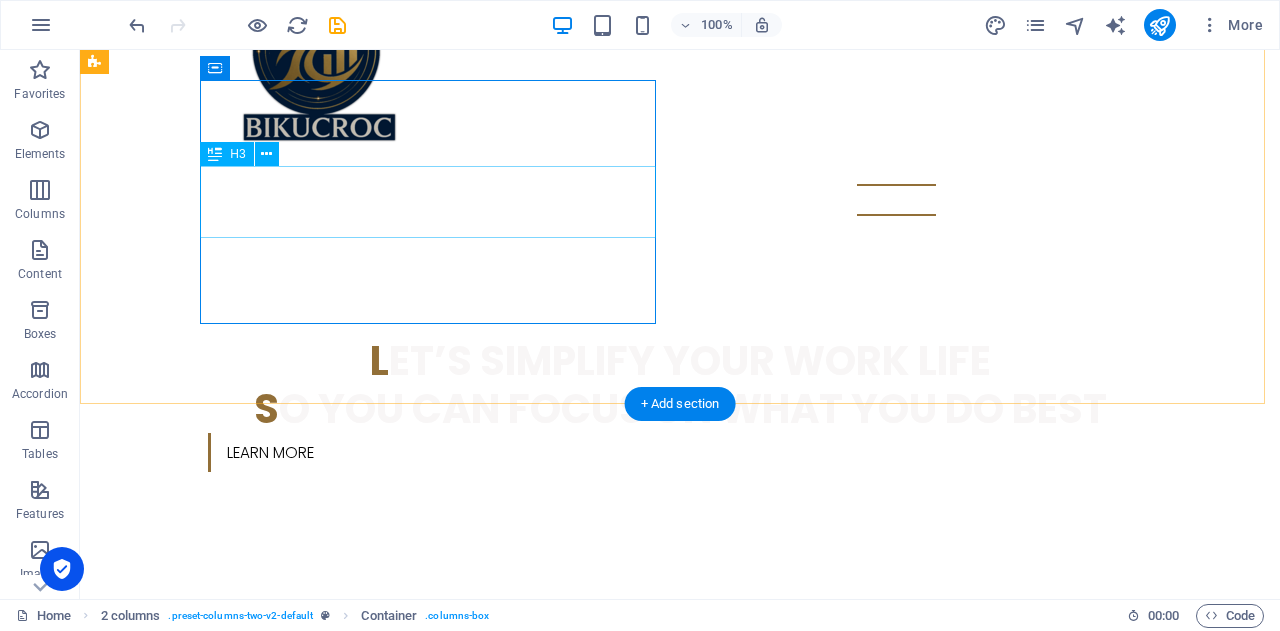 click on "🐊 f lexible Business Services You Can Trust" at bounding box center (324, 748) 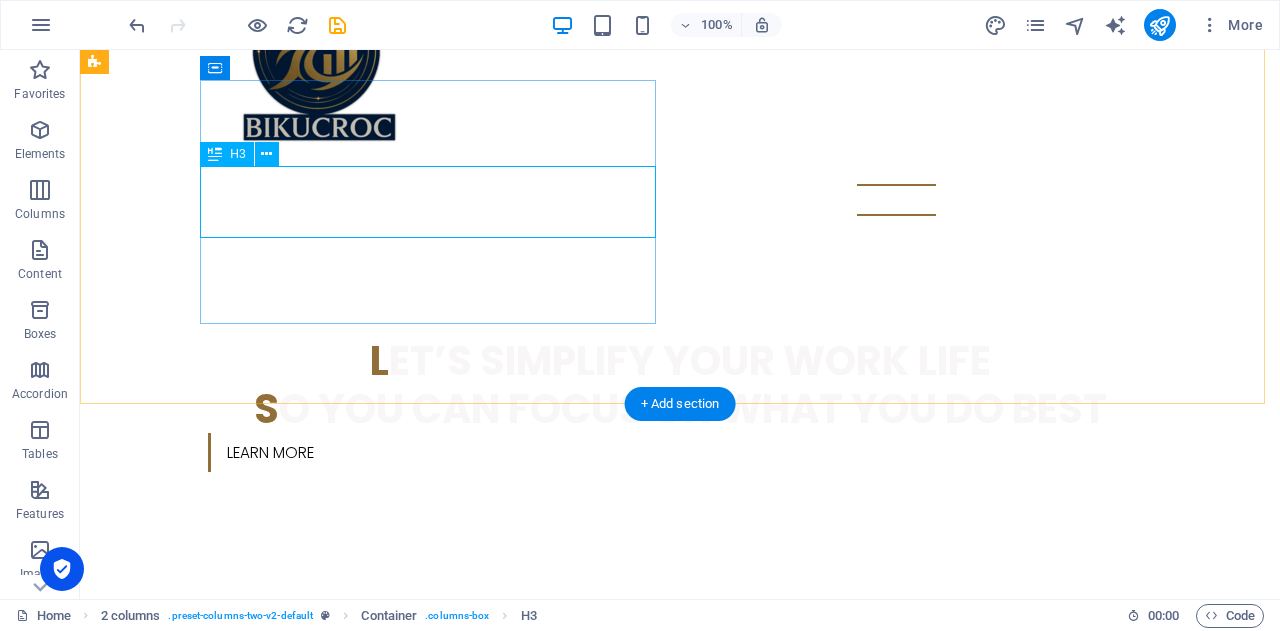 click on "🐊 f lexible Business Services You Can Trust" at bounding box center [324, 748] 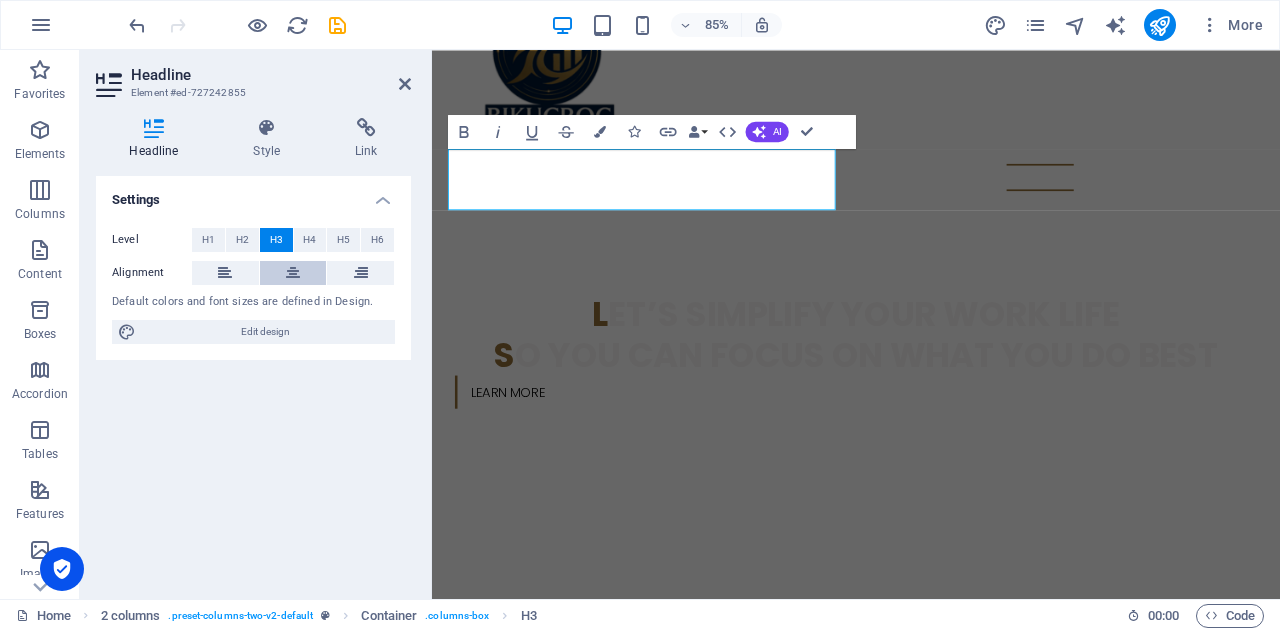 click at bounding box center [293, 273] 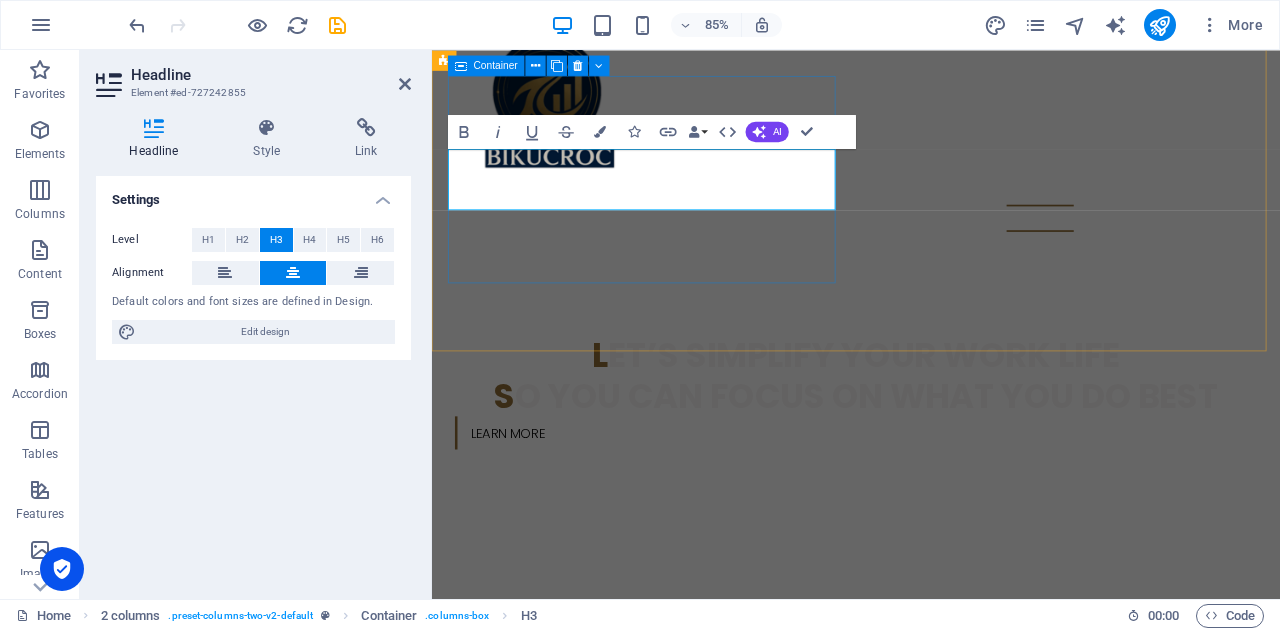 click on "🐊 f lexible Business Services You Can Trust" at bounding box center [676, 796] 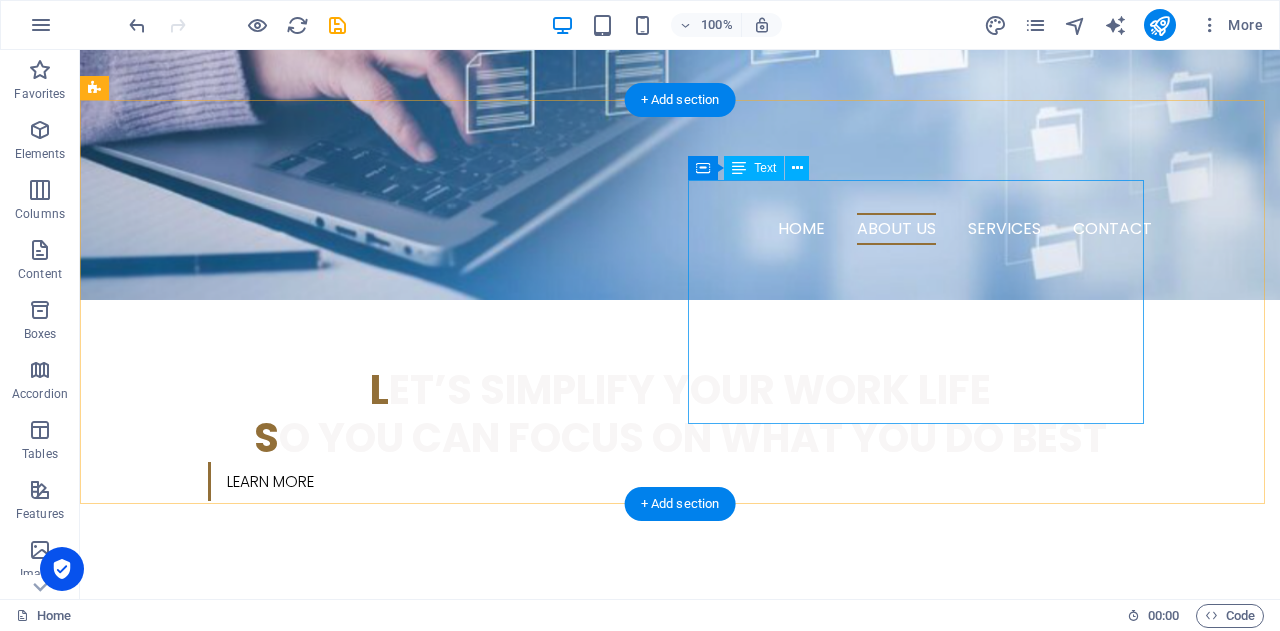 scroll, scrollTop: 700, scrollLeft: 0, axis: vertical 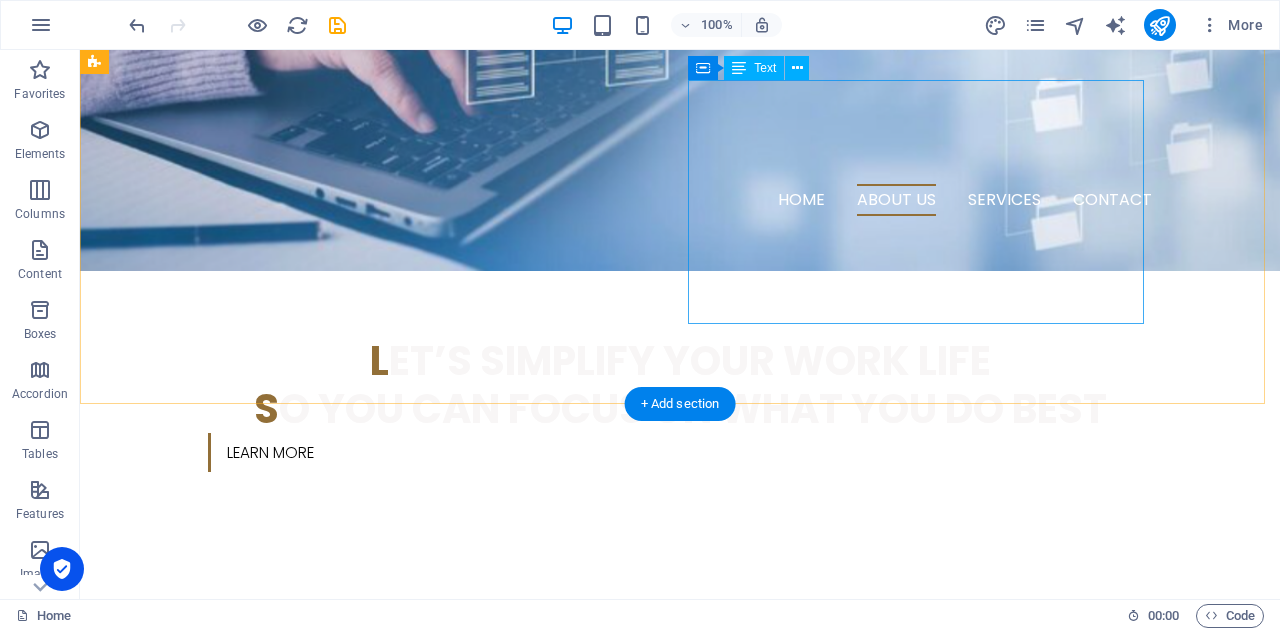 click on "B ehind the Scenes, Beside Your Business BIKUCROC  is an [DEMOGRAPHIC_DATA] team providing reliable business support, project management, and business analysis services tailored for small businesses. We offer flexible  contractor services instead of full-time staff , giving you local expertise, real accountability, and smarter support — without the overhead or offshore risks." at bounding box center [324, 922] 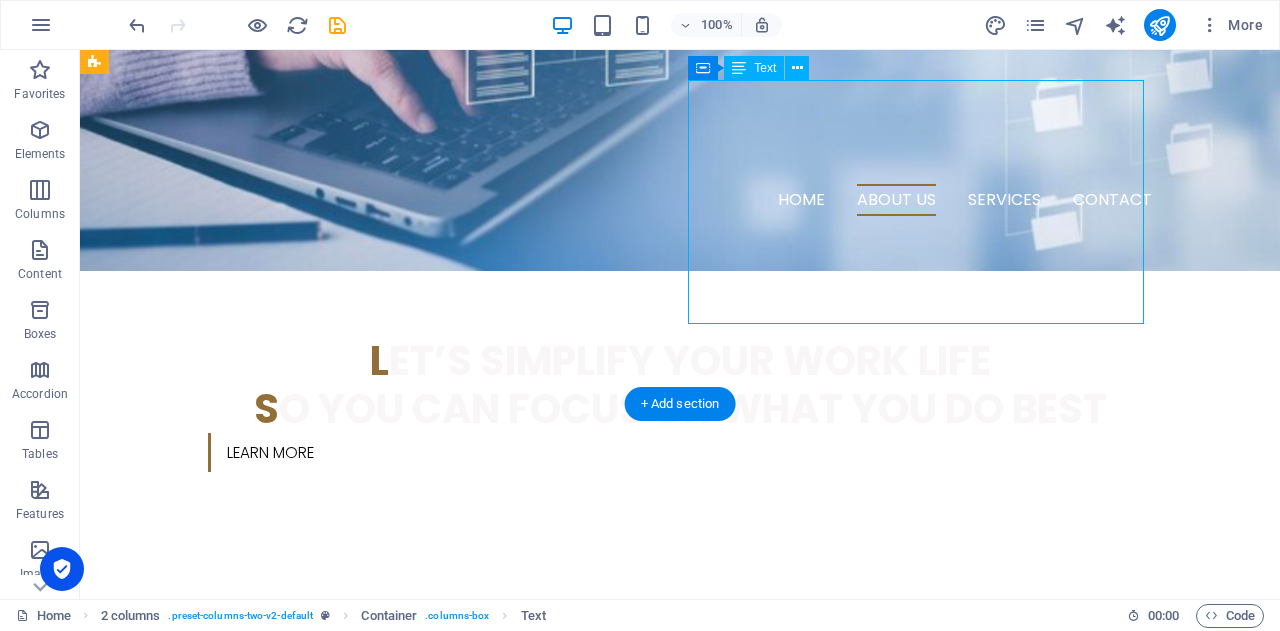 click on "B ehind the Scenes, Beside Your Business BIKUCROC  is an [DEMOGRAPHIC_DATA] team providing reliable business support, project management, and business analysis services tailored for small businesses. We offer flexible  contractor services instead of full-time staff , giving you local expertise, real accountability, and smarter support — without the overhead or offshore risks." at bounding box center (324, 922) 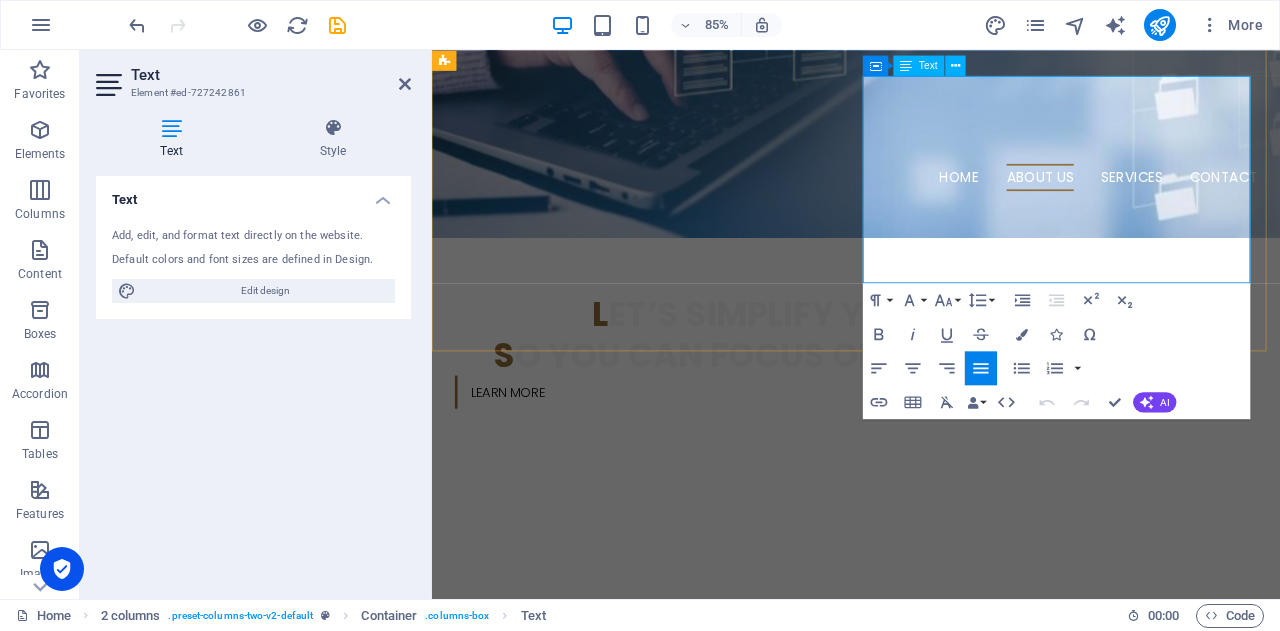 click on "B ehind the Scenes, Beside Your Business" at bounding box center [676, 836] 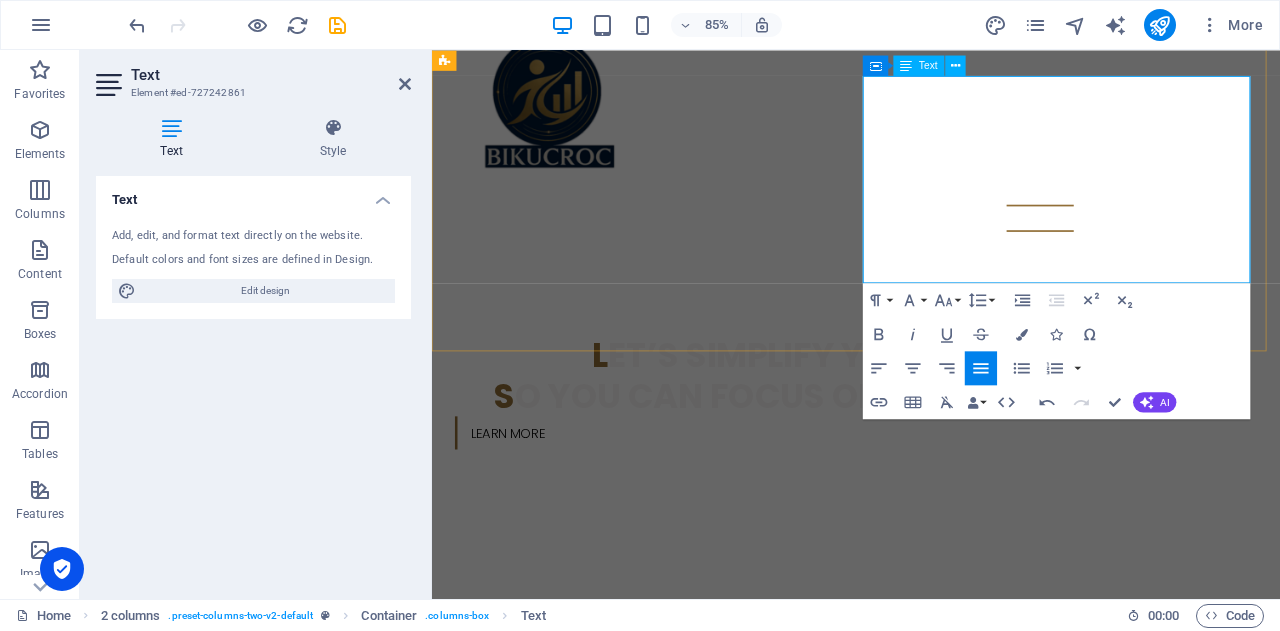 click on "B" at bounding box center [455, 865] 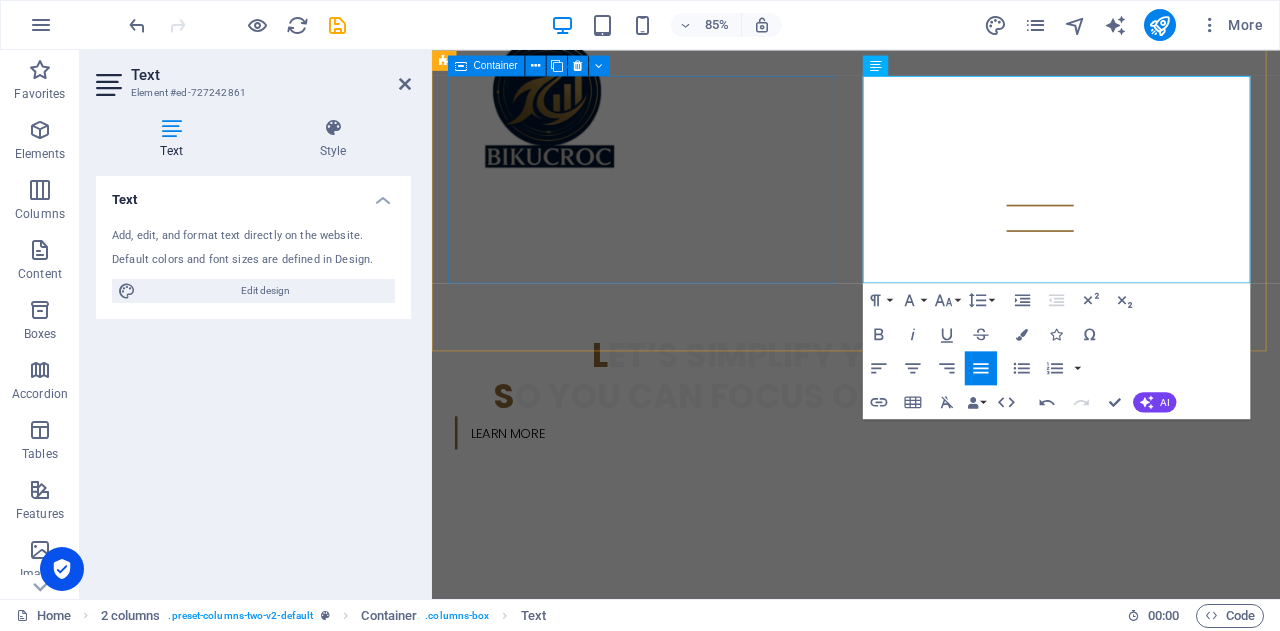 click on "🐊 f lexible Business Services You Can Trust" at bounding box center (676, 796) 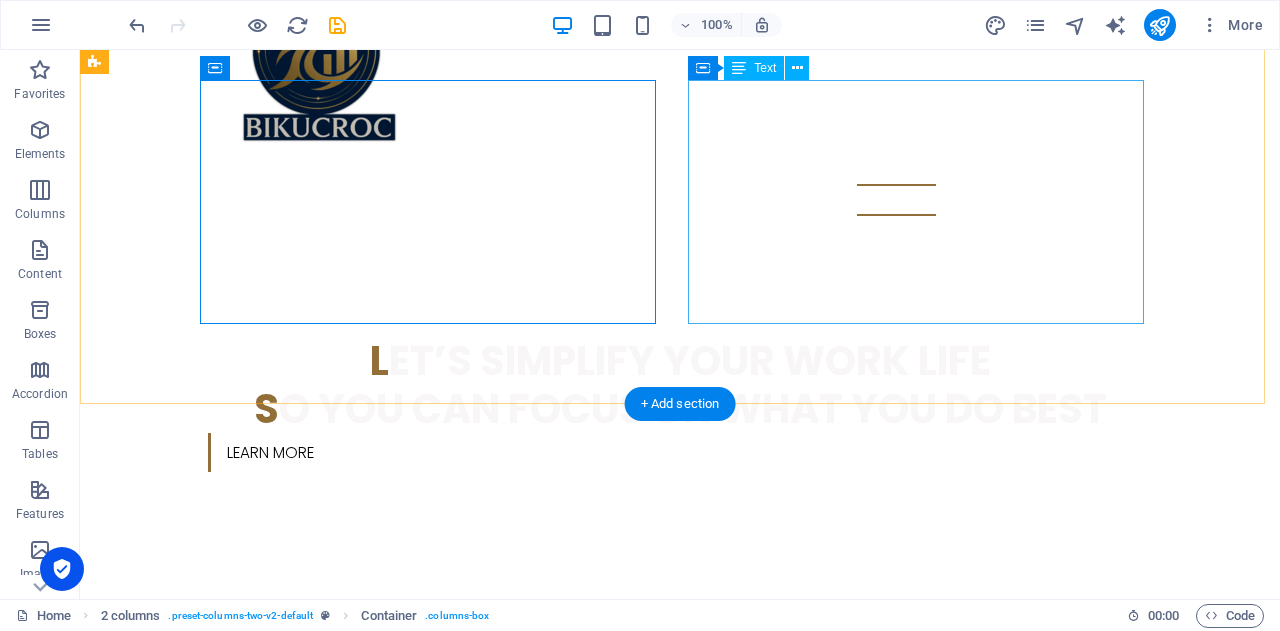 click on "h elping Aussie Businesses Run Smoother BIKUCROC  is an [DEMOGRAPHIC_DATA] team providing reliable business support, project management, and business analysis services tailored for small businesses. We offer flexible  contractor services instead of full-time staff , giving you local expertise, real accountability, and smarter support — without the overhead or offshore risks." at bounding box center [324, 922] 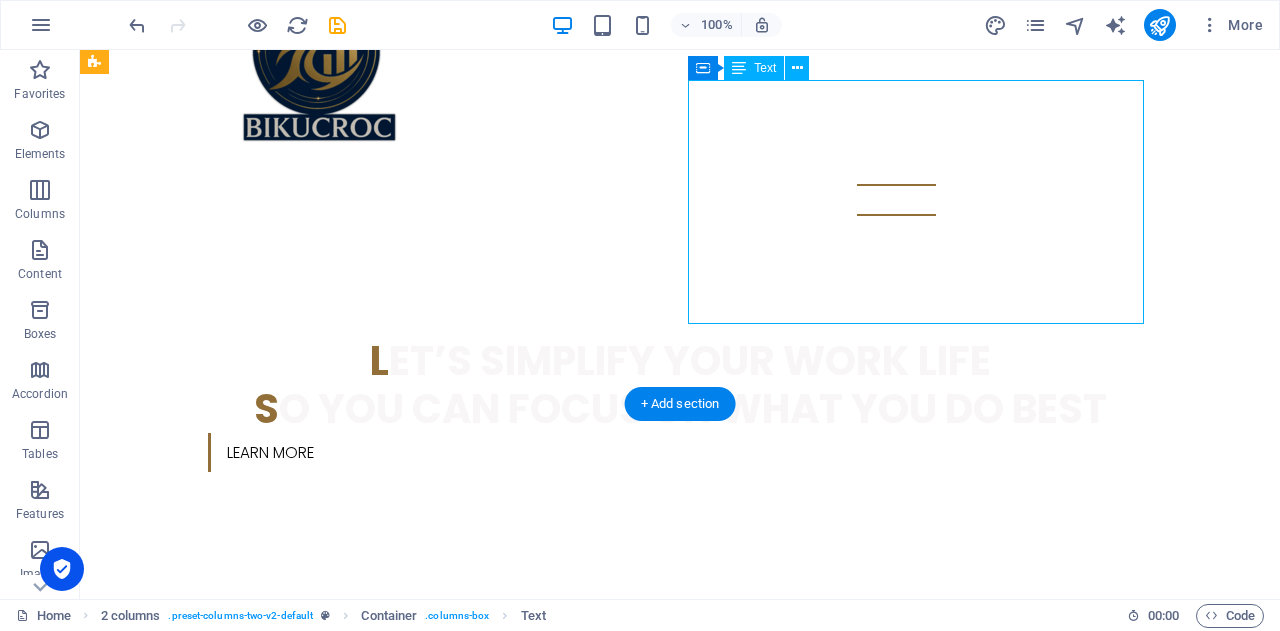 click on "h elping Aussie Businesses Run Smoother BIKUCROC  is an [DEMOGRAPHIC_DATA] team providing reliable business support, project management, and business analysis services tailored for small businesses. We offer flexible  contractor services instead of full-time staff , giving you local expertise, real accountability, and smarter support — without the overhead or offshore risks." at bounding box center [324, 922] 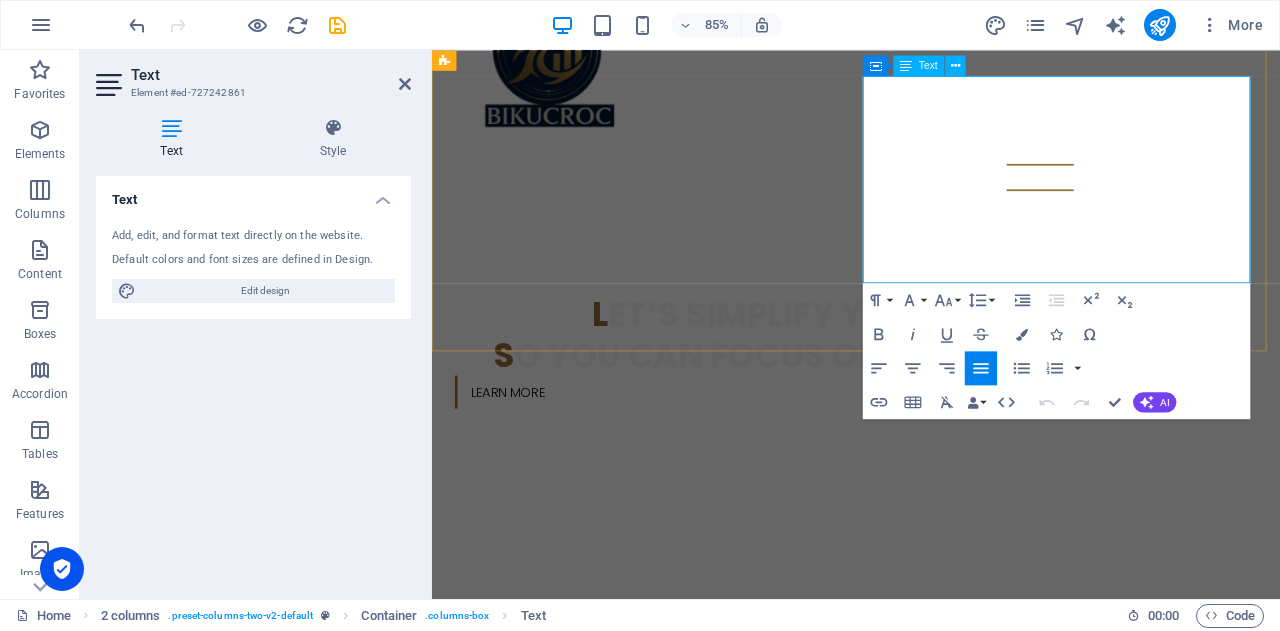 click on "contractor services instead of full-time staff" at bounding box center [673, 994] 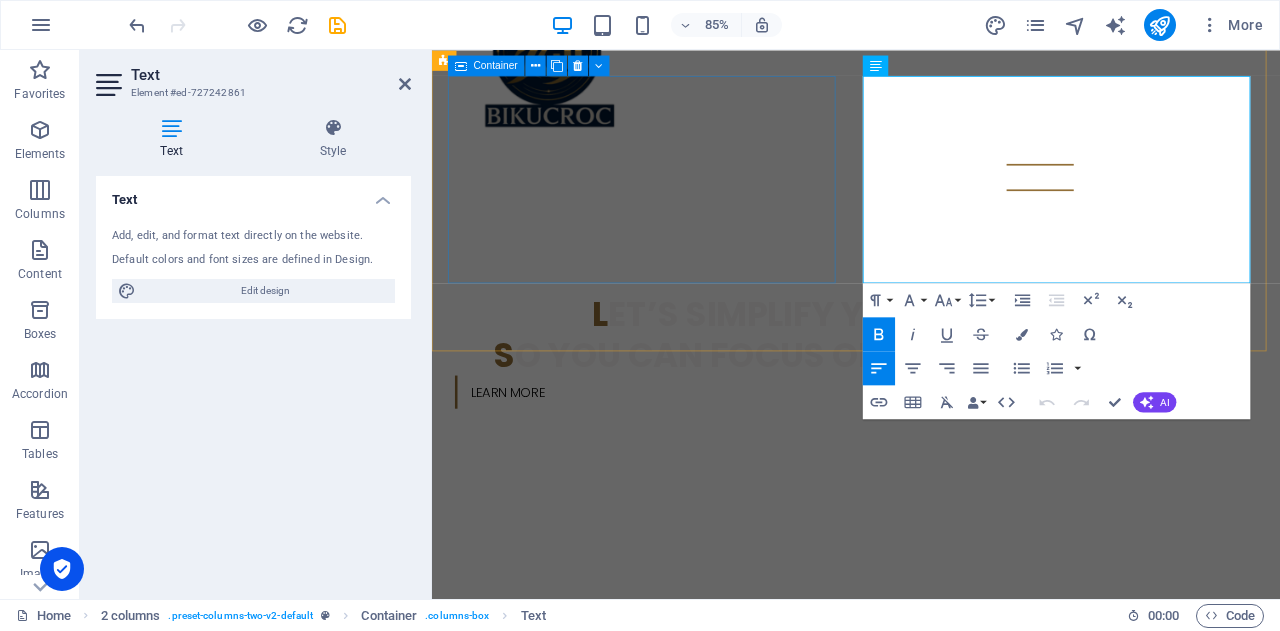 click on "🐊 f lexible Business Services You Can Trust" at bounding box center (676, 748) 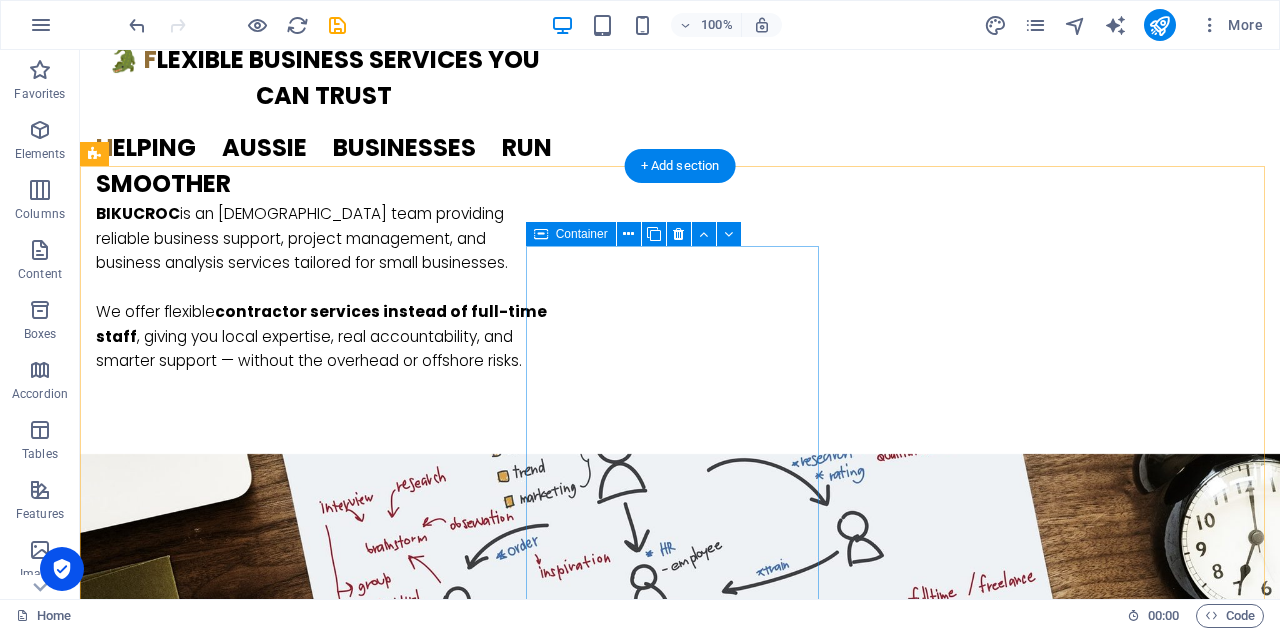 scroll, scrollTop: 1400, scrollLeft: 0, axis: vertical 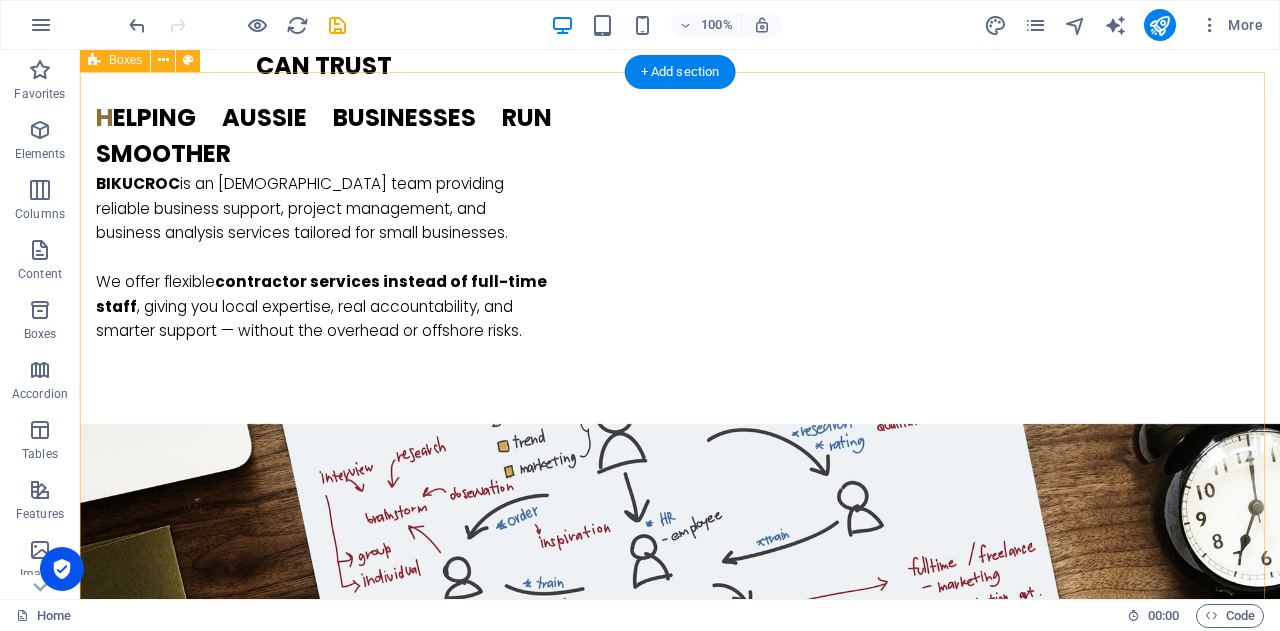 click on "Have onshore Excellence service At  [GEOGRAPHIC_DATA] , we’re a team of  onshore, reliable, professional experts  who  get  what it means to run a business in [GEOGRAPHIC_DATA]. Business Support That Actually Supports You We tailor our services to match your business needs — from day-to-day admin support to strategic project delivery. Flexible Affordable Local Let’s simplify your work life — so you can focus on what you do best. 🗓️  Book a free discovery call [DATE]  and see how we can make your business  smoother, faster, and smarter ." at bounding box center [680, 1912] 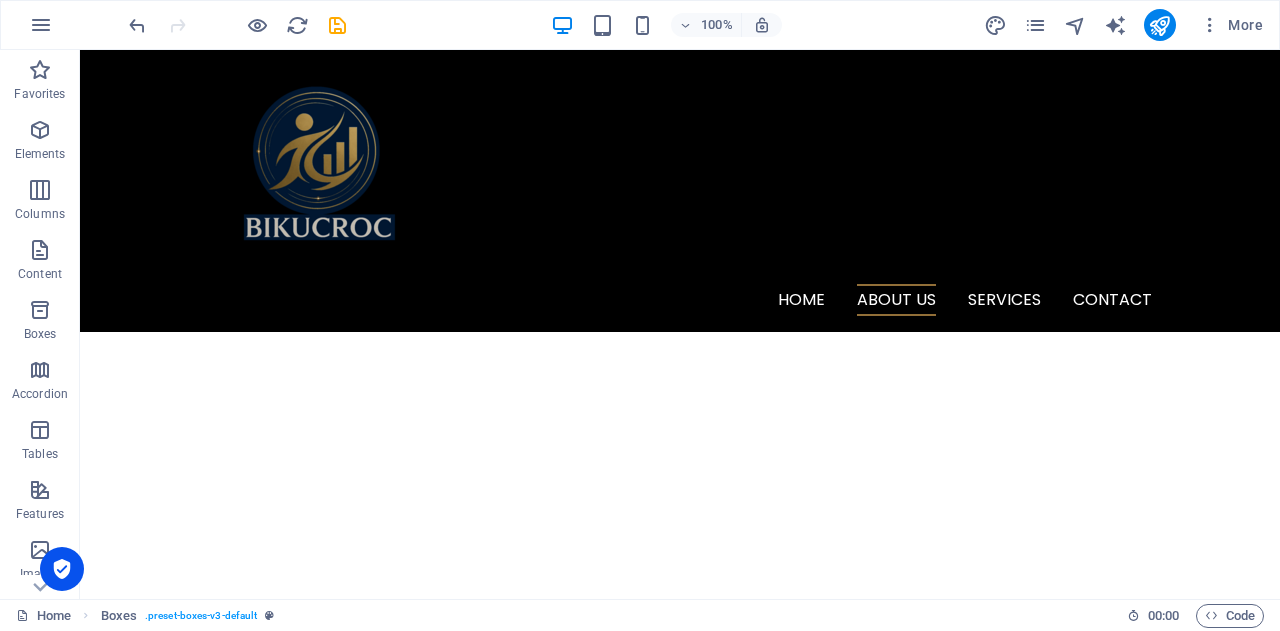 scroll, scrollTop: 0, scrollLeft: 0, axis: both 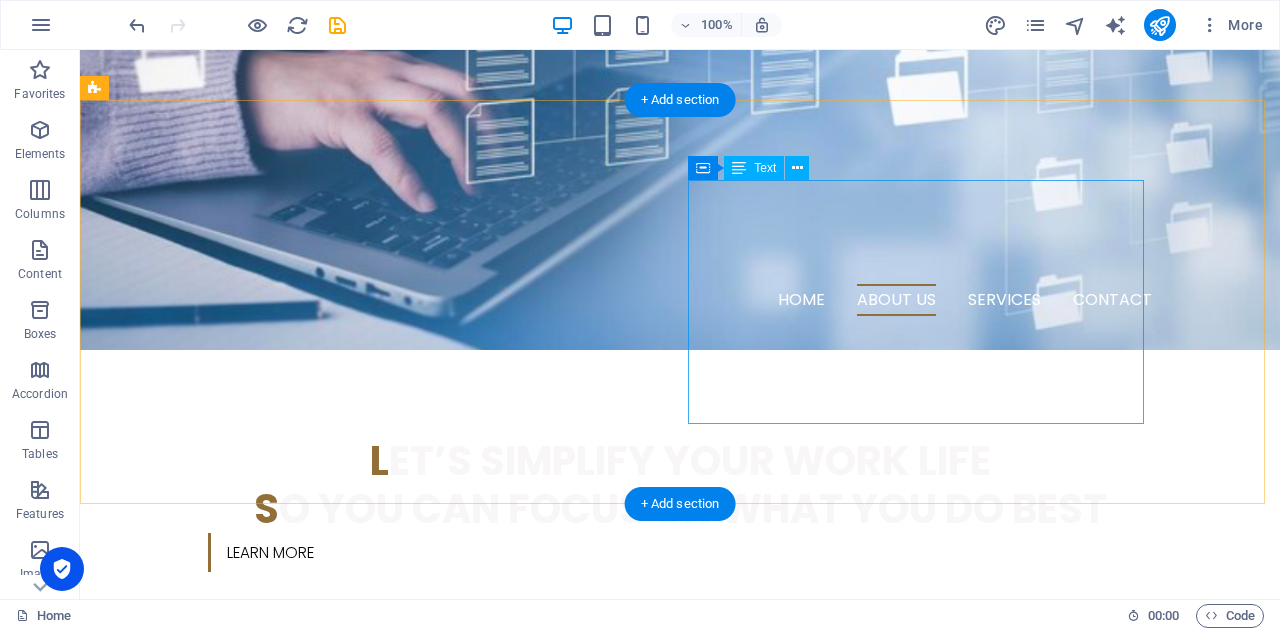 click on "h elping Aussie Businesses Run Smoother BIKUCROC  is an [DEMOGRAPHIC_DATA] team providing reliable business support, project management, and business analysis services tailored for small businesses. We offer flexible  contractor services instead of full-time staff , giving you local expertise, real accountability, and smarter support — without the overhead or offshore risks." at bounding box center [324, 1022] 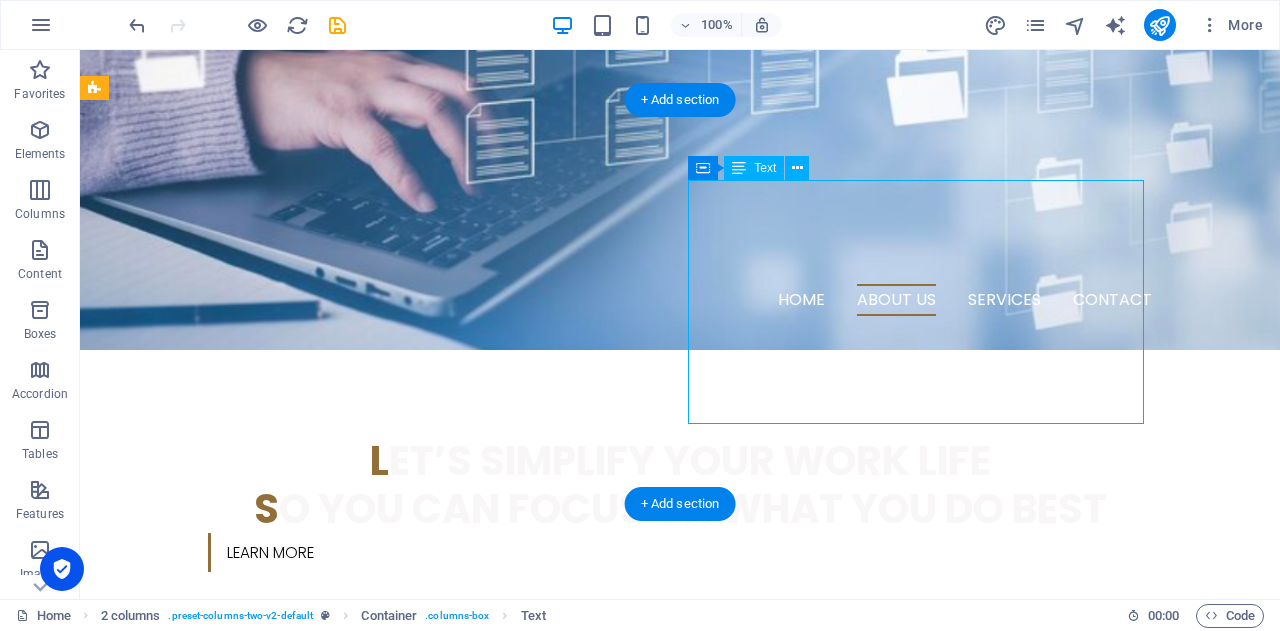 click on "h elping Aussie Businesses Run Smoother BIKUCROC  is an [DEMOGRAPHIC_DATA] team providing reliable business support, project management, and business analysis services tailored for small businesses. We offer flexible  contractor services instead of full-time staff , giving you local expertise, real accountability, and smarter support — without the overhead or offshore risks." at bounding box center (324, 1022) 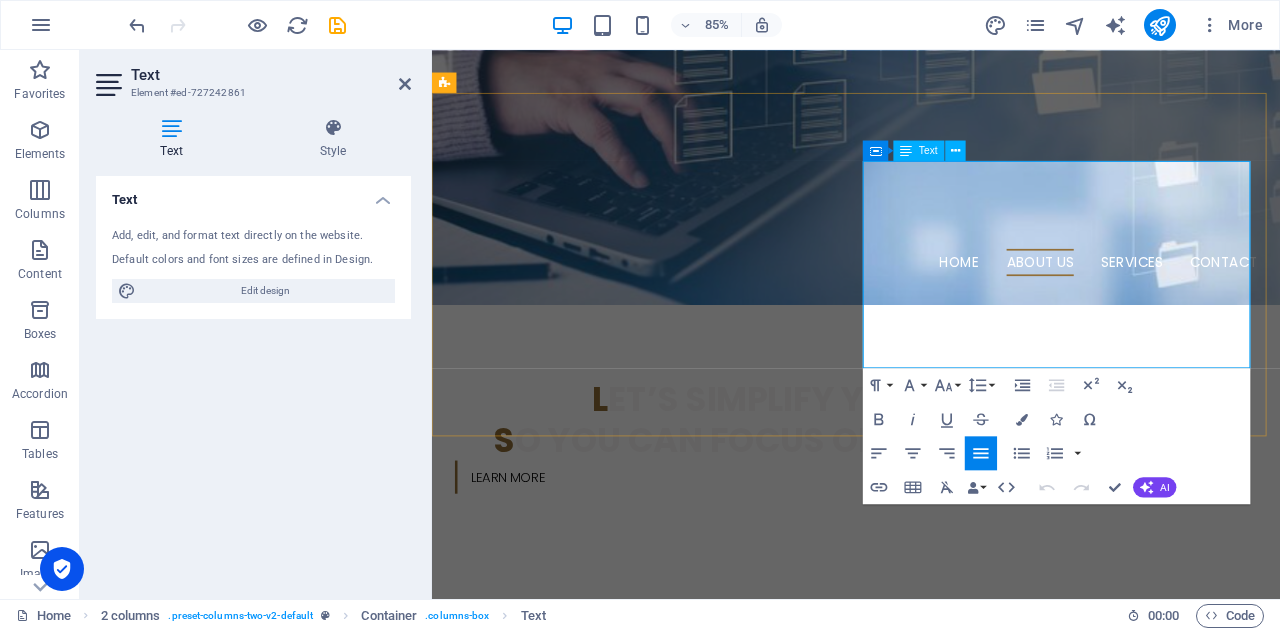 click on "h elping Aussie Businesses Run Smoother" at bounding box center [676, 936] 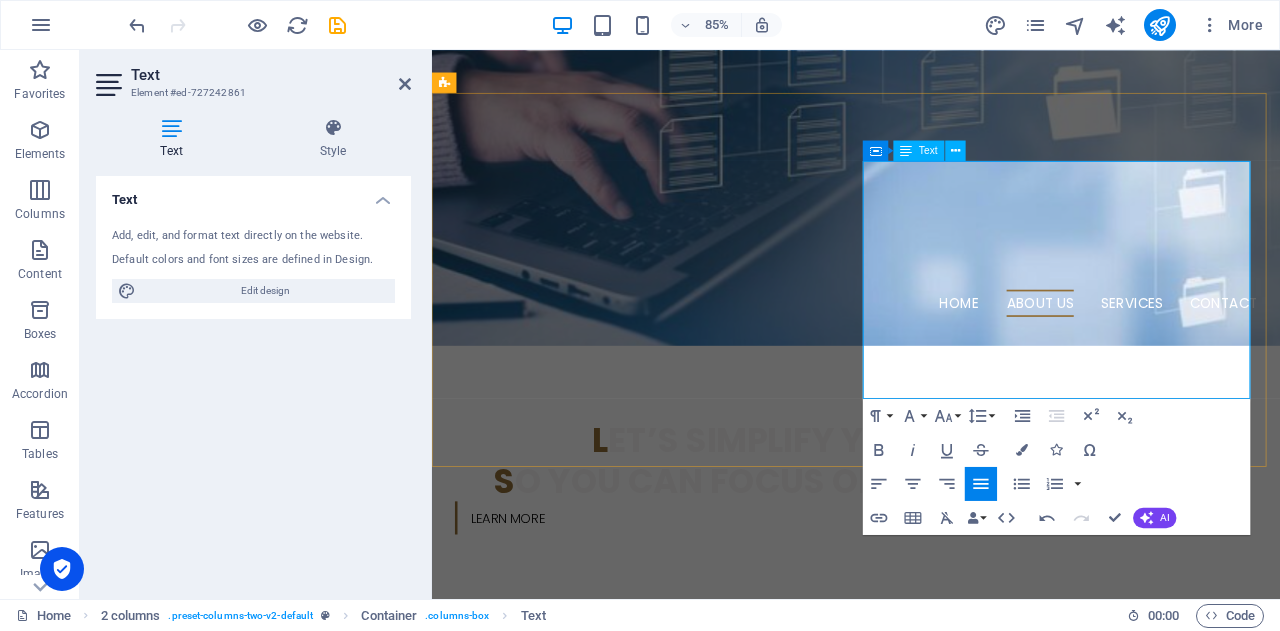 click on "BIKUCROC  is an [DEMOGRAPHIC_DATA] team providing reliable business support, project management, and business analysis services tailored for small businesses. We offer flexible  contractor services instead of full-time staff , giving you local expertise, real accountability, and smarter support — without the overhead or offshore risks." at bounding box center [676, 1142] 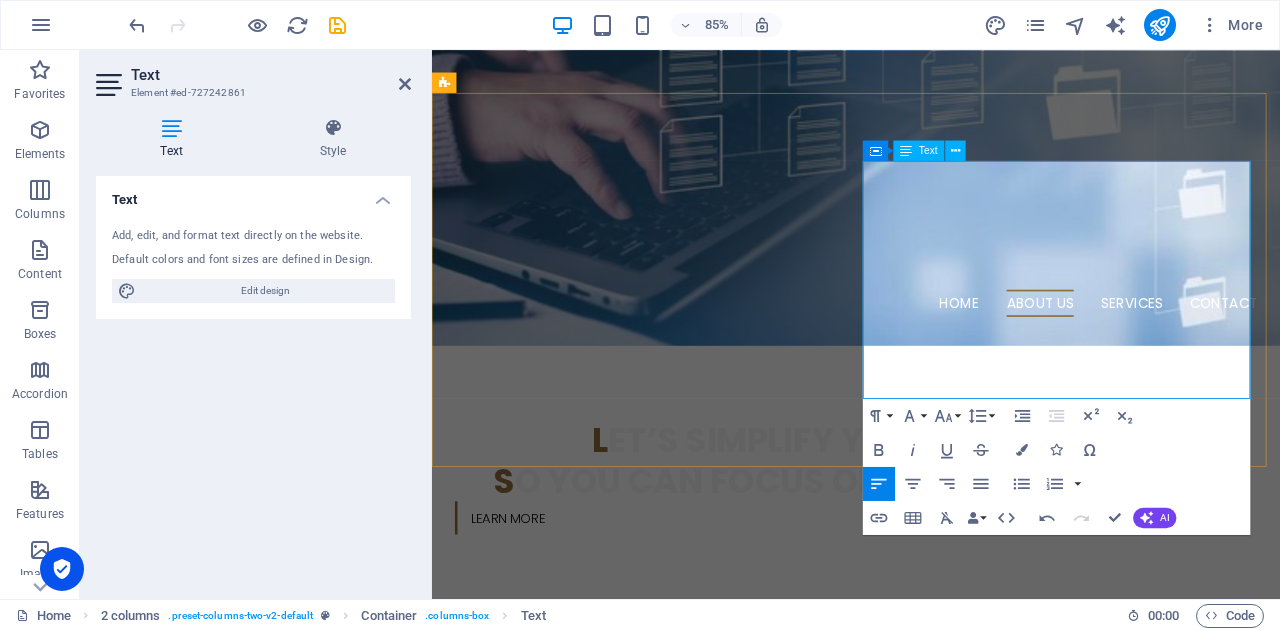 click on "BIKUCROC  is an [DEMOGRAPHIC_DATA] team providing reliable business support, project management, and business analysis services tailored for small businesses. We offer flexible  contractor services instead of full-time staff , giving you local expertise, real accountability, and smarter support — without the overhead or offshore risks." at bounding box center [676, 1142] 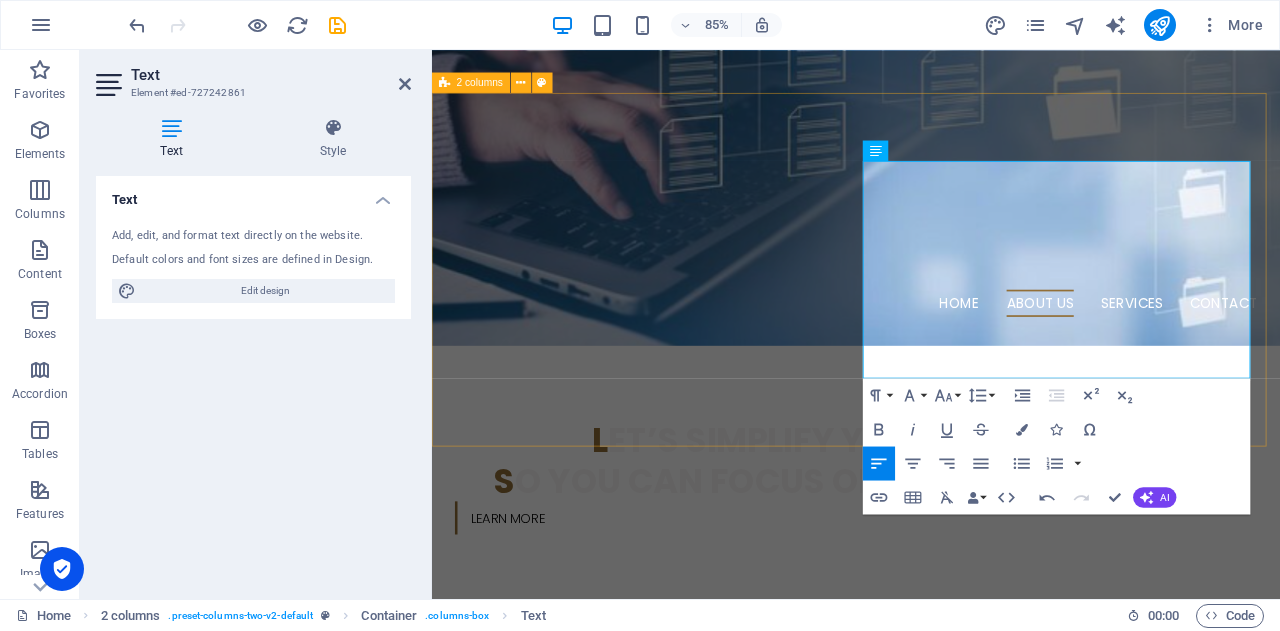 click on "🐊 f lexible Business Services You Can Trust h elping Aussie Businesses Run Smoother BIKUCROC  is an Australian-based team providing reliable business support, project management, and business analysis services tailored for small businesses. We offer flexible  contractor services instead of full-time staff , giving you local expertise, real accountability, and smarter support — without the overhead or offshore risks." at bounding box center [931, 1031] 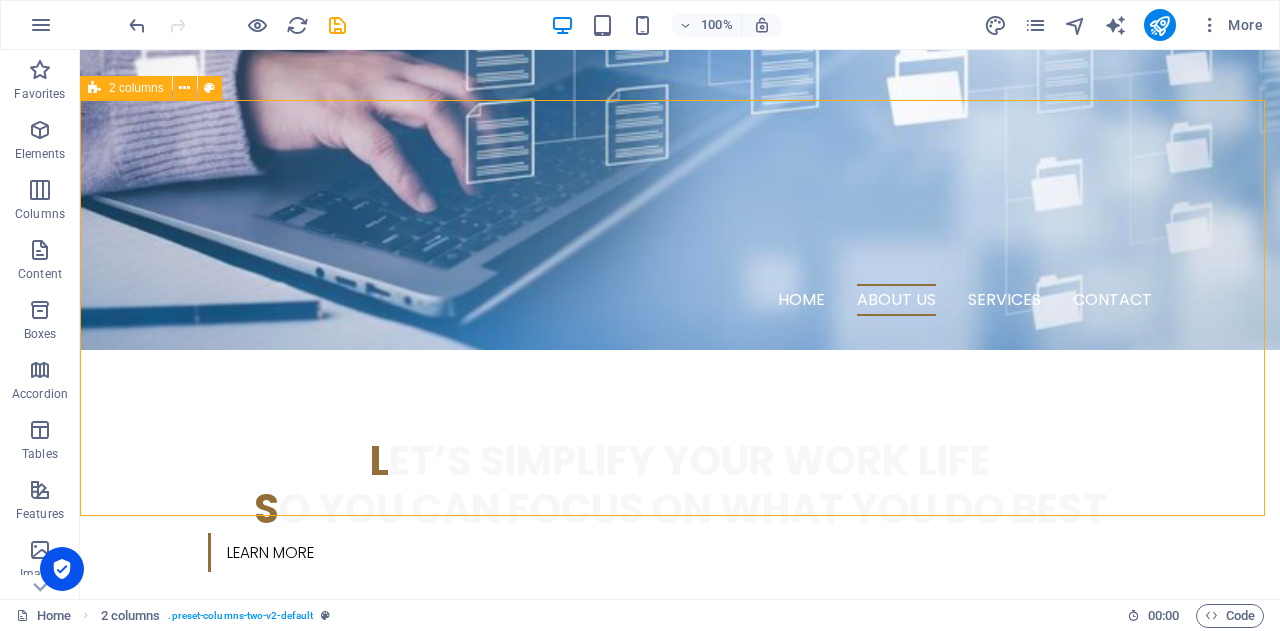 click on "🐊 f lexible Business Services You Can Trust h elping Aussie Businesses Run Smoother BIKUCROC  is an Australian-based team providing reliable business support, project management, and business analysis services tailored for small businesses. We offer flexible  contractor services instead of full-time staff , giving you local expertise, real accountability, and smarter support — without the overhead or offshore risks." at bounding box center [680, 983] 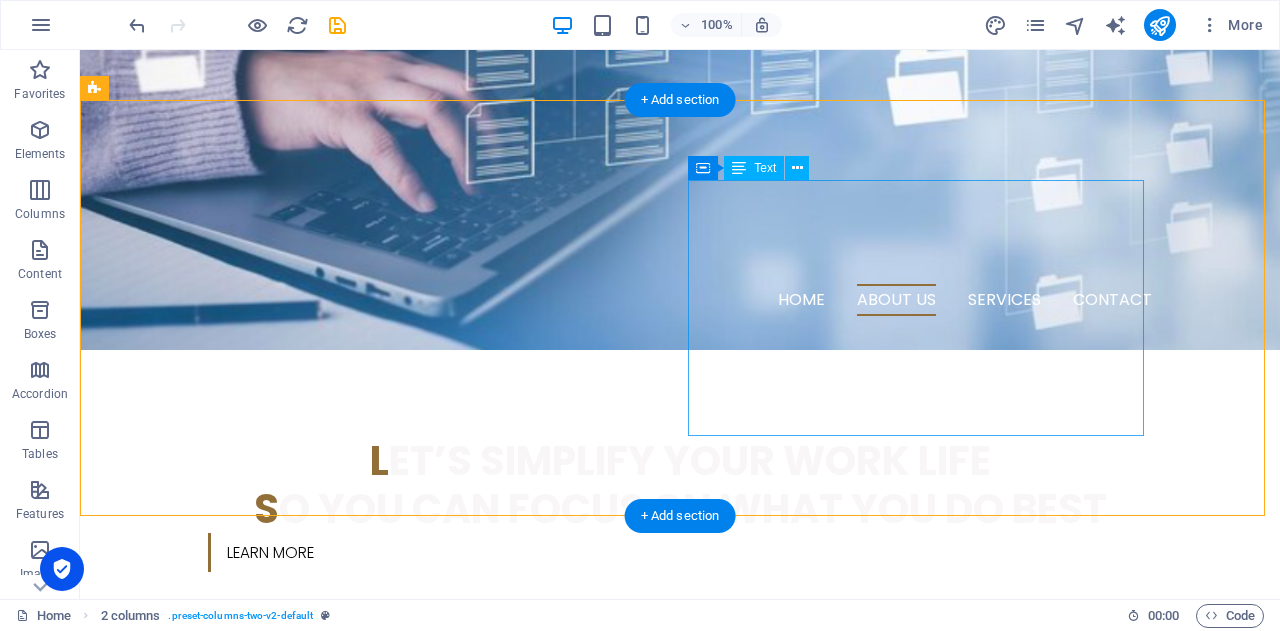 click on "h elping Aussie Businesses Run Smoother BIKUCROC  is an [DEMOGRAPHIC_DATA] team providing reliable business support, project management, and business analysis services tailored for small businesses. We offer flexible  contractor services instead of full-time staff , giving you local expertise, real accountability, and smarter support — without the overhead or offshore risks." at bounding box center [324, 1027] 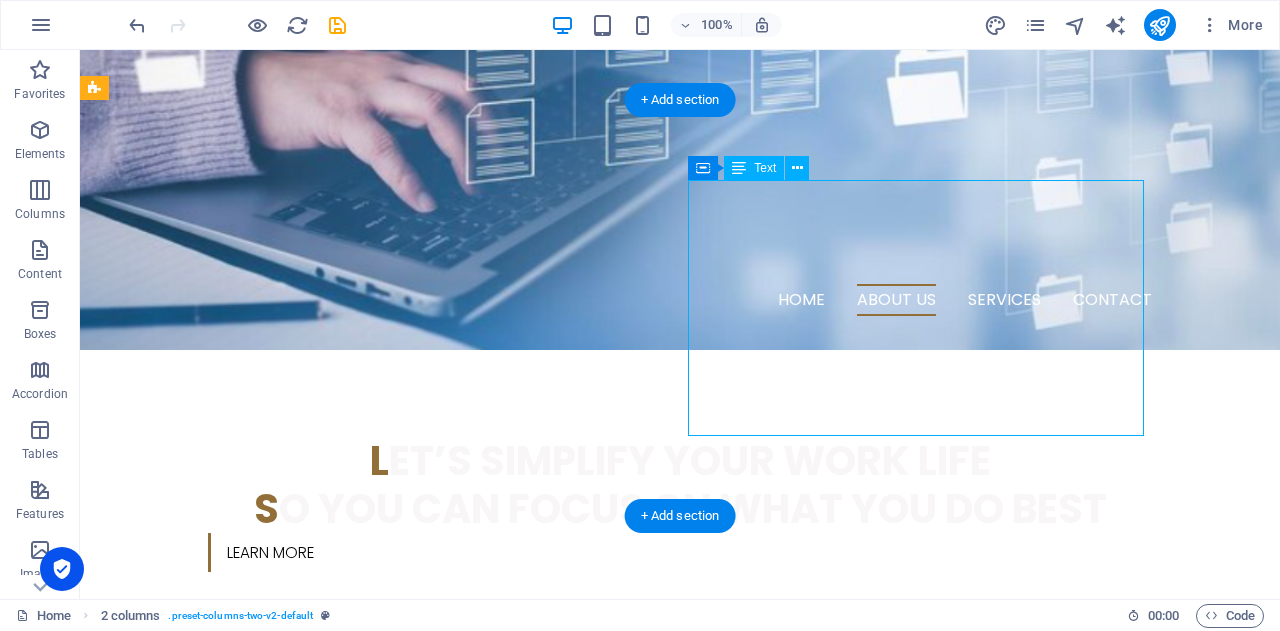 click on "h elping Aussie Businesses Run Smoother BIKUCROC  is an [DEMOGRAPHIC_DATA] team providing reliable business support, project management, and business analysis services tailored for small businesses. We offer flexible  contractor services instead of full-time staff , giving you local expertise, real accountability, and smarter support — without the overhead or offshore risks." at bounding box center (324, 1027) 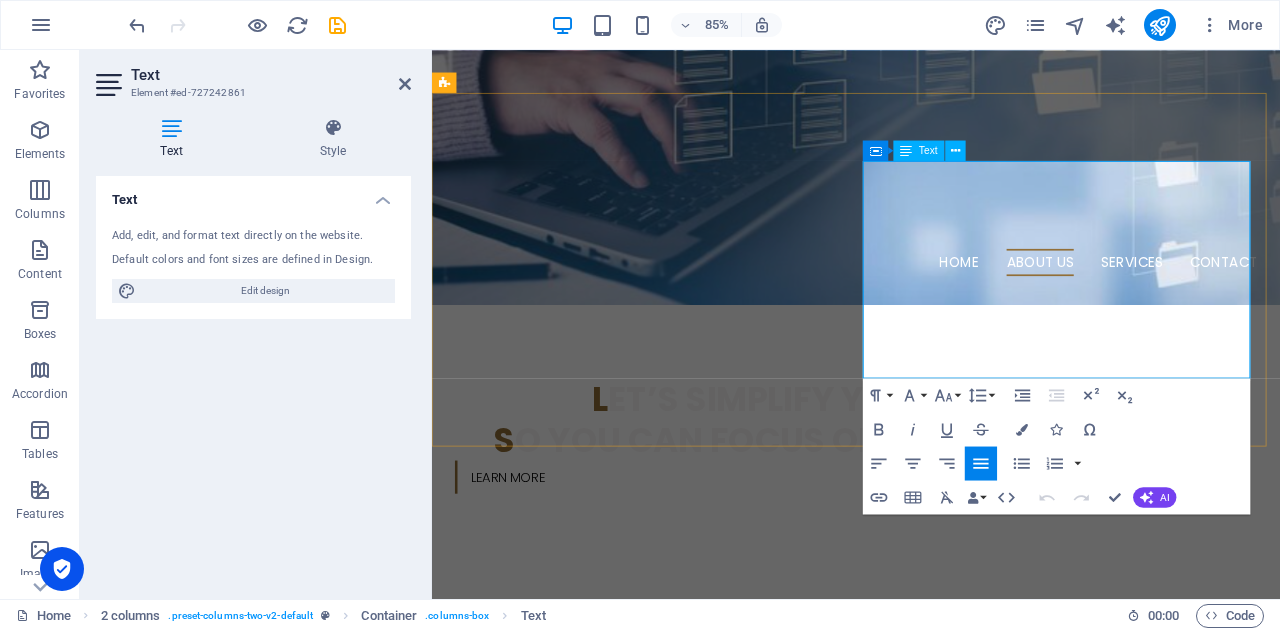 click on "h elping Aussie Businesses Run Smoother" at bounding box center (676, 954) 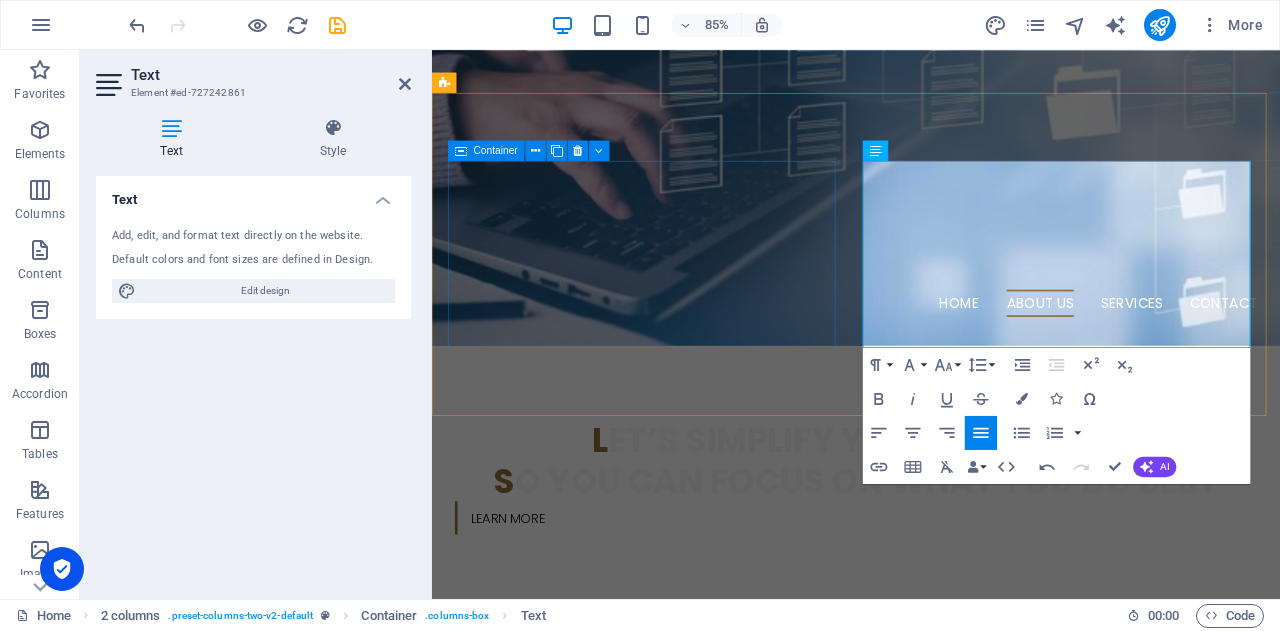click on "🐊 f lexible Business Services You Can Trust" at bounding box center [676, 896] 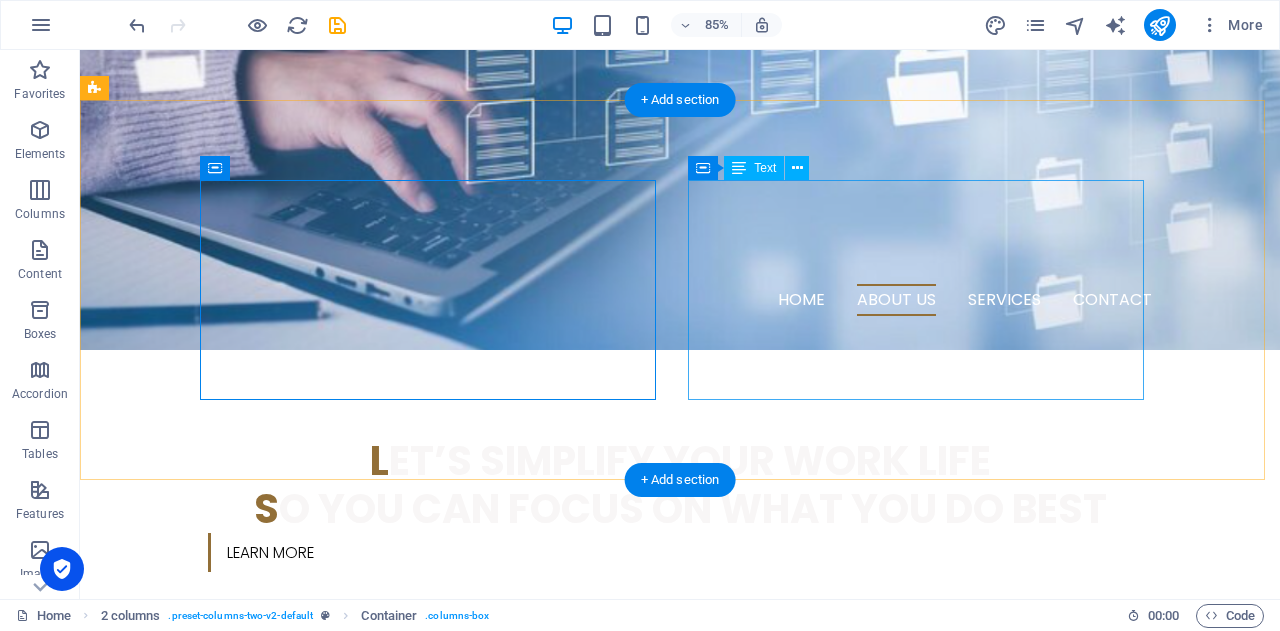 click on "h elping Aussie Businesses Run Smoother BIKUCROC  is an [DEMOGRAPHIC_DATA] team providing reliable business support, project management, and business analysis services tailored for small businesses. We offer flexible  contractor services instead of full-time staff , giving you local expertise, real accountability, and smarter support — without the overhead or offshore risks." at bounding box center [324, 1009] 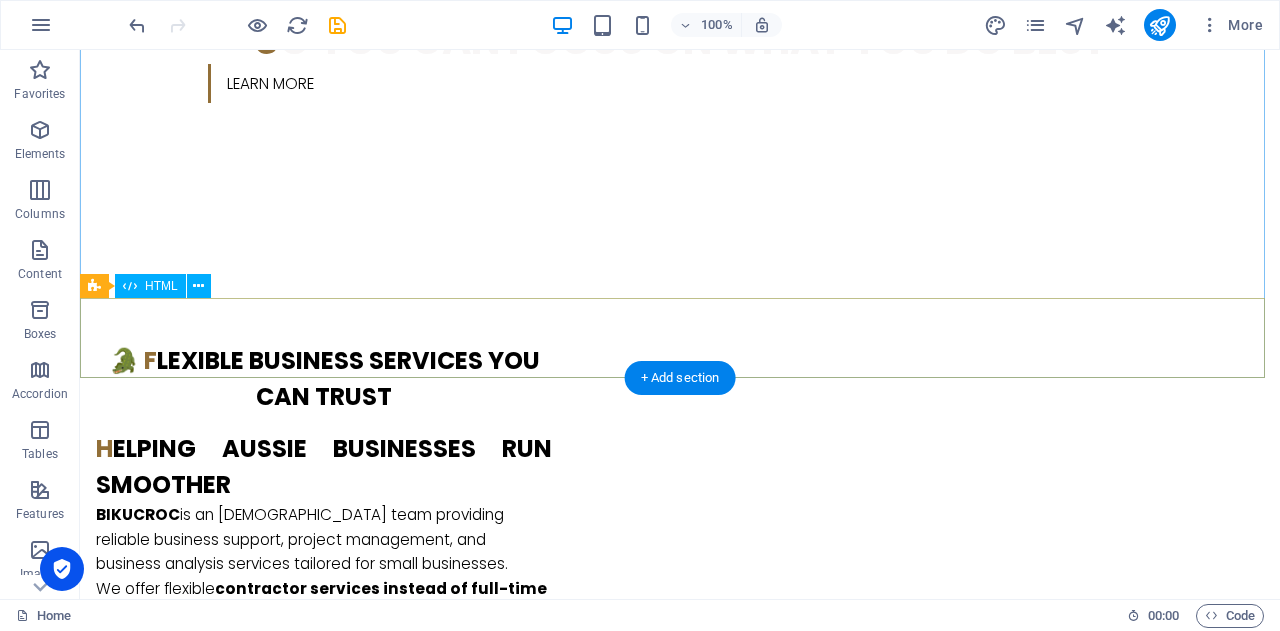 scroll, scrollTop: 1100, scrollLeft: 0, axis: vertical 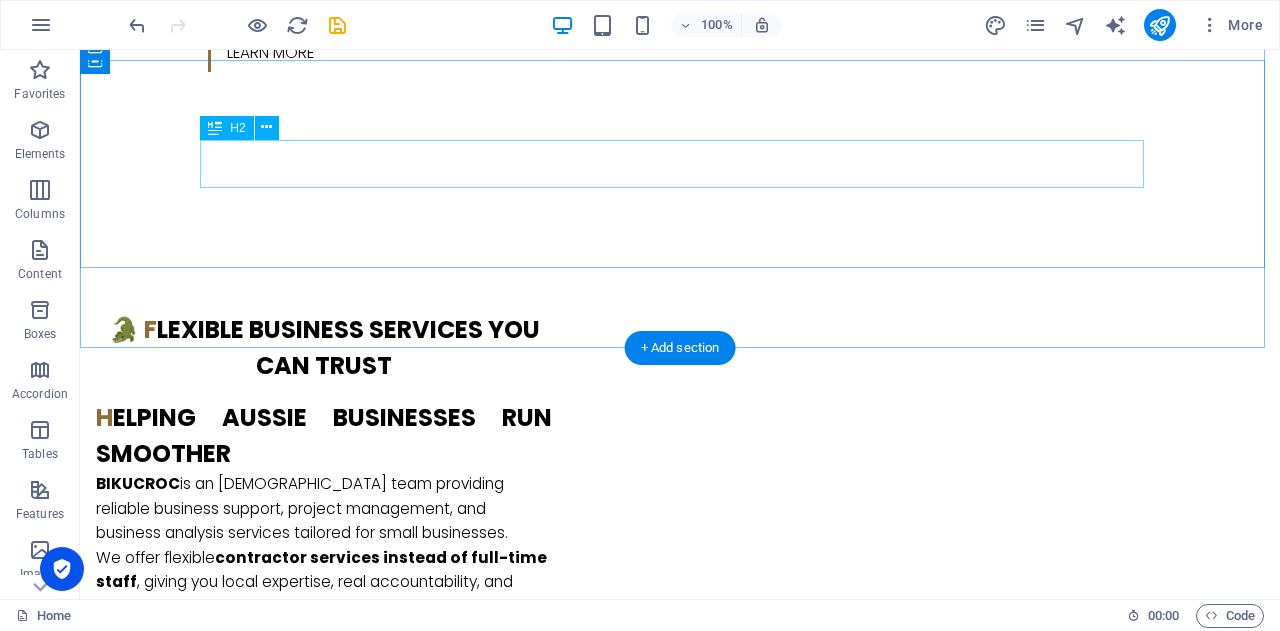 click on "w e’ve got your back!" at bounding box center [680, 1251] 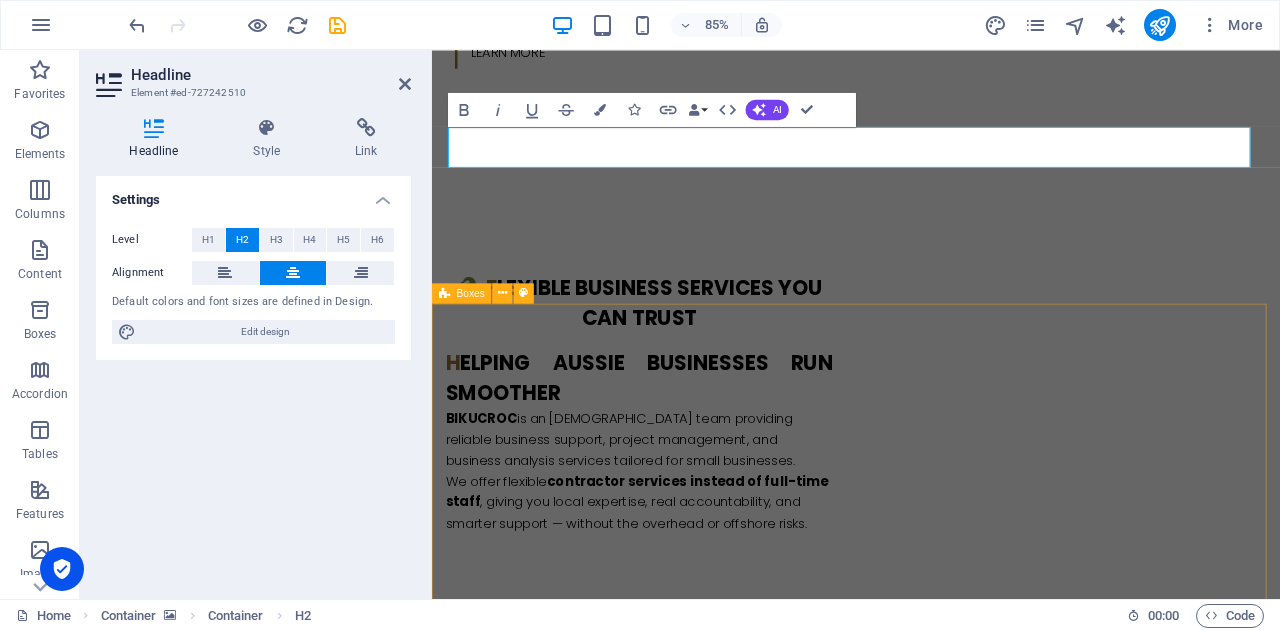 click on "Have onshore Excellence service At  [GEOGRAPHIC_DATA] , we’re a team of  onshore, reliable, professional experts  who  get  what it means to run a business in [GEOGRAPHIC_DATA]. Business Support That Actually Supports You We tailor our services to match your business needs — from day-to-day admin support to strategic project delivery. Flexible Affordable Local Let’s simplify your work life — so you can focus on what you do best. 🗓️  Book a free discovery call [DATE]  and see how we can make your business  smoother, faster, and smarter ." at bounding box center (931, 2187) 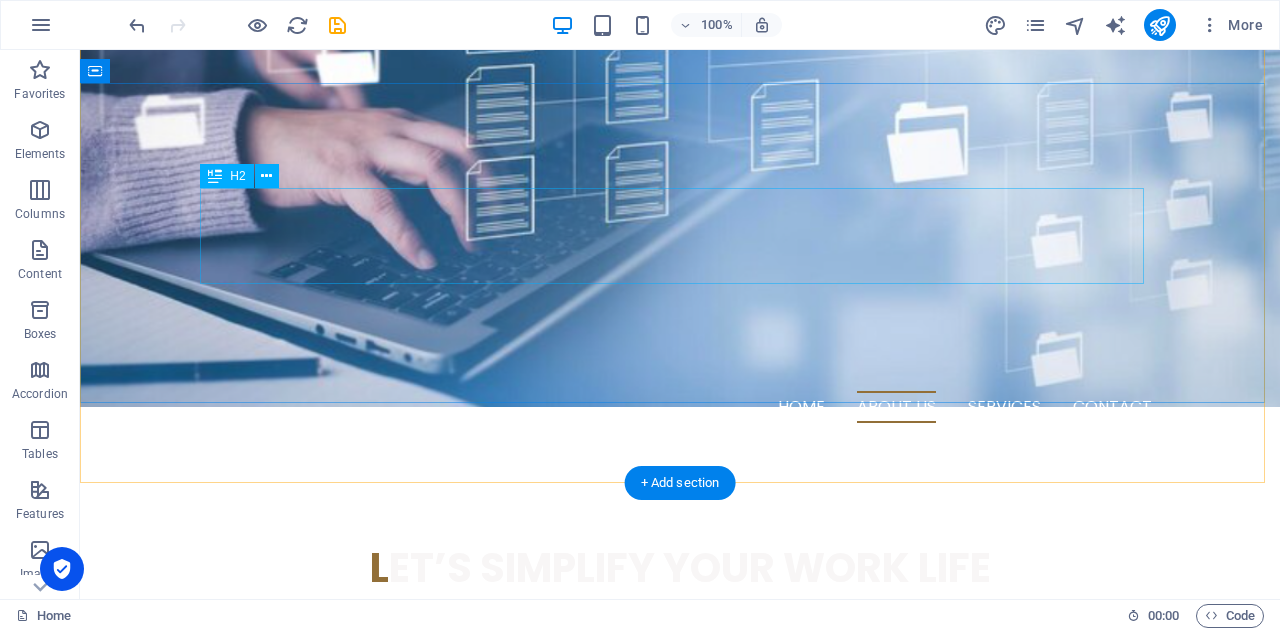 scroll, scrollTop: 500, scrollLeft: 0, axis: vertical 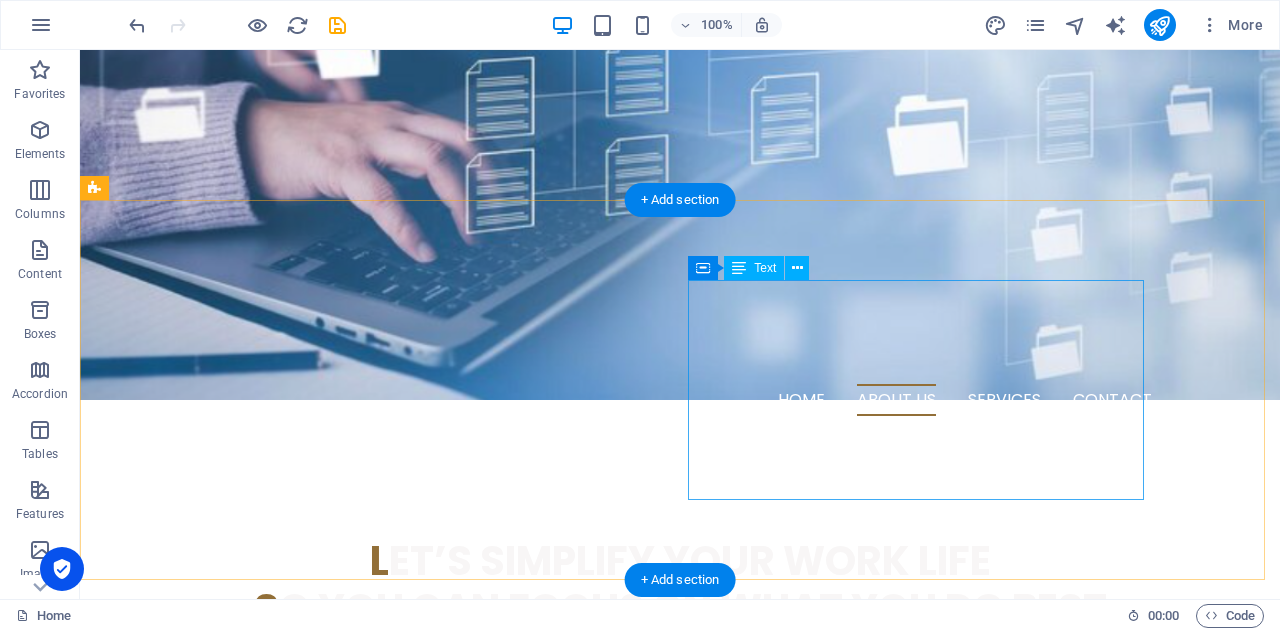 click on "h elping Aussie Businesses Run Smoother BIKUCROC  is an [DEMOGRAPHIC_DATA] team providing reliable business support, project management, and business analysis services tailored for small businesses. We offer flexible  contractor services instead of full-time staff , giving you local expertise, real accountability, and smarter support — without the overhead or offshore risks." at bounding box center (324, 1109) 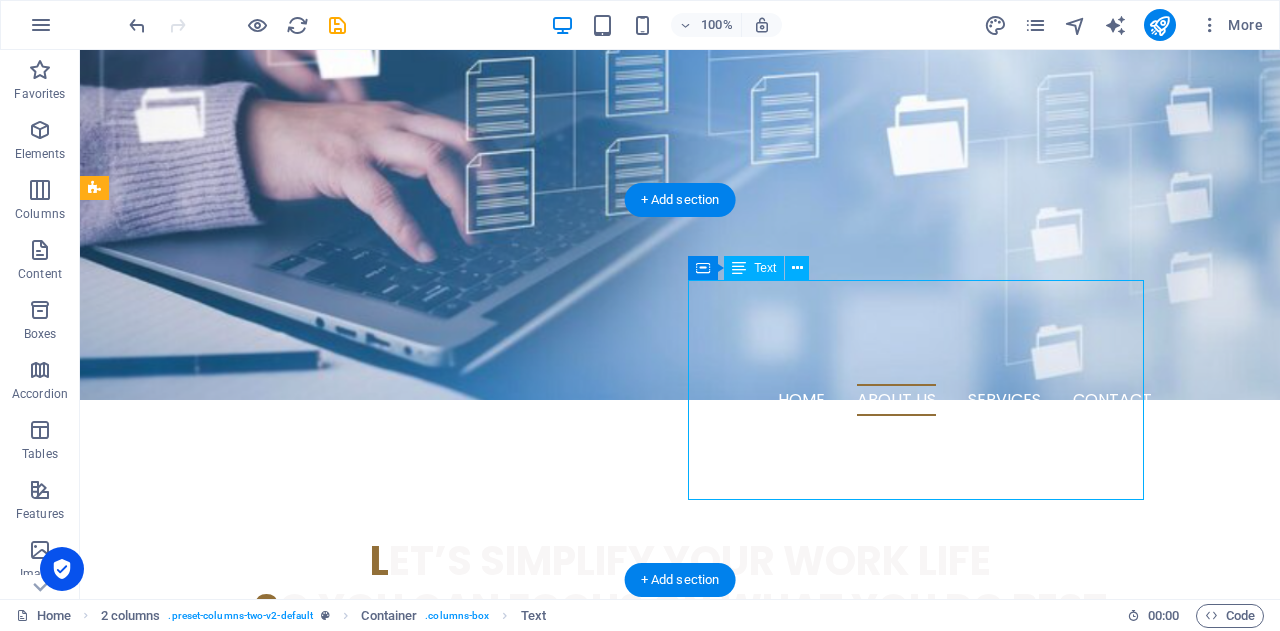 click on "h elping Aussie Businesses Run Smoother BIKUCROC  is an [DEMOGRAPHIC_DATA] team providing reliable business support, project management, and business analysis services tailored for small businesses. We offer flexible  contractor services instead of full-time staff , giving you local expertise, real accountability, and smarter support — without the overhead or offshore risks." at bounding box center (324, 1109) 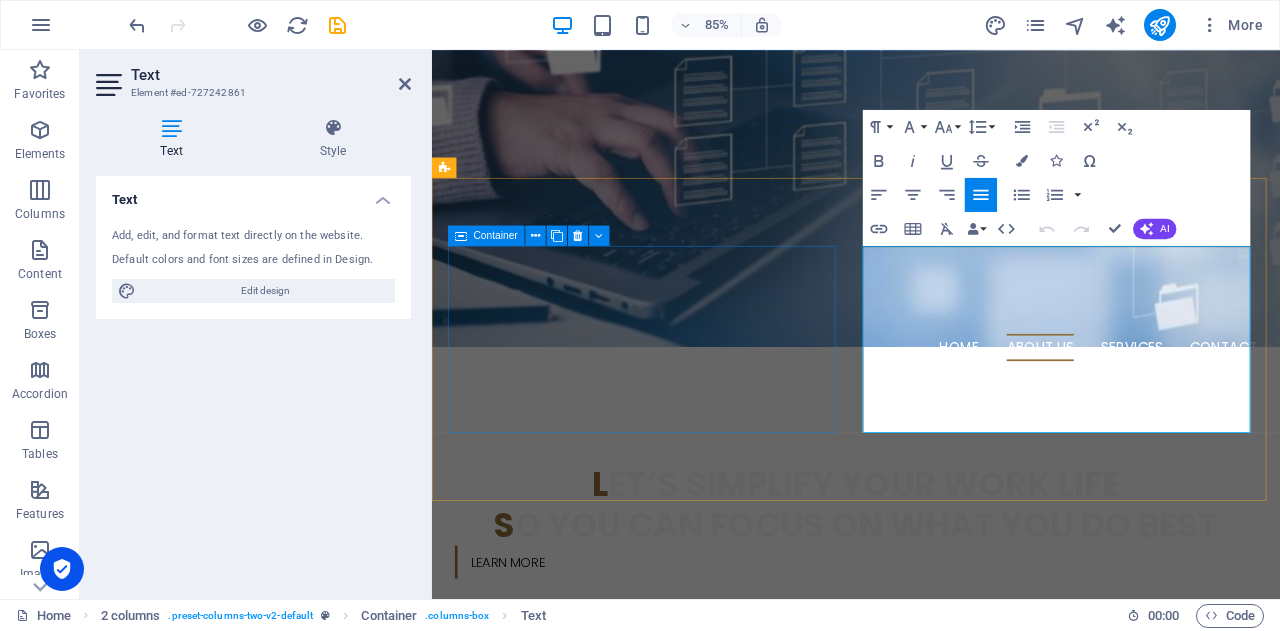click on "🐊 f lexible Business Services You Can Trust" at bounding box center [676, 948] 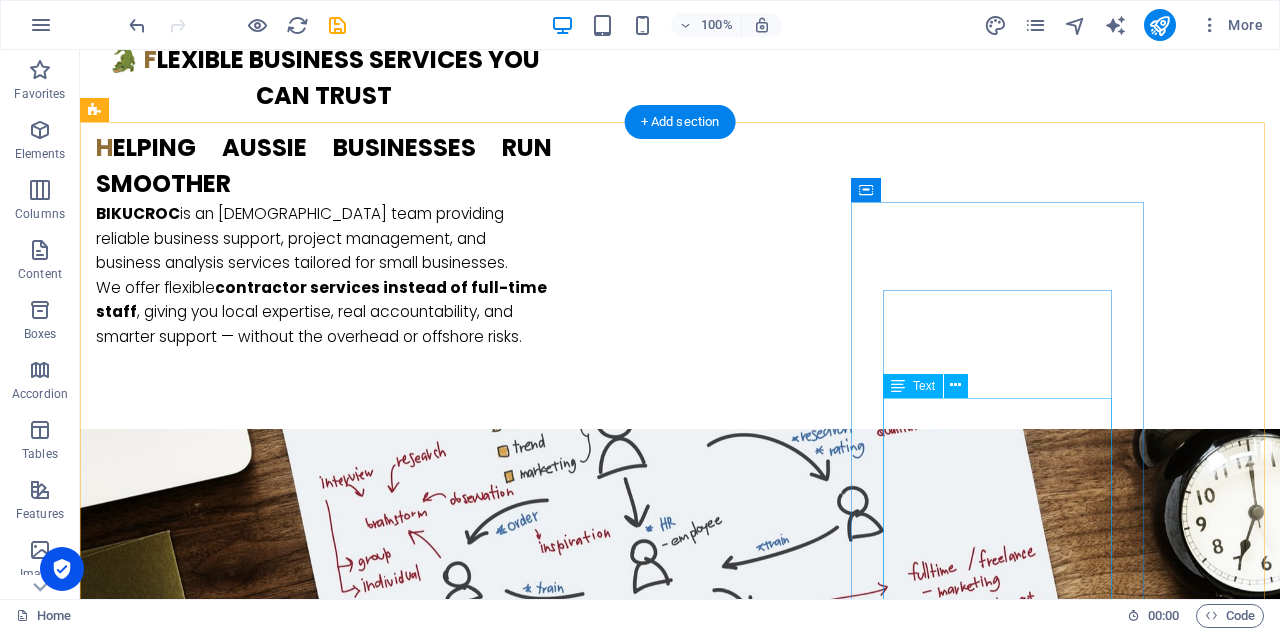 scroll, scrollTop: 1400, scrollLeft: 0, axis: vertical 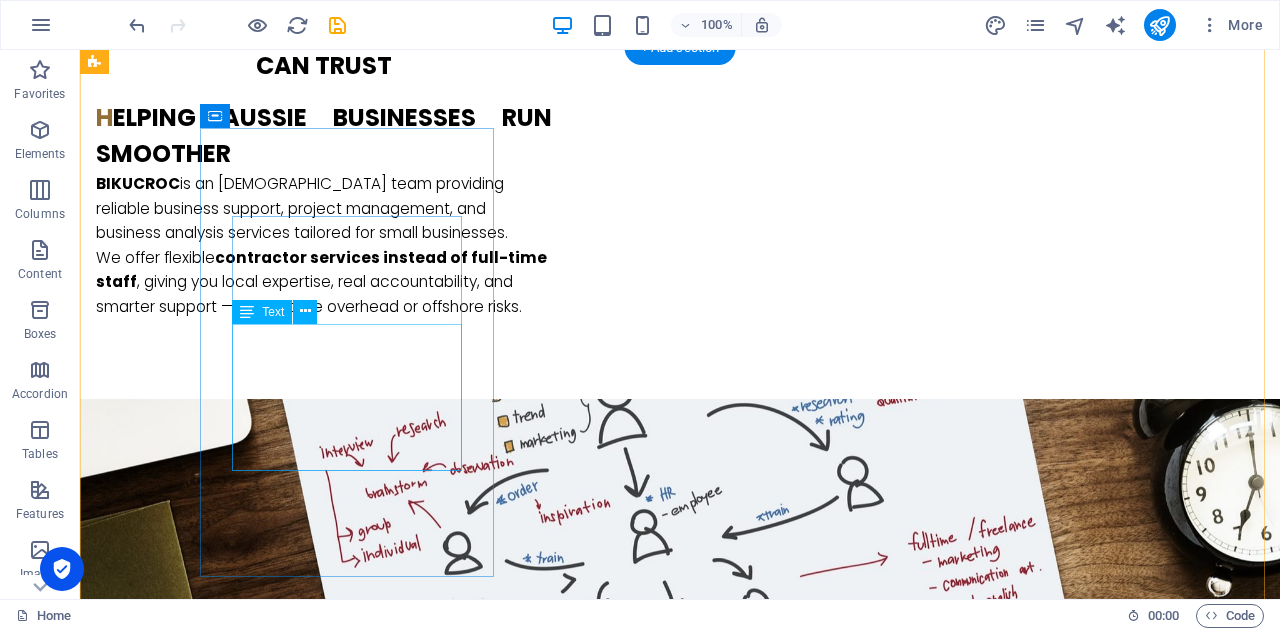 click on "At  [GEOGRAPHIC_DATA] , we’re a team of  onshore, reliable, professional experts  who  get  what it means to run a business in [GEOGRAPHIC_DATA]." at bounding box center [242, 1497] 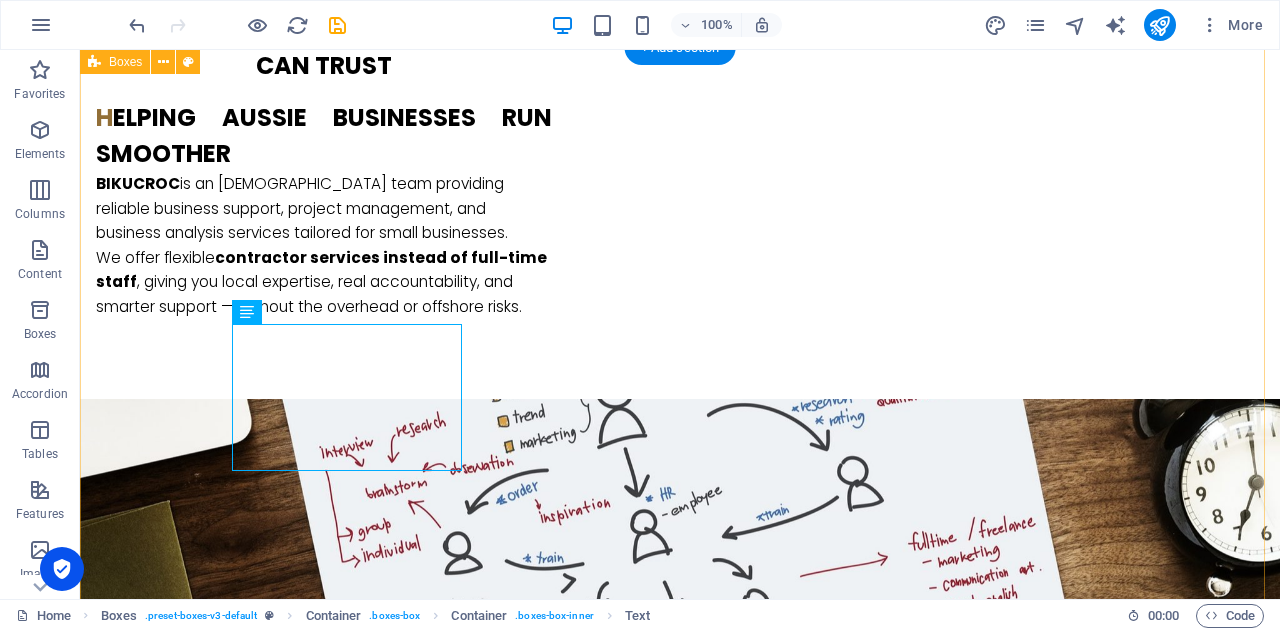 click on "Have onshore Excellence service At  [GEOGRAPHIC_DATA] , we’re a team of  onshore, reliable, professional experts  who  get  what it means to run a business in [GEOGRAPHIC_DATA]. Business Support That Actually Supports You We tailor our services to match your business needs — from day-to-day admin support to strategic project delivery. Flexible Affordable Local Let’s simplify your work life — so you can focus on what you do best. 🗓️  Book a free discovery call [DATE]  and see how we can make your business  smoother, faster, and smarter ." at bounding box center (680, 1887) 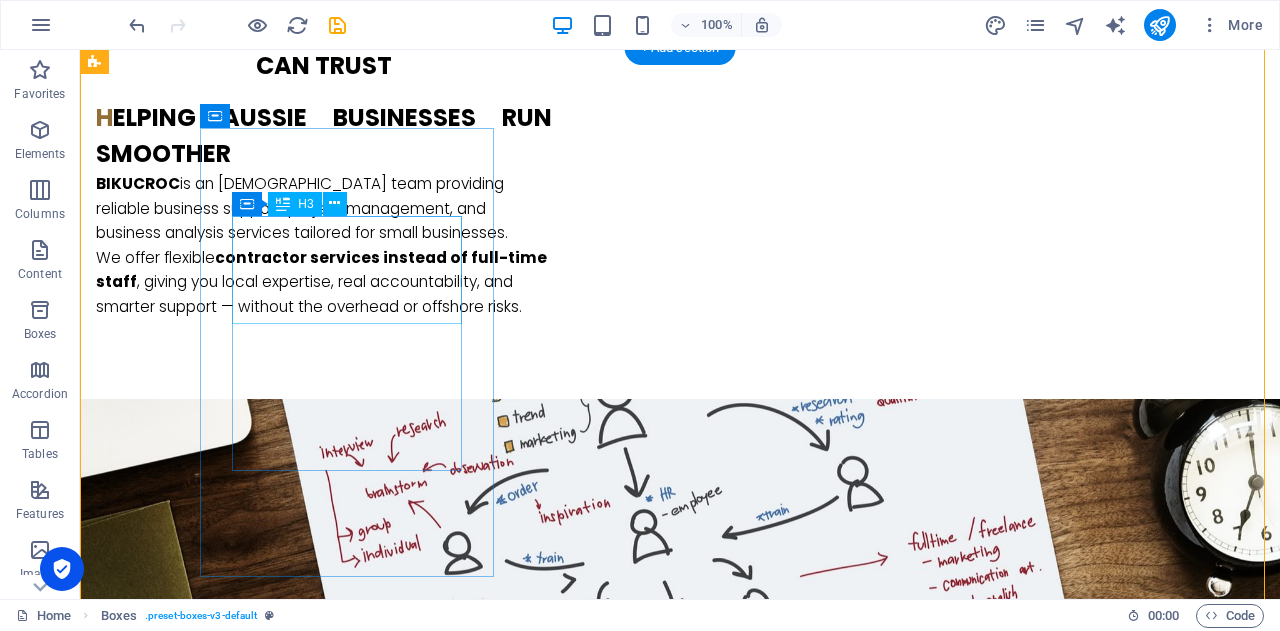 click on "Have onshore Excellence service" at bounding box center (242, 1357) 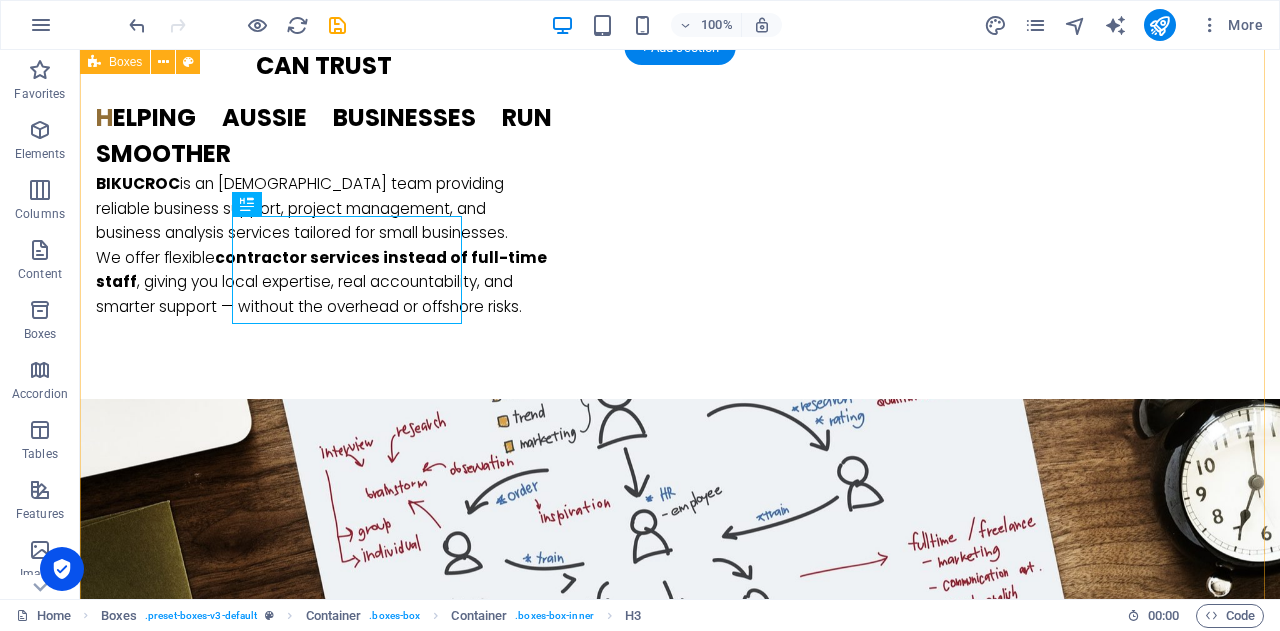 click on "Have onshore Excellence service At  [GEOGRAPHIC_DATA] , we’re a team of  onshore, reliable, professional experts  who  get  what it means to run a business in [GEOGRAPHIC_DATA]. Business Support That Actually Supports You We tailor our services to match your business needs — from day-to-day admin support to strategic project delivery. Flexible Affordable Local Let’s simplify your work life — so you can focus on what you do best. 🗓️  Book a free discovery call [DATE]  and see how we can make your business  smoother, faster, and smarter ." at bounding box center [680, 1887] 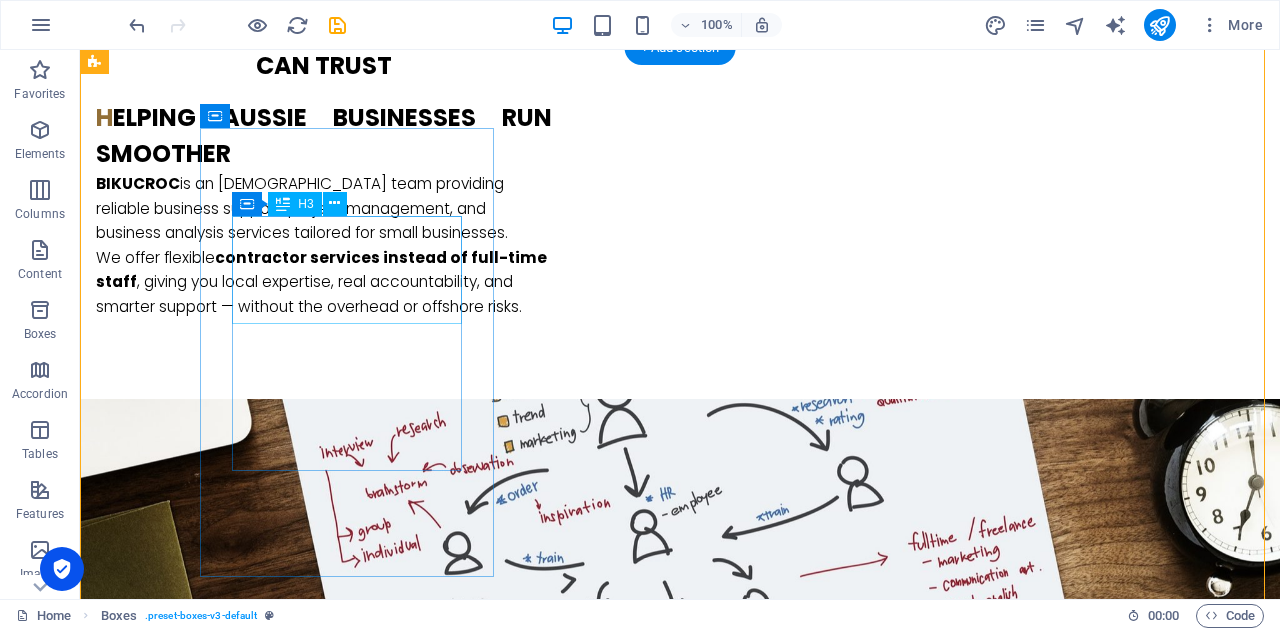 click on "Have onshore Excellence service" at bounding box center (242, 1357) 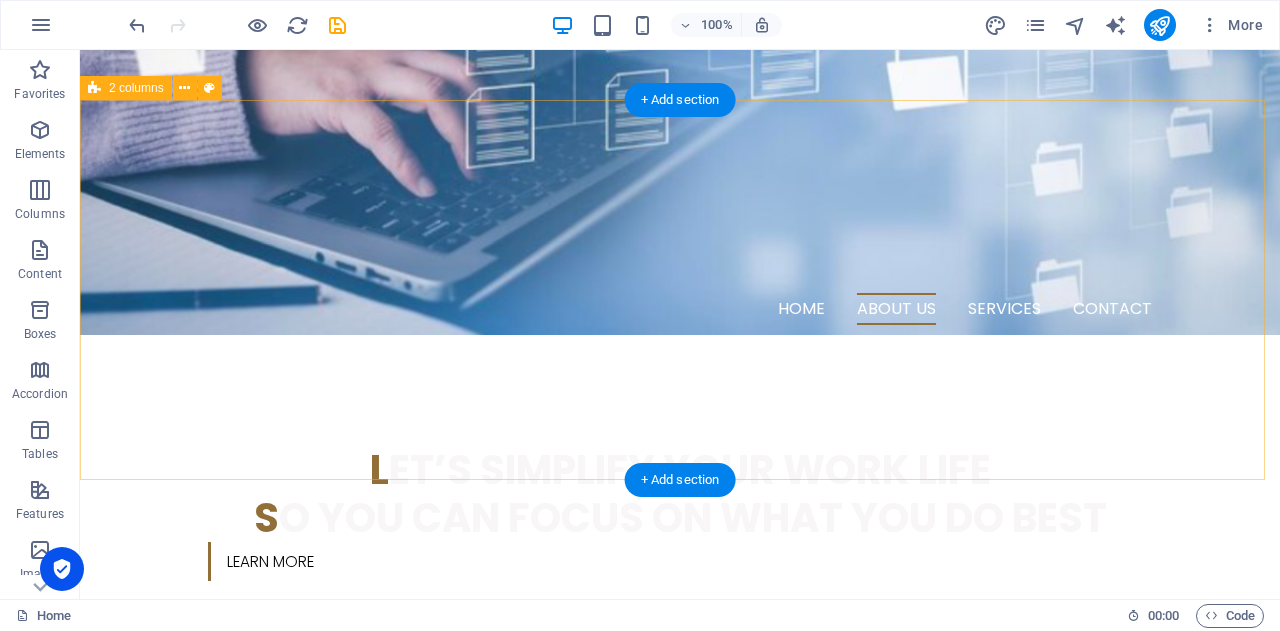 scroll, scrollTop: 600, scrollLeft: 0, axis: vertical 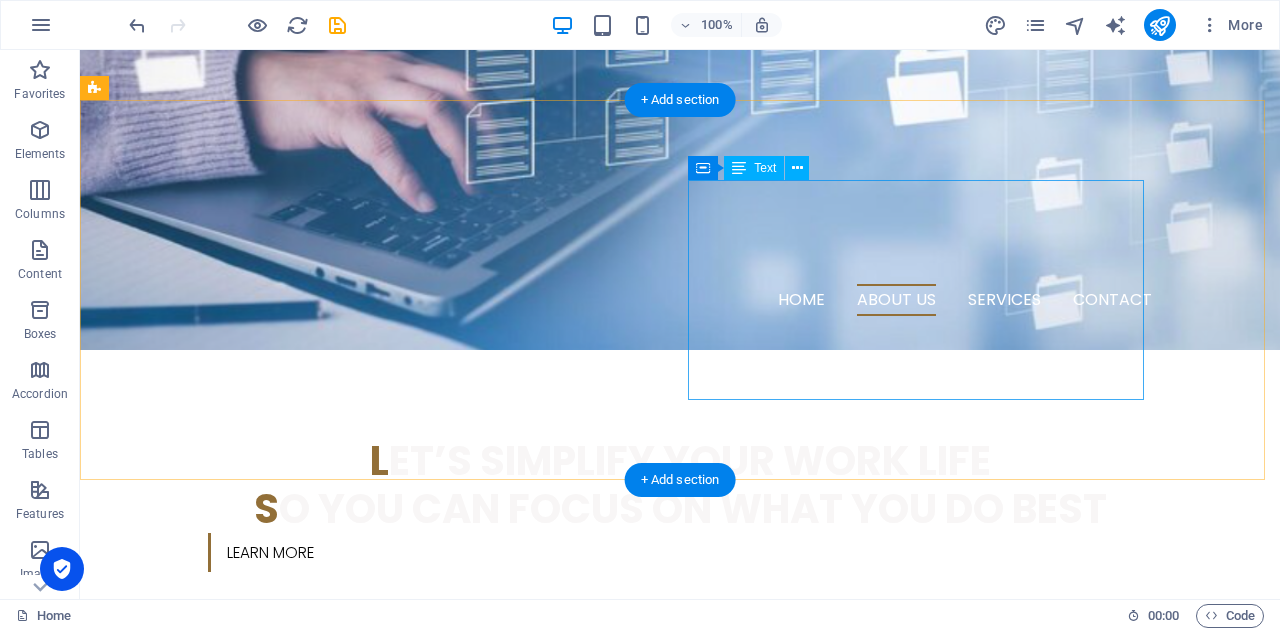 click on "h elping Aussie Businesses Run Smoother BIKUCROC  is an [DEMOGRAPHIC_DATA] team providing reliable business support, project management, and business analysis services tailored for small businesses. We offer flexible  contractor services instead of full-time staff , giving you local expertise, real accountability, and smarter support — without the overhead or offshore risks." at bounding box center [324, 1009] 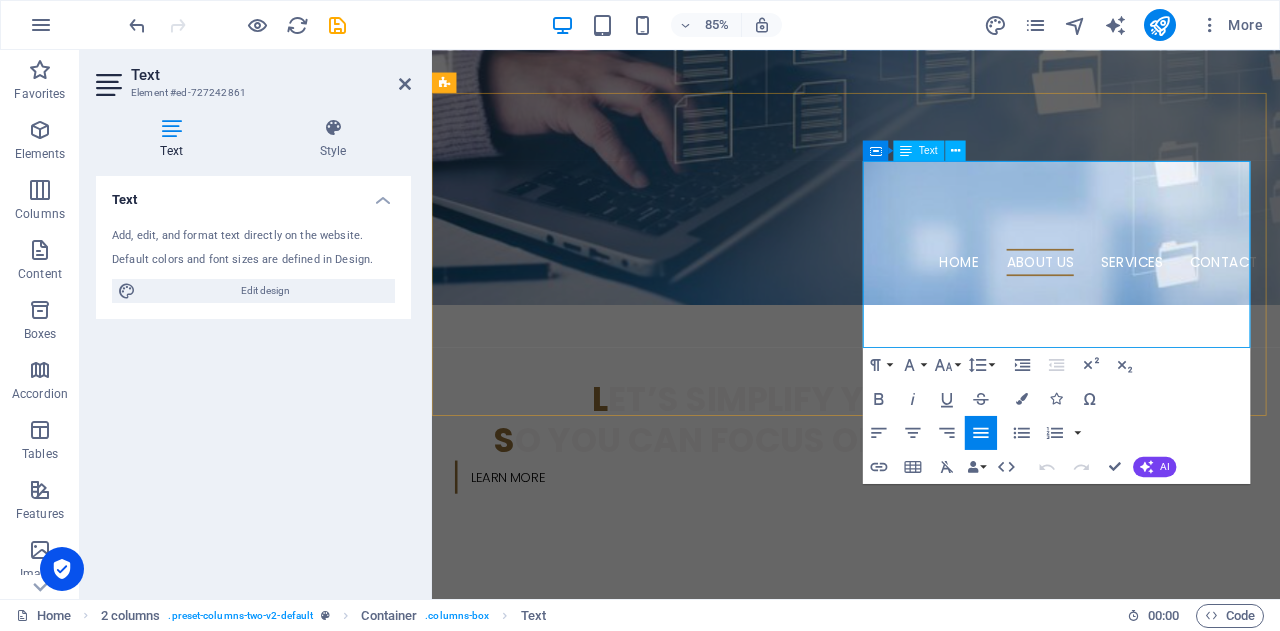 click on "h elping Aussie Businesses Run Smoother" at bounding box center (676, 936) 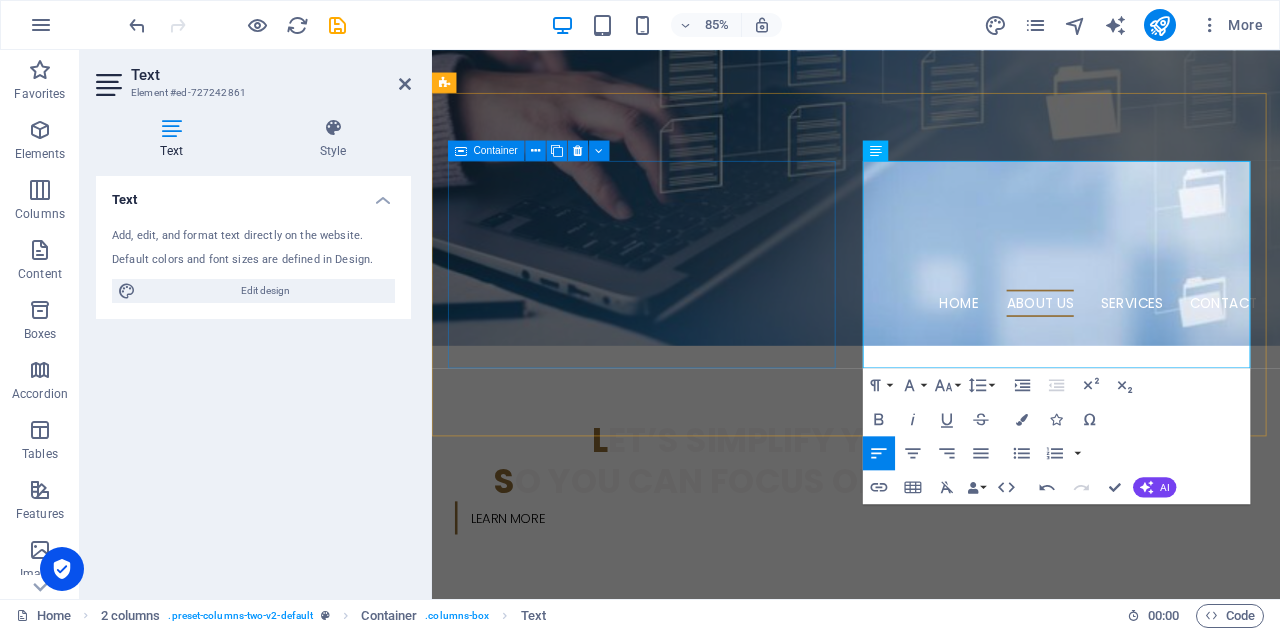 click on "🐊 f lexible Business Services You Can Trust" at bounding box center [676, 896] 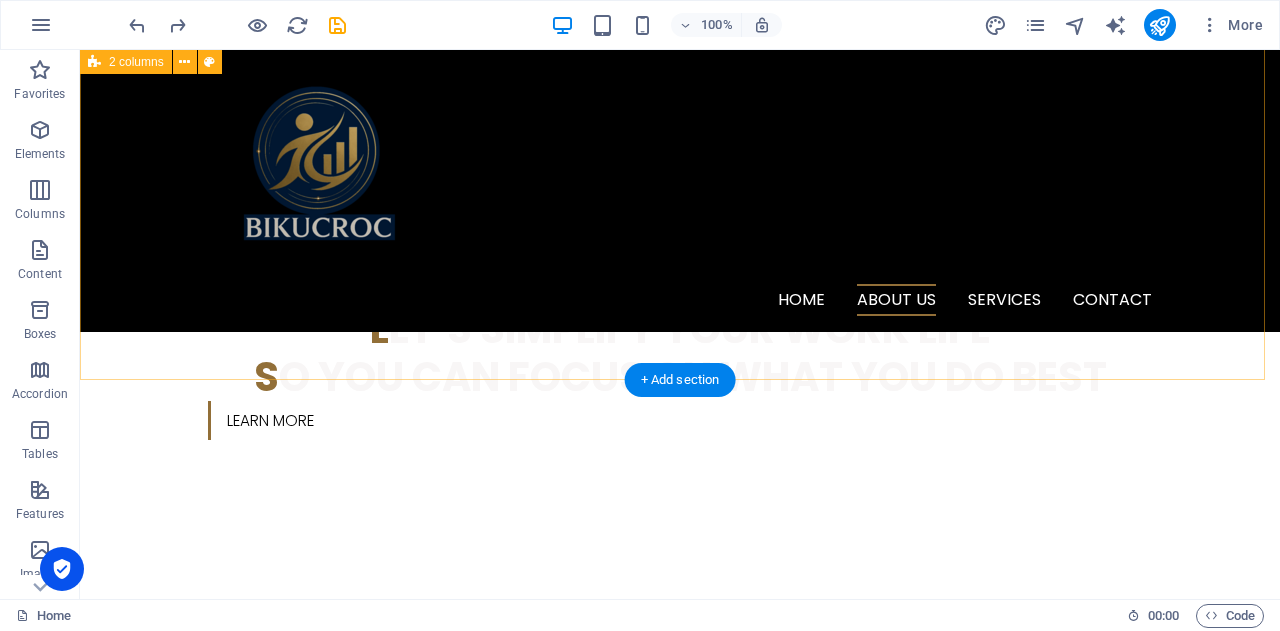 scroll, scrollTop: 500, scrollLeft: 0, axis: vertical 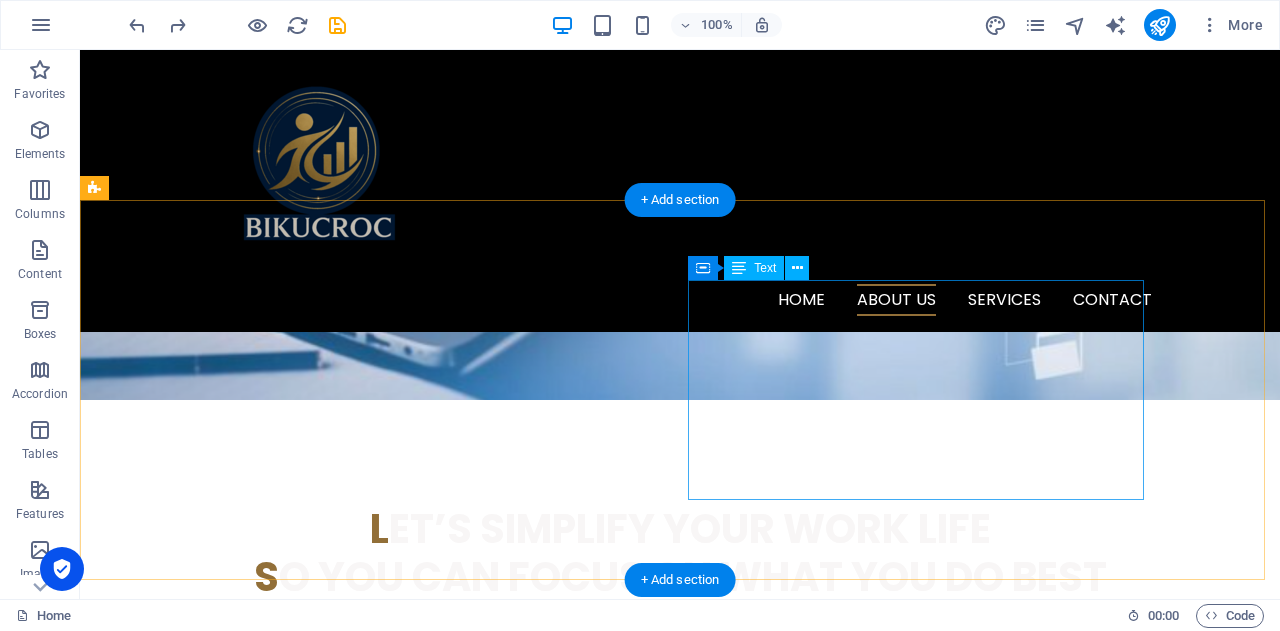click on "h elping Aussie Businesses Run Smoother BIKUCROC  is an [DEMOGRAPHIC_DATA] team providing reliable business support, project management, and business analysis services tailored for small businesses. We offer flexible  contractor services instead of full-time staff , giving you local expertise, real accountability, and smarter support — without the overhead or offshore risks." at bounding box center [324, 1077] 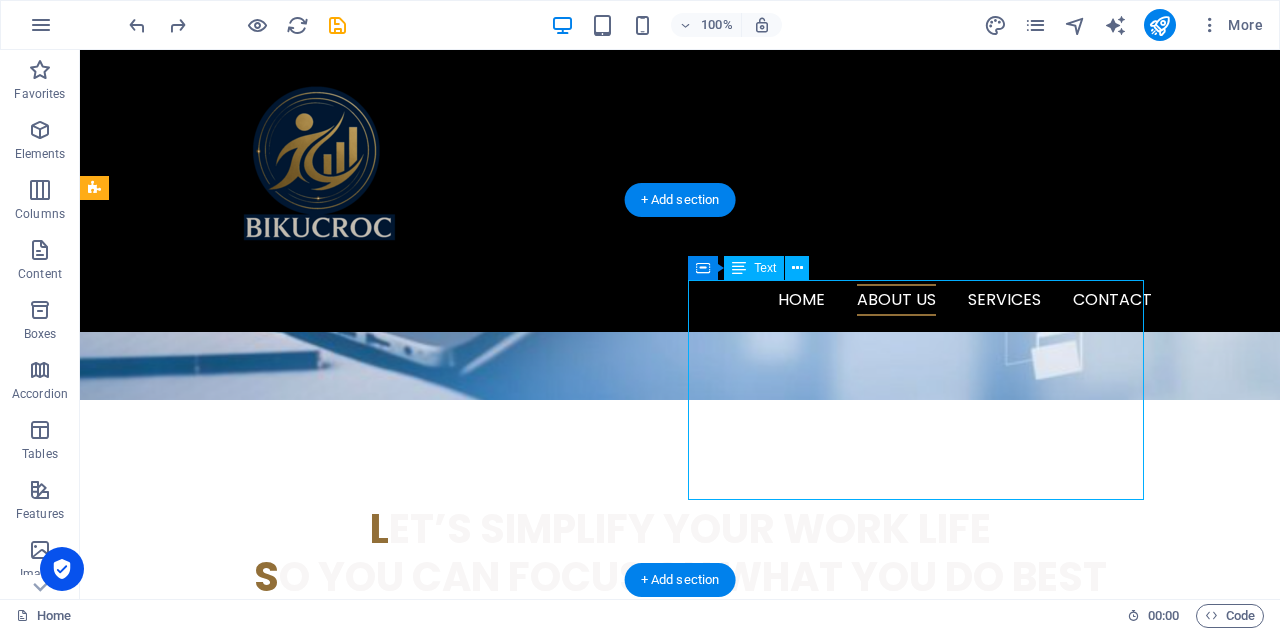 click on "h elping Aussie Businesses Run Smoother BIKUCROC  is an [DEMOGRAPHIC_DATA] team providing reliable business support, project management, and business analysis services tailored for small businesses. We offer flexible  contractor services instead of full-time staff , giving you local expertise, real accountability, and smarter support — without the overhead or offshore risks." at bounding box center (324, 1077) 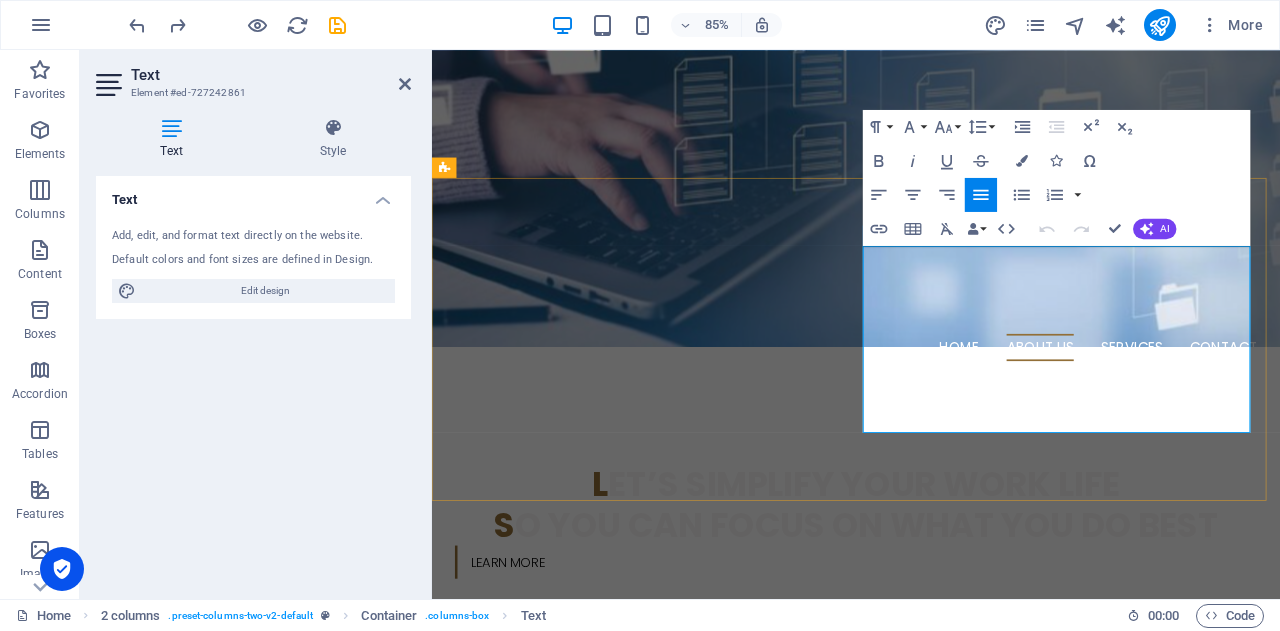 drag, startPoint x: 1217, startPoint y: 433, endPoint x: 974, endPoint y: 455, distance: 243.99385 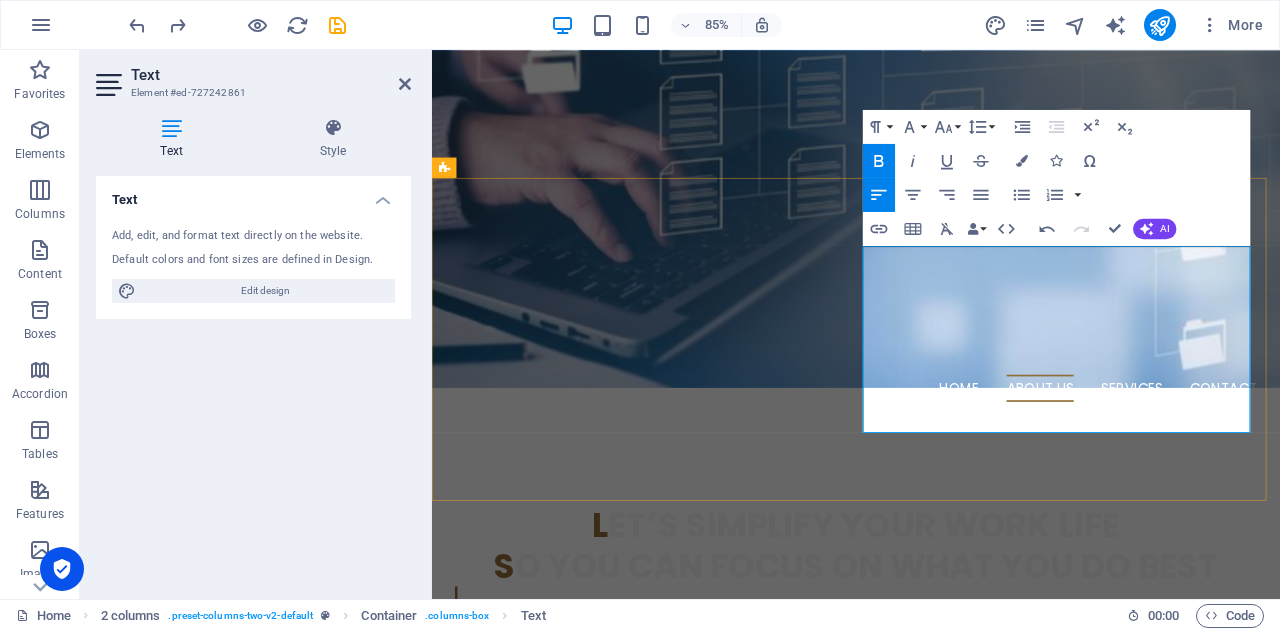 drag, startPoint x: 1149, startPoint y: 437, endPoint x: 1066, endPoint y: 429, distance: 83.38465 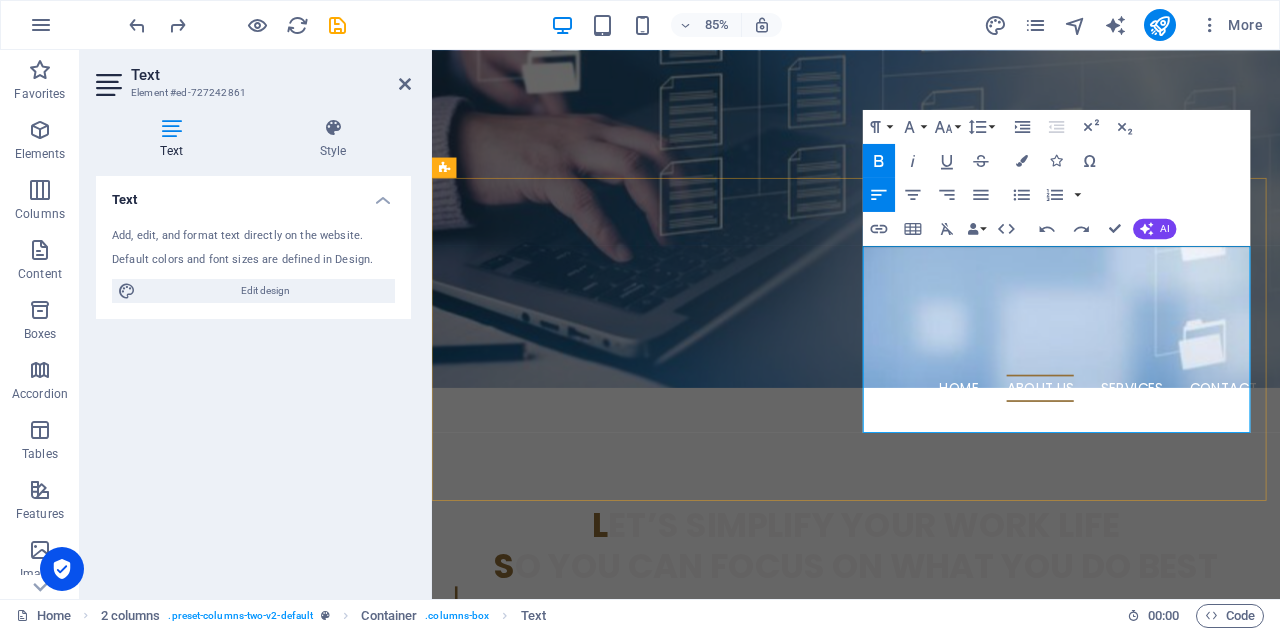 click on "contractor services" at bounding box center (649, 1205) 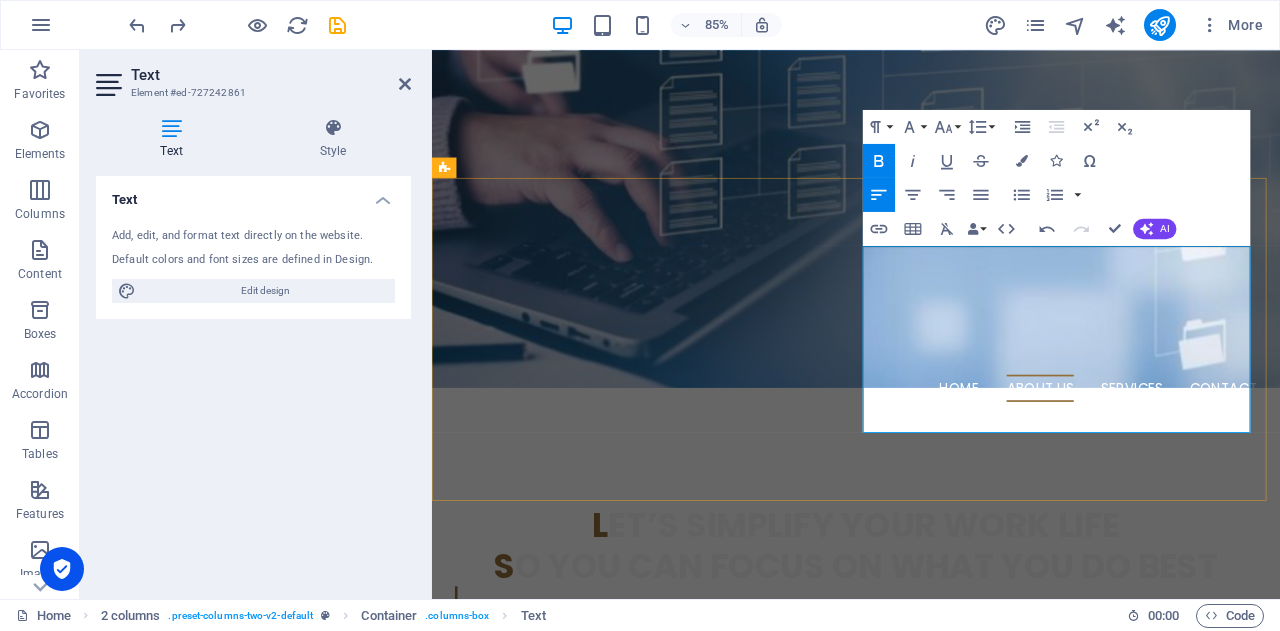 click on "contractor services which you can claim" at bounding box center (651, 1218) 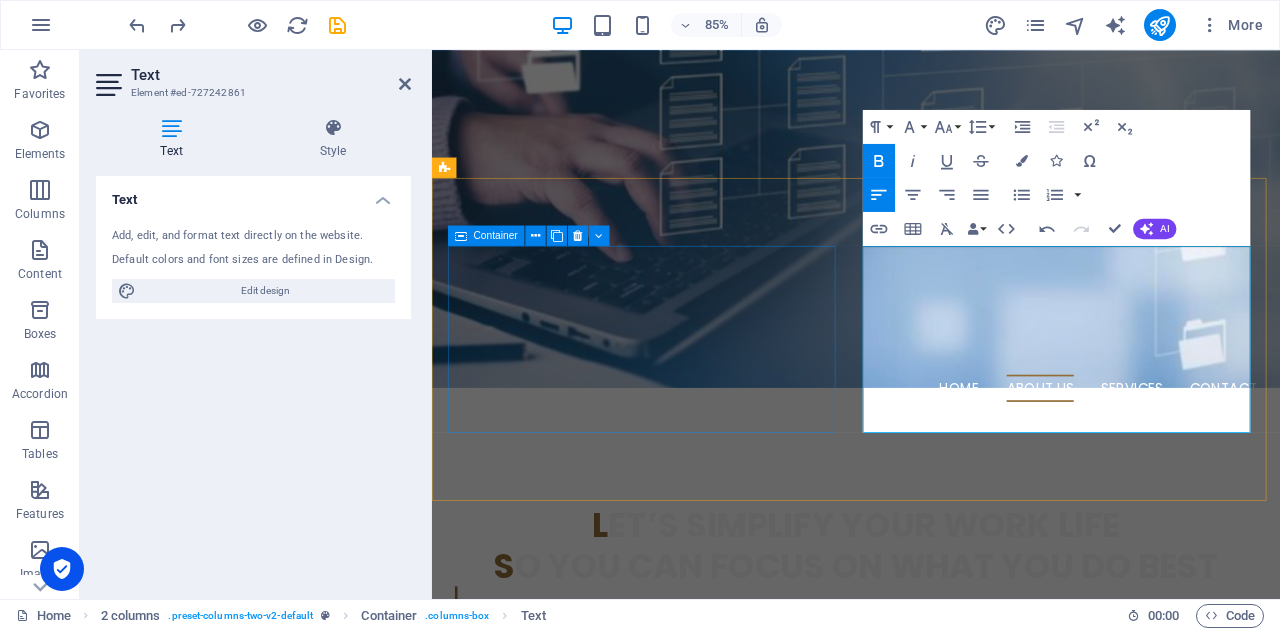 click on "🐊 f lexible Business Services You Can Trust" at bounding box center [676, 996] 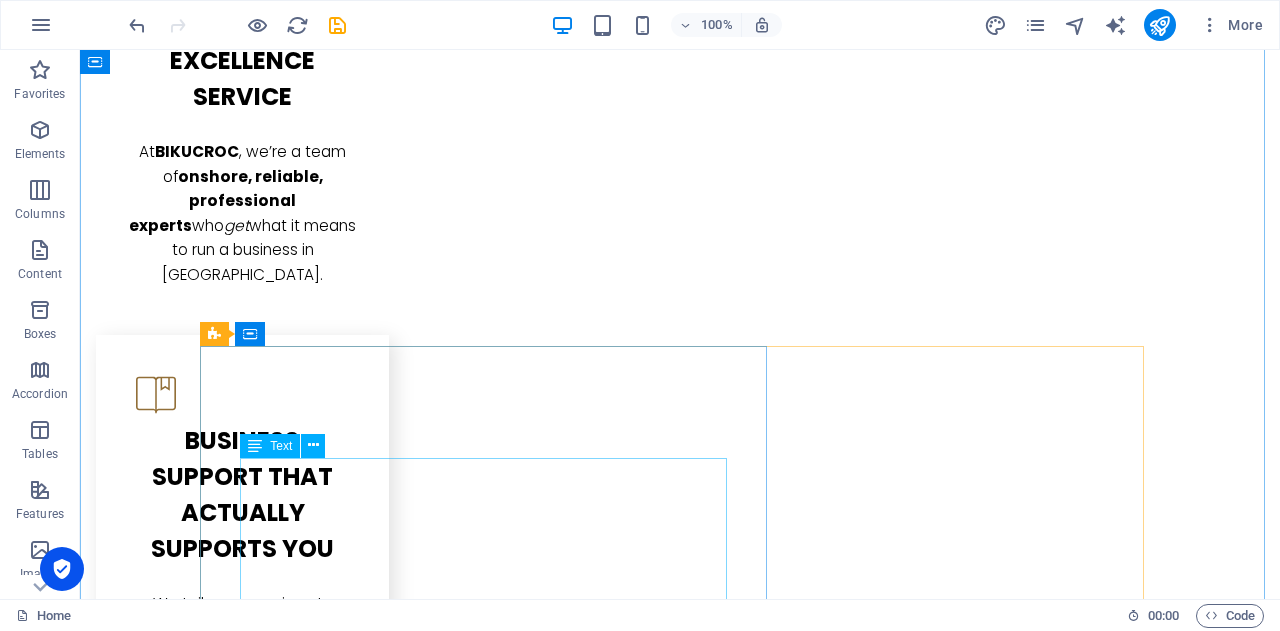 scroll, scrollTop: 2700, scrollLeft: 0, axis: vertical 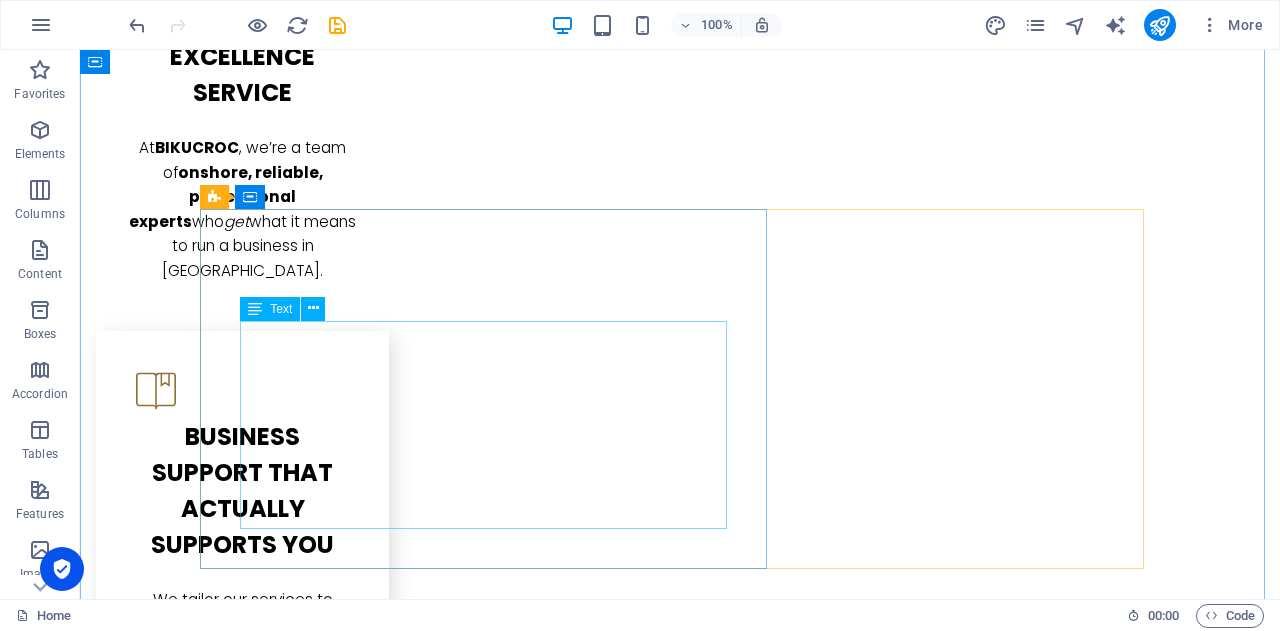 click on "If you’re tired of outsourcing important tasks overseas — where there's little accountability, communication gaps, and services that don’t match your business standards — it’s time to experience the difference. BIKUCROC offers reliable, high-quality support from professionals based right here in [GEOGRAPHIC_DATA] , all at competitive rates. No shortcuts. No compromises." at bounding box center (680, 2883) 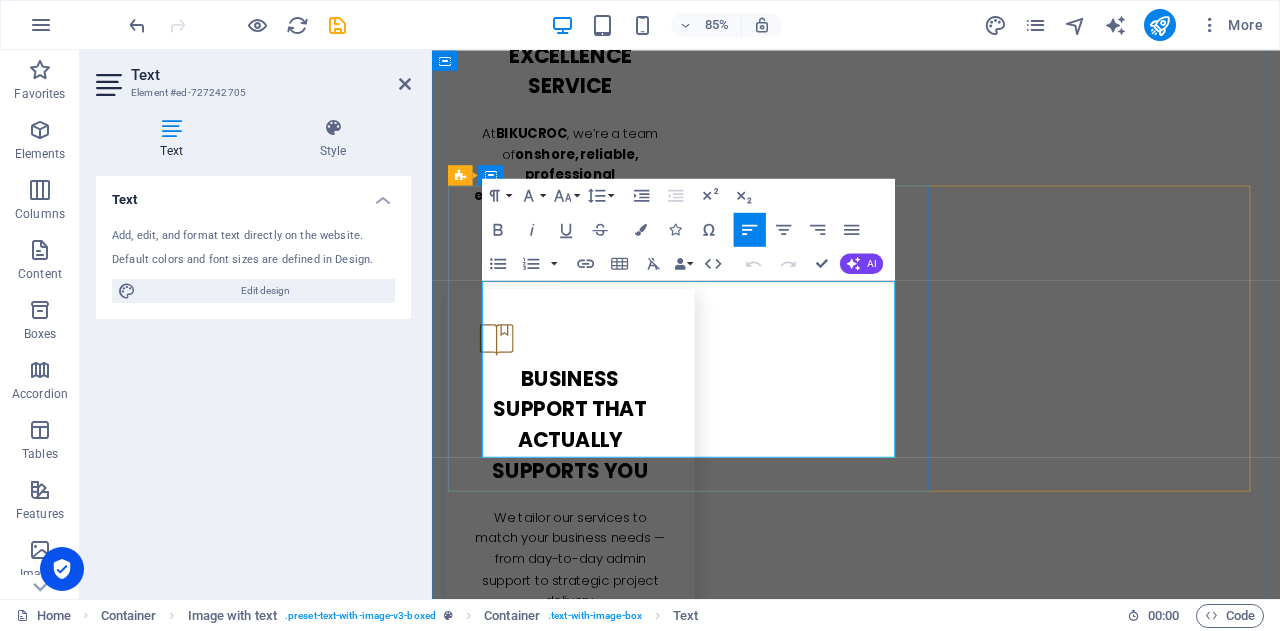 click at bounding box center [931, 2834] 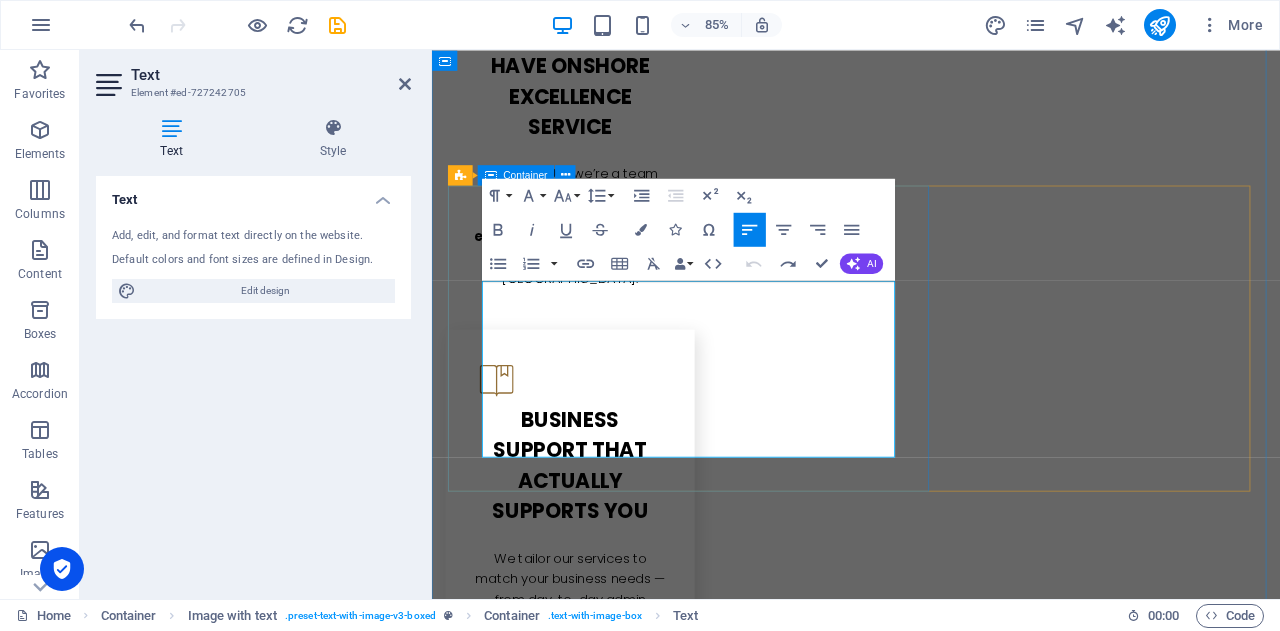 click on "📊 w hy Settle for Offshore When You Can Have Local Excellence? If you’re tired of outsourcing important tasks overseas — where there's little accountability, communication gaps, and services that don’t match your business standards — it’s time to experience the difference. BIKUCROC offers reliable, high-quality support from professionals based right here in [GEOGRAPHIC_DATA] , all at competitive rates. No shortcuts. No compromises." at bounding box center (931, 2895) 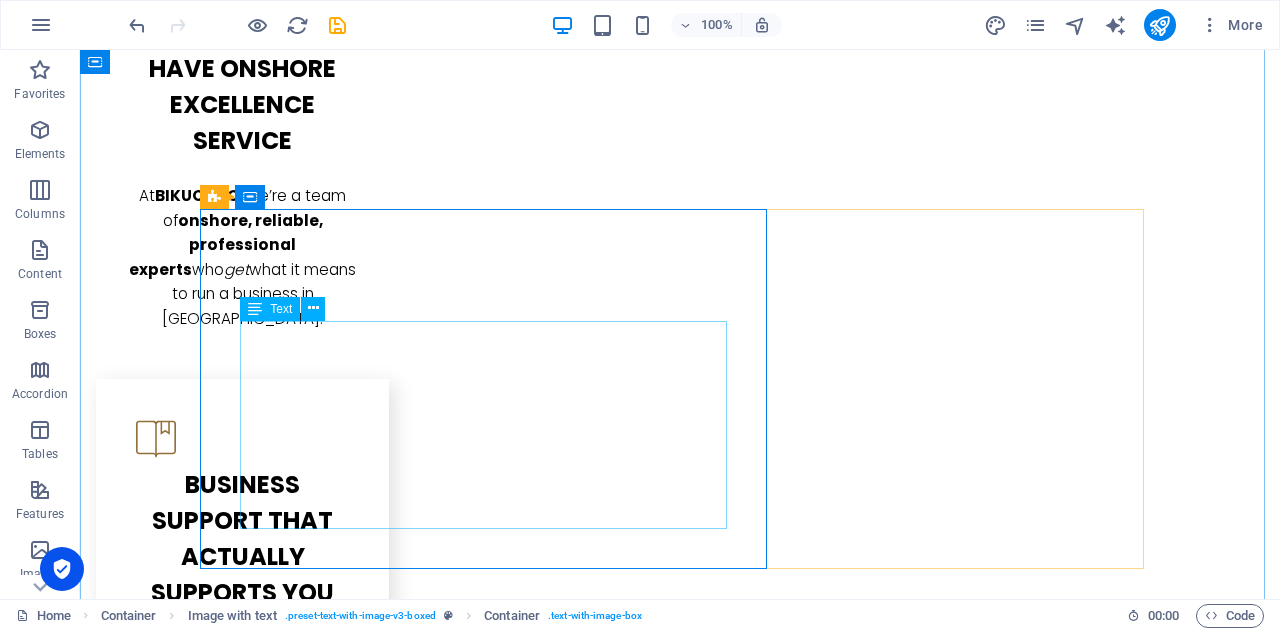 click on "If you’re tired of outsourcing important tasks overseas — where there's little accountability, communication gaps, and services that don’t match your business standards — it’s time to experience the difference. BIKUCROC offers reliable, high-quality support from professionals based right here in [GEOGRAPHIC_DATA] , all at competitive rates. No shortcuts. No compromises." at bounding box center [680, 2931] 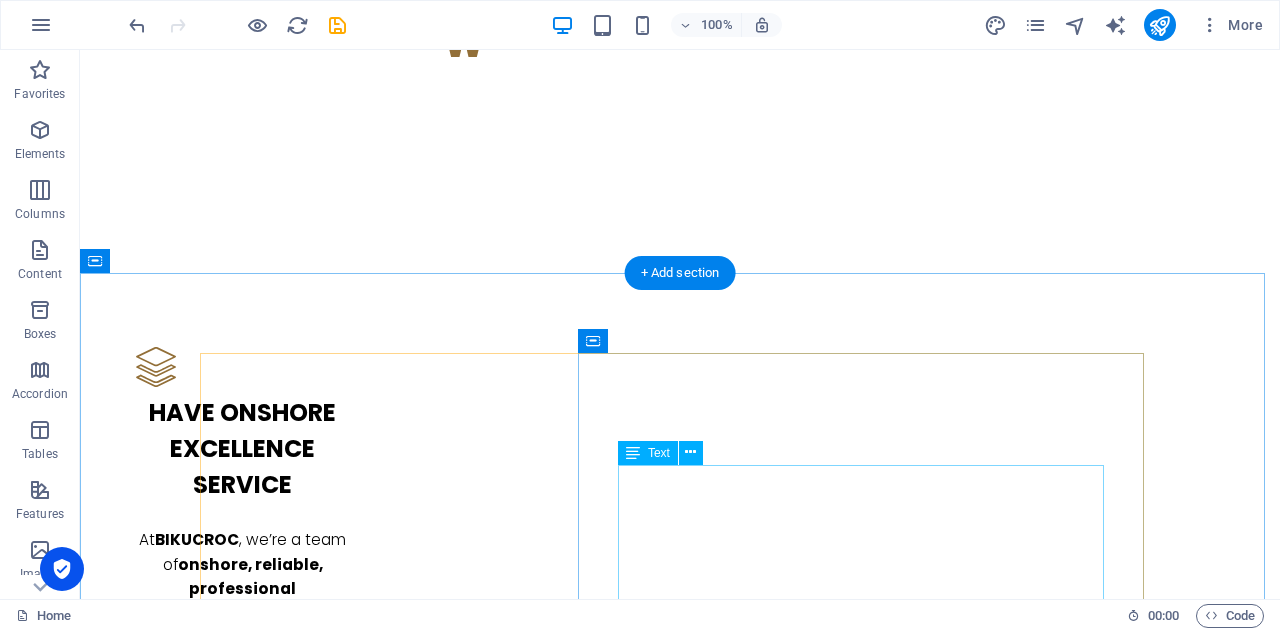 scroll, scrollTop: 2400, scrollLeft: 0, axis: vertical 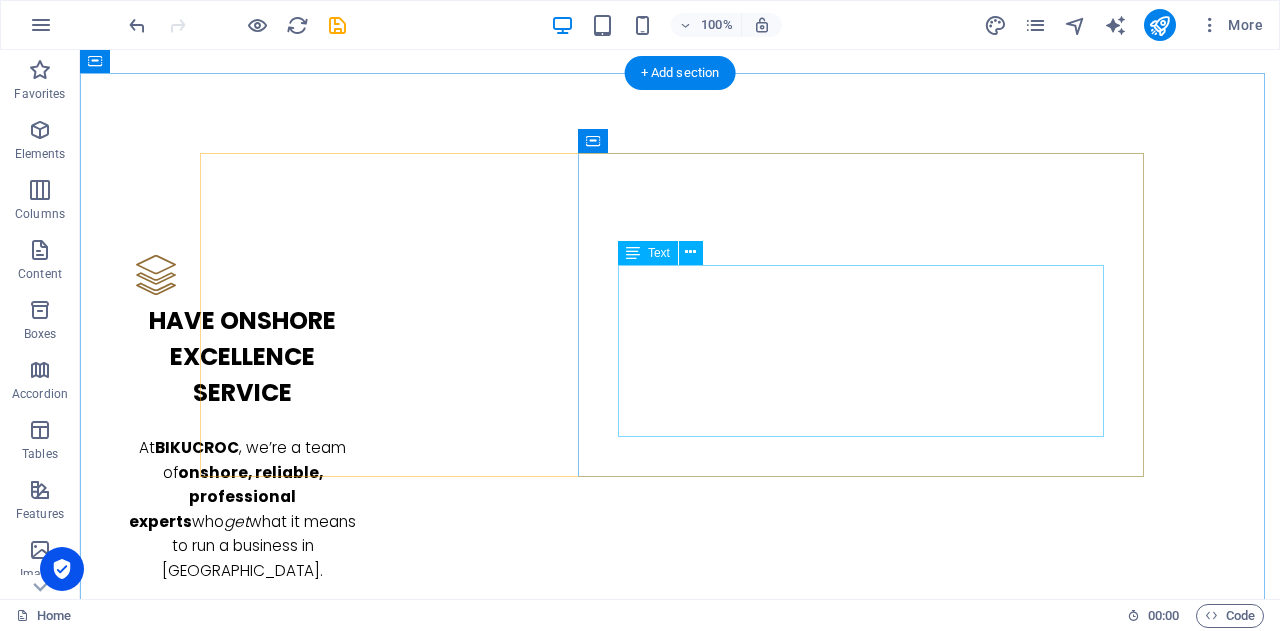 click on "🔁 Drowning in repetitive admin tasks? 📞 Need someone local who actually understands Aussie business life? 💸 Sick of paying for full-time staff you don’t really need? 📊 Need help with project management or business analysis — without blowing your budget?" at bounding box center (680, 2870) 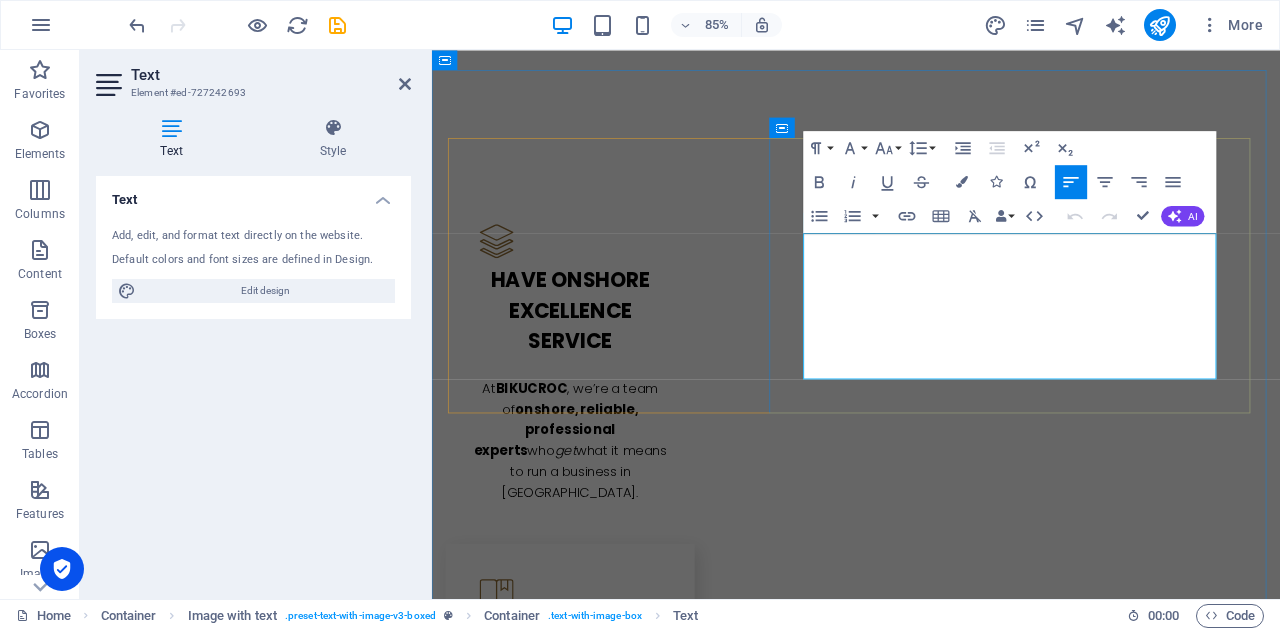 click on "🔁 Drowning in repetitive admin tasks? 📞 Need someone local who actually understands Aussie business life? 💸 Sick of paying for full-time staff you don’t really need? 📊 Need help with project management or business analysis — without blowing your budget?" at bounding box center [931, 2858] 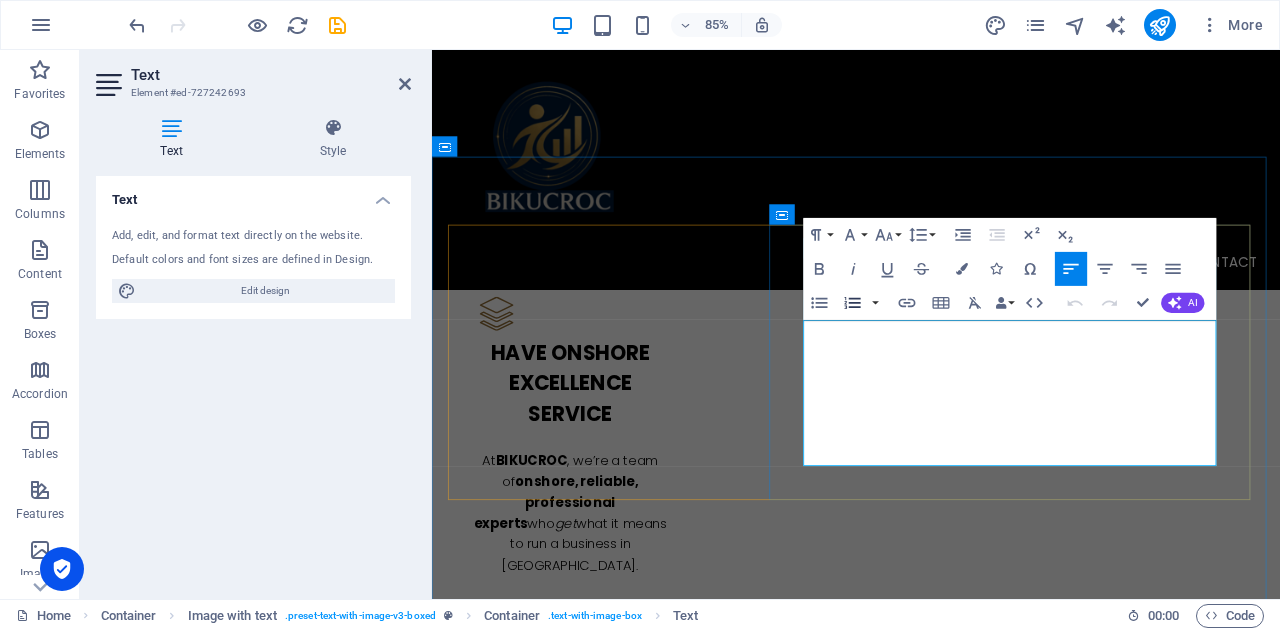 scroll, scrollTop: 2100, scrollLeft: 0, axis: vertical 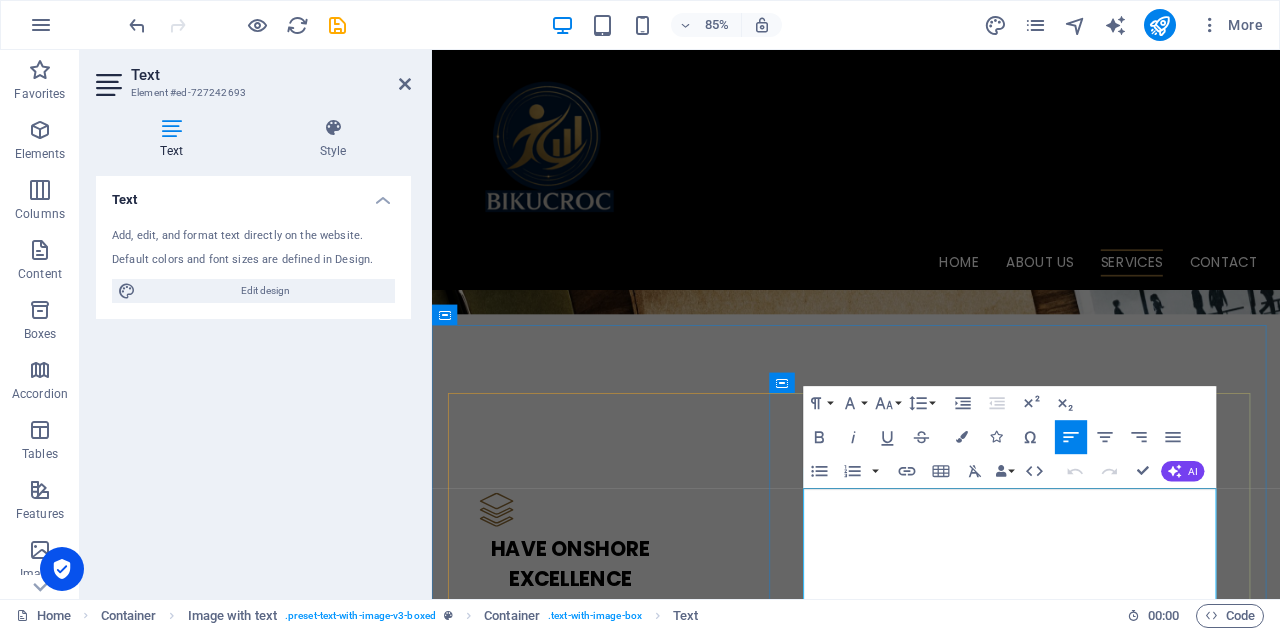 click on "🔁 Drowning in repetitive admin tasks? 📞 Need someone local who actually understands Aussie business life? 💸 Sick of paying for full-time staff you don’t really need? 📊 Need help with project management or business analysis — without blowing your budget?" at bounding box center [931, 3174] 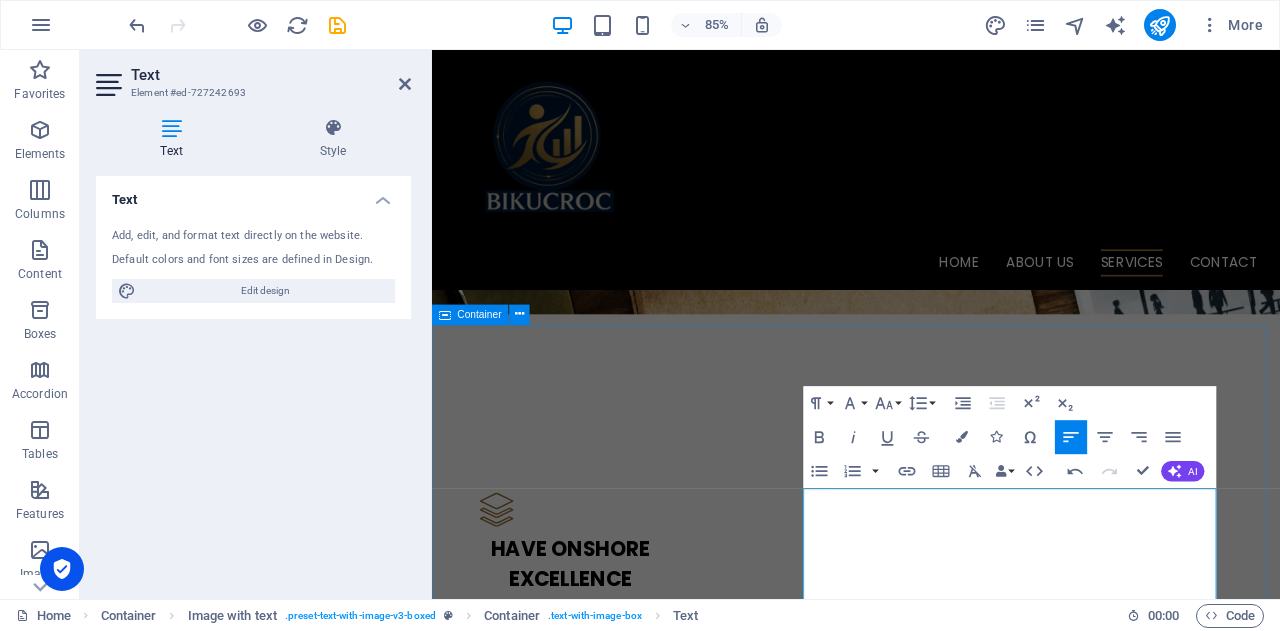 click on "H ey Small Business Owner — this one's for you! 🔁 Drowning in repetitive admin tasks? 📞 Need someone local who actually understands Aussie business life? 💸 Sick of paying for full-time staff you don’t really need? 📊 Need help with project management or business analysis — without blowing your budget? 📊 w hy Settle for Offshore When You Can Have Local Excellence? If you’re tired of outsourcing important tasks overseas — where there's little accountability, communication gaps, and services that don’t match your business standards — it’s time to experience the difference. BIKUCROC offers reliable, high-quality support from professionals based right here in [GEOGRAPHIC_DATA] , all at competitive rates. No shortcuts. No compromises. 💡b usiness Analysis That Drives Growth We offer  professional Business Analysis services  to help you uncover hidden challenges, streamline operations, and improve efficiency. 🛠️ s mart Project Management for Businesses We provide" at bounding box center [931, 3814] 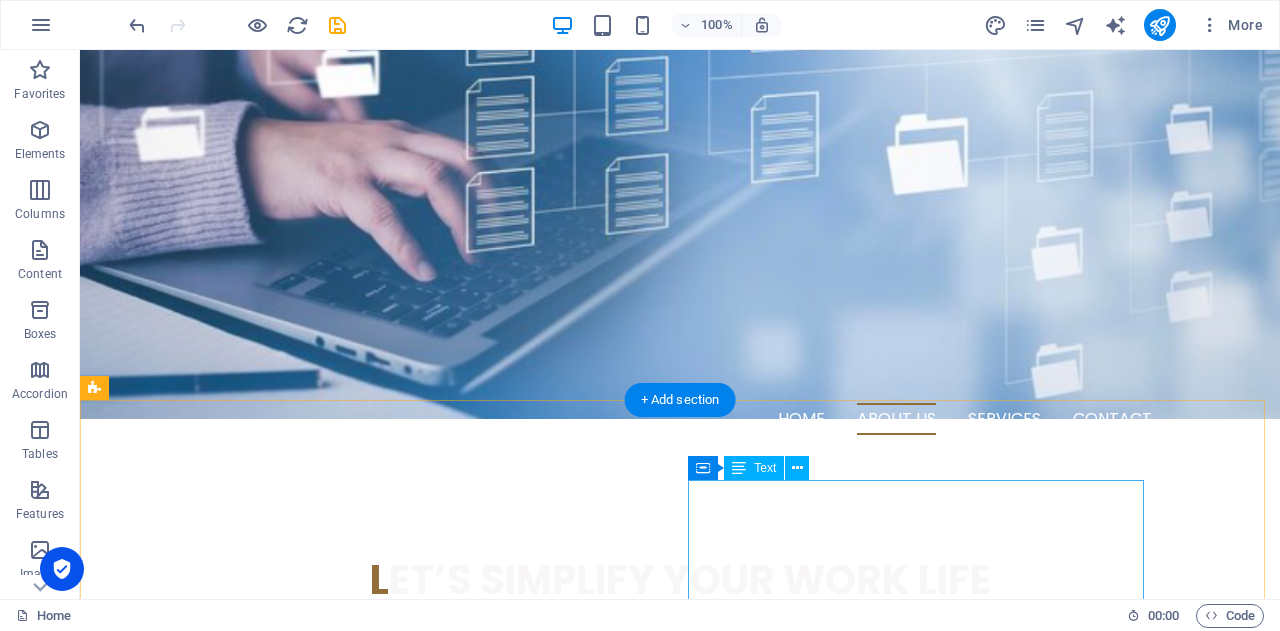 scroll, scrollTop: 500, scrollLeft: 0, axis: vertical 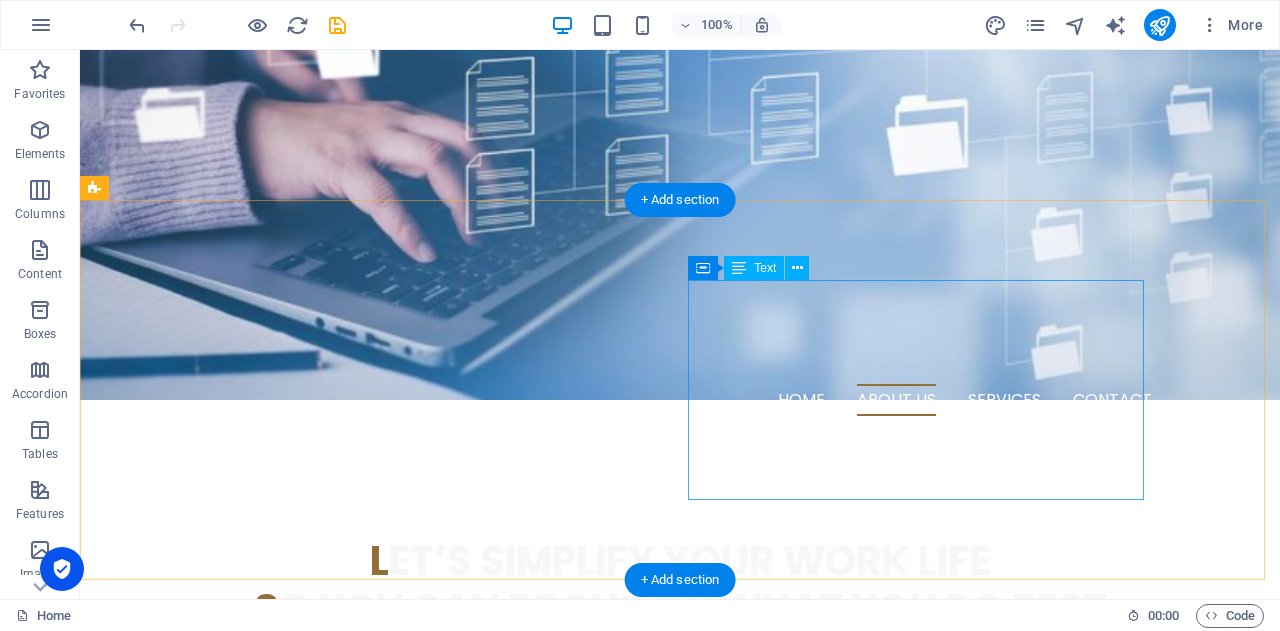 click on "h elping Aussie Businesses Run Smoother BIKUCROC  is an [DEMOGRAPHIC_DATA] team providing reliable business support, project management, and business analysis services tailored for small businesses. We offer flexible  contractor services which you can claim , giving you local expertise, real accountability, and smarter support — without the overhead or offshore risks." at bounding box center (324, 1109) 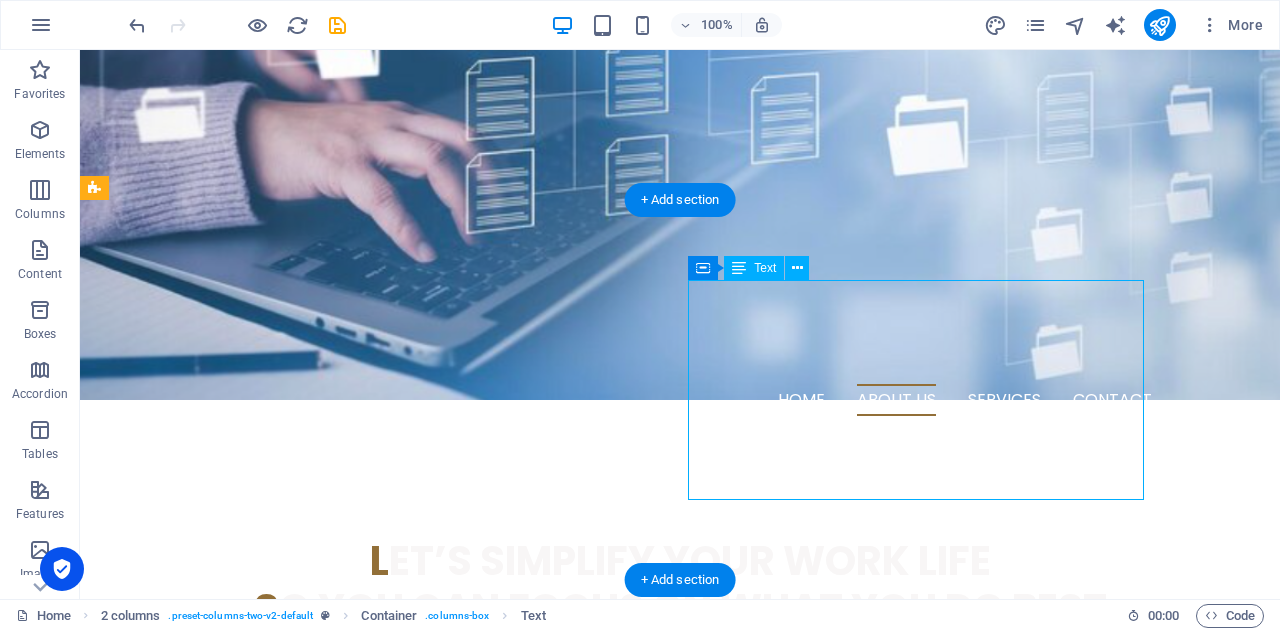 click on "h elping Aussie Businesses Run Smoother BIKUCROC  is an [DEMOGRAPHIC_DATA] team providing reliable business support, project management, and business analysis services tailored for small businesses. We offer flexible  contractor services which you can claim , giving you local expertise, real accountability, and smarter support — without the overhead or offshore risks." at bounding box center (324, 1109) 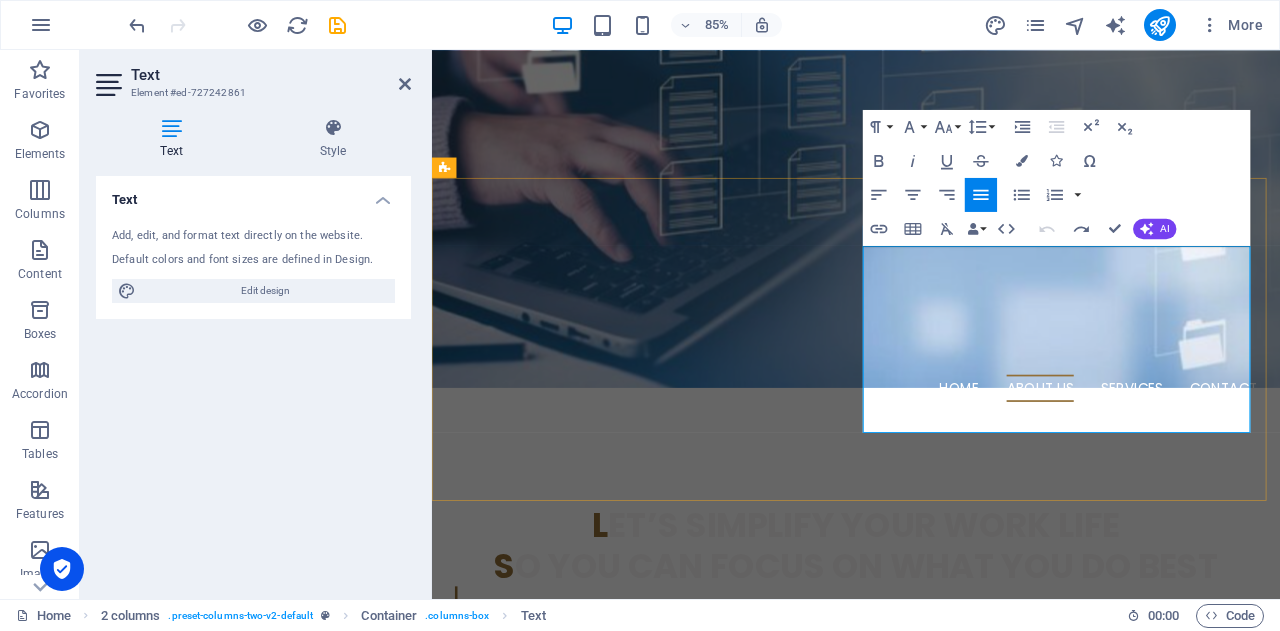click on "h elping Aussie Businesses Run Smoother" at bounding box center (676, 1084) 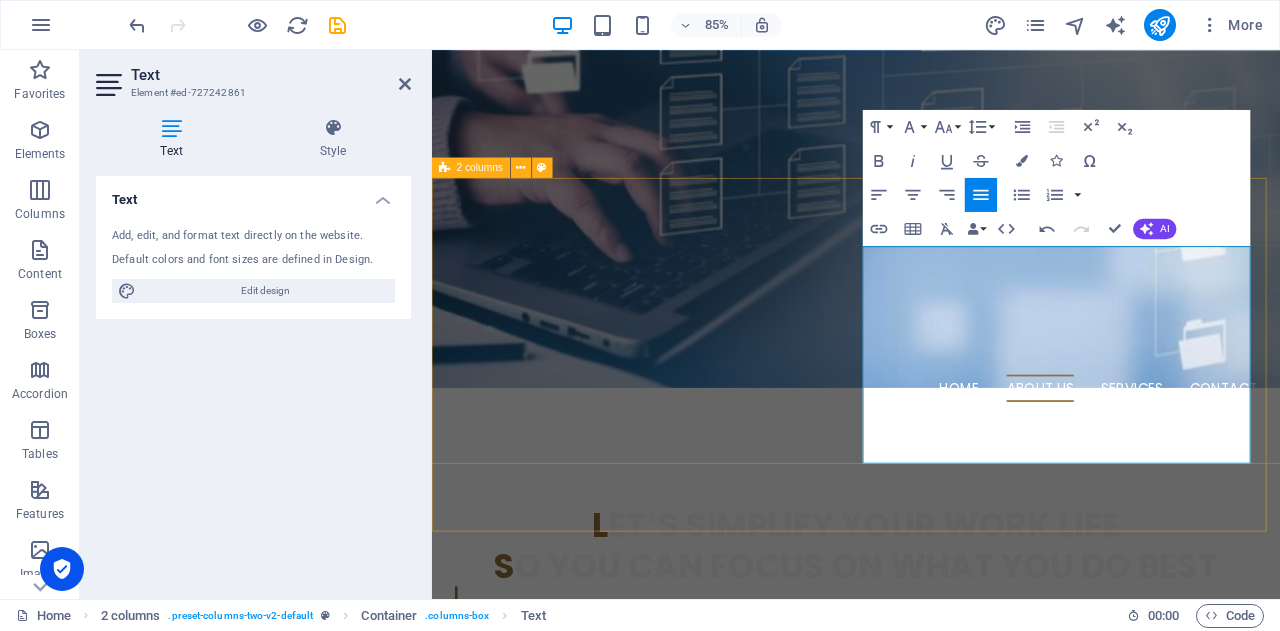 click on "🐊 f lexible Business Services You Can Trust" at bounding box center (676, 996) 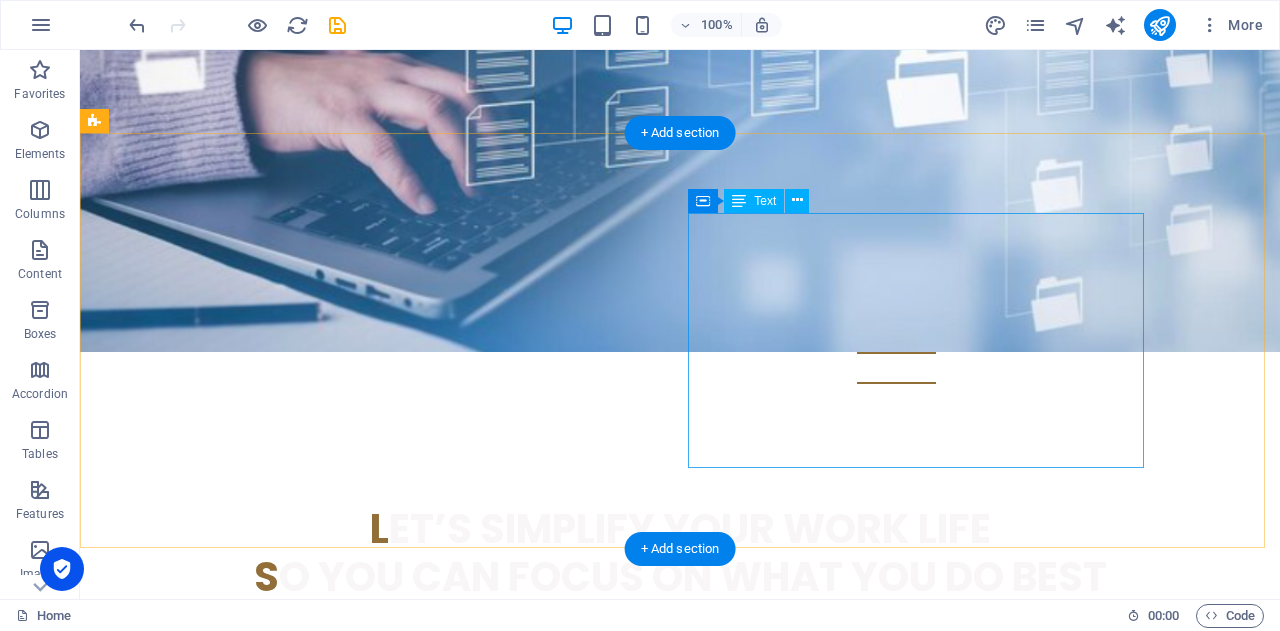 scroll, scrollTop: 600, scrollLeft: 0, axis: vertical 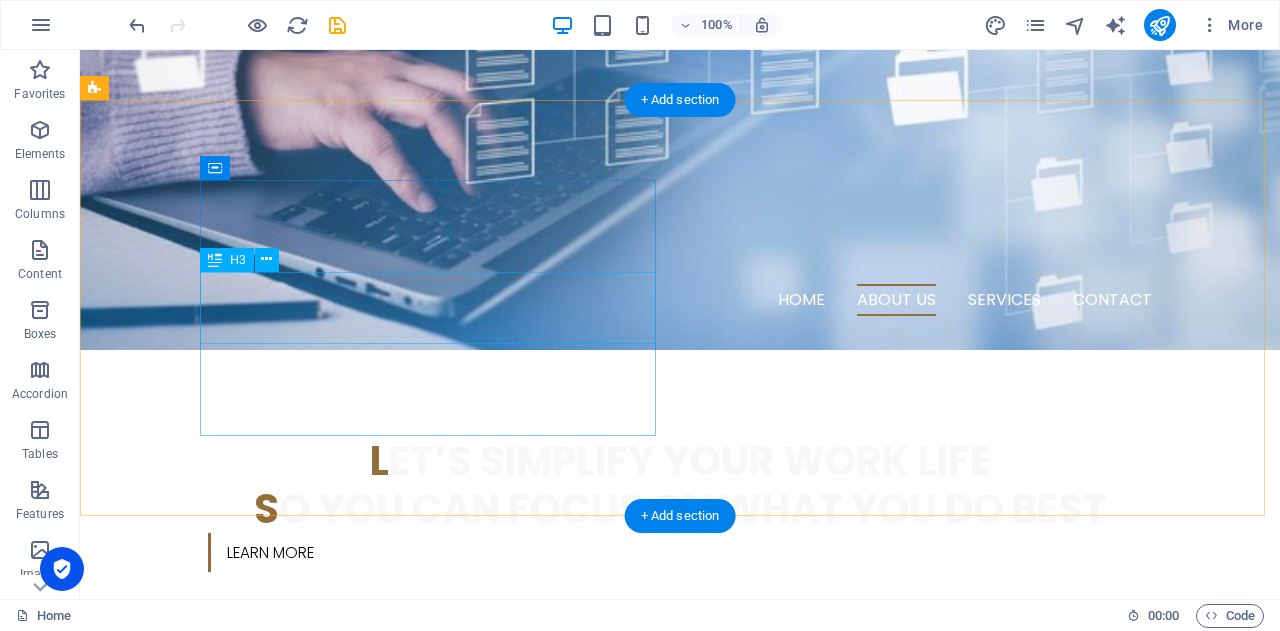 click on "🐊 f lexible Business Services You Can Trust" at bounding box center [324, 848] 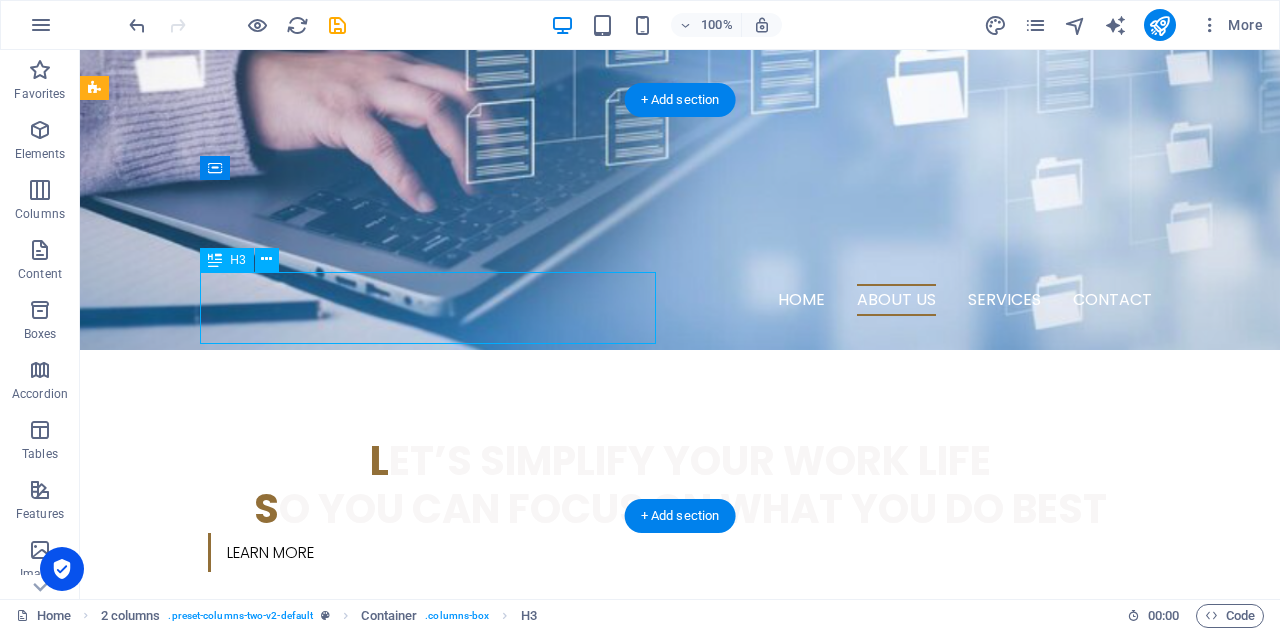 click on "🐊 f lexible Business Services You Can Trust" at bounding box center [324, 848] 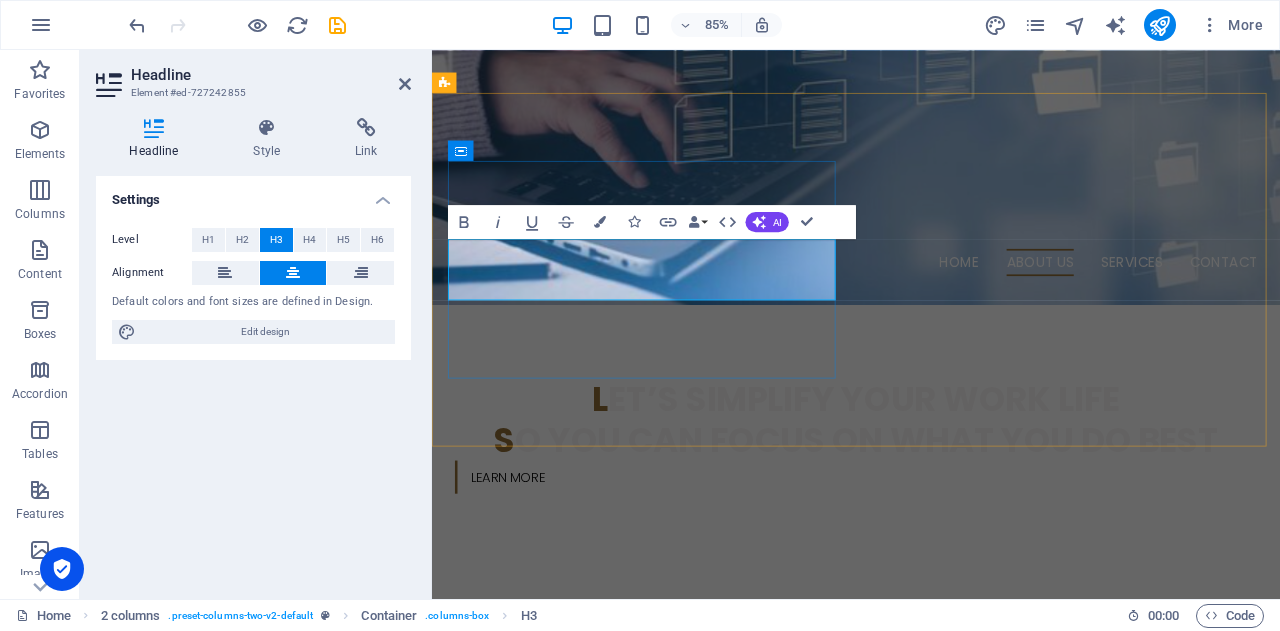 click on "🐊 f lexible Business Services You Can Trust" at bounding box center (676, 848) 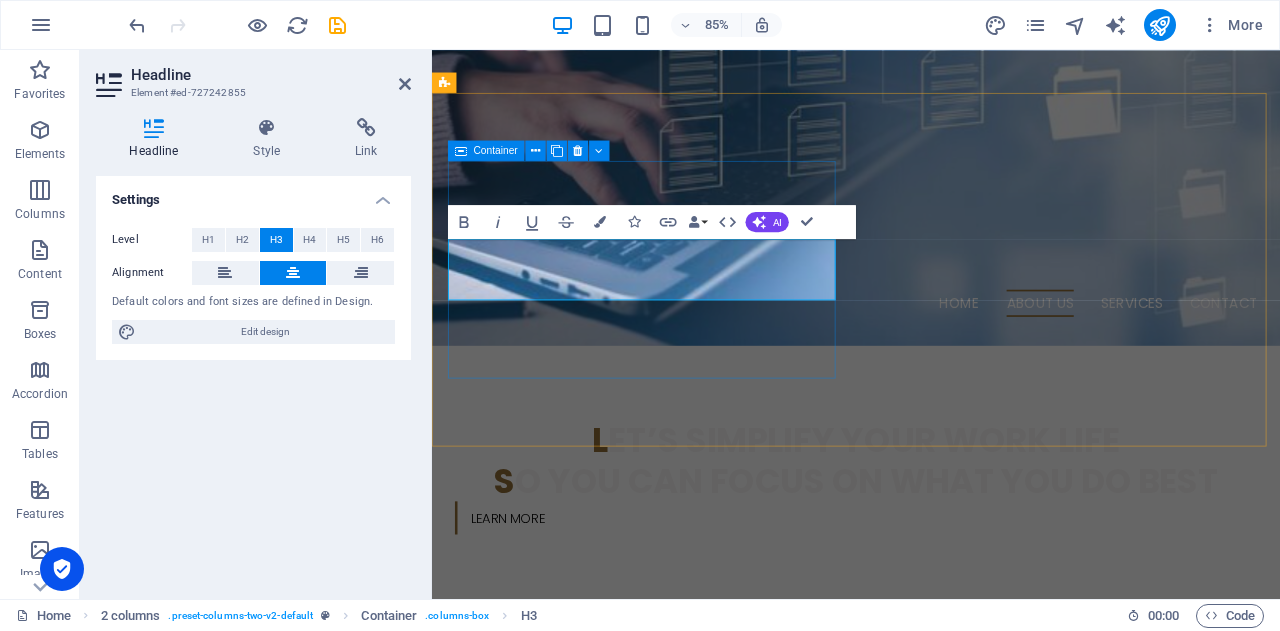 click on "🐊 f lexible Business Services ‌ You Can Trust" at bounding box center (676, 896) 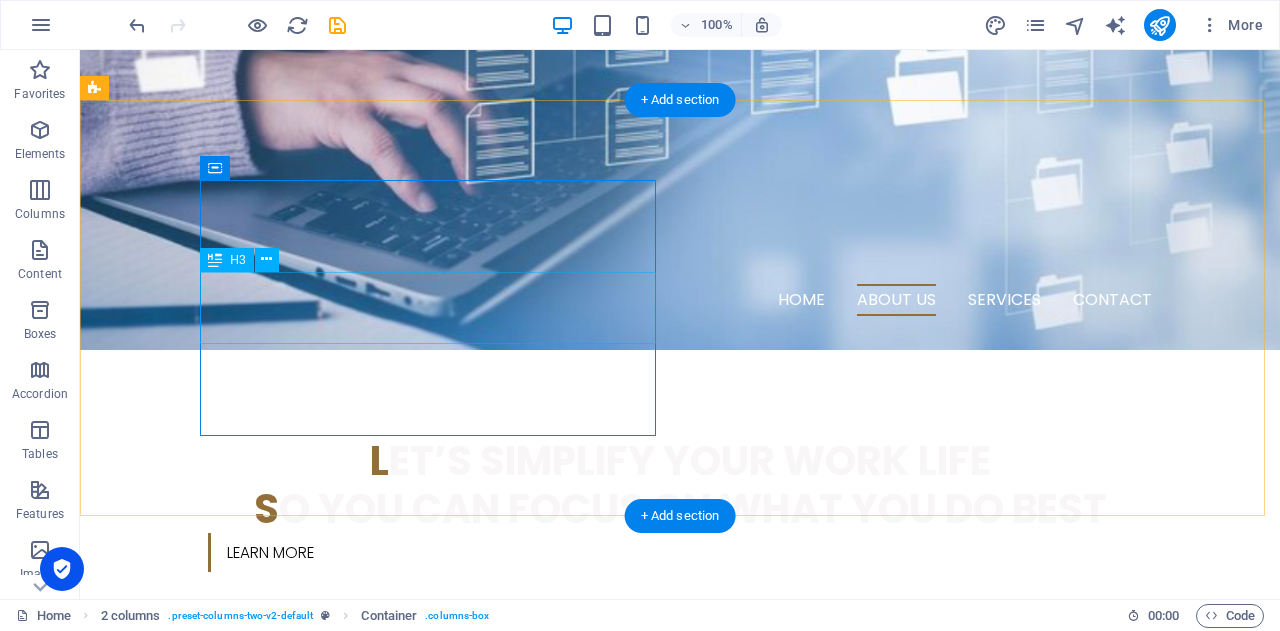 click on "🐊 f lexible Business Services  You Can Trust" at bounding box center [324, 848] 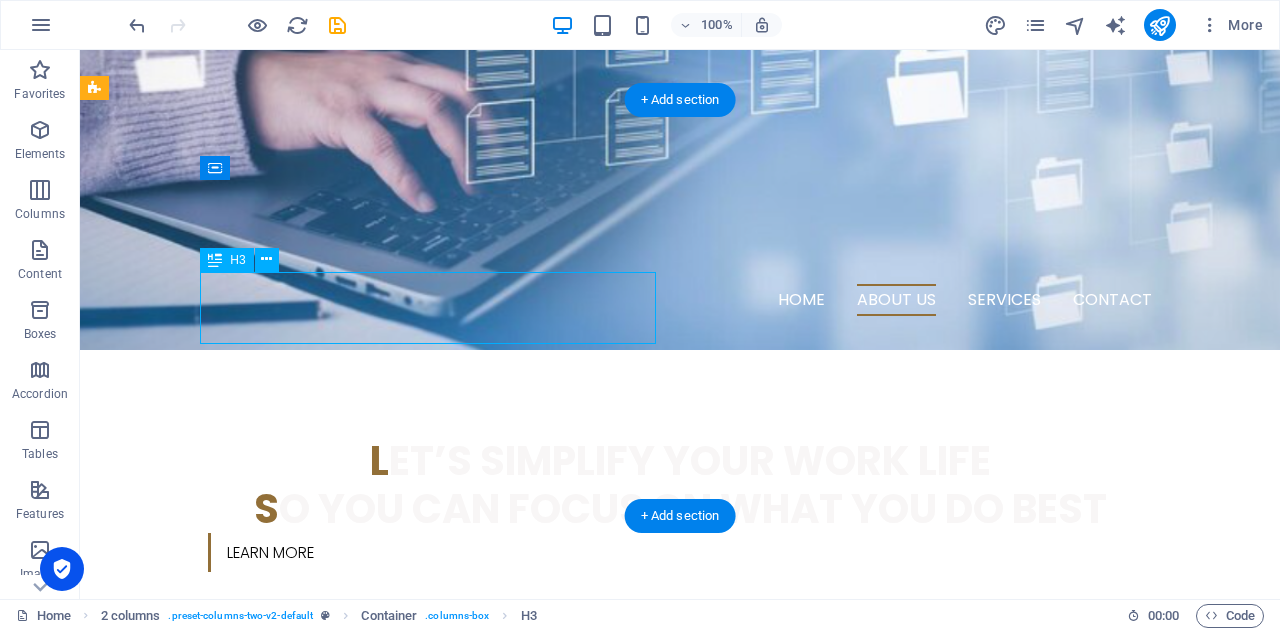click on "🐊 f lexible Business Services  You Can Trust" at bounding box center (324, 848) 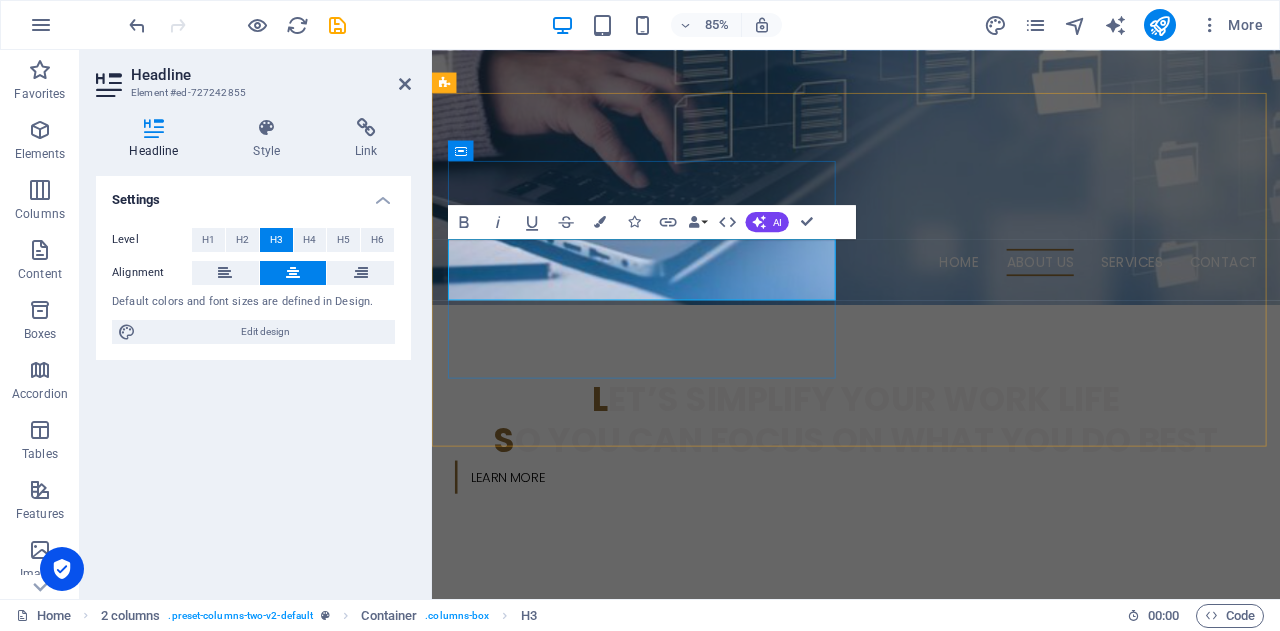 click on "🐊 f lexible Business Services You Can Trust" at bounding box center [676, 848] 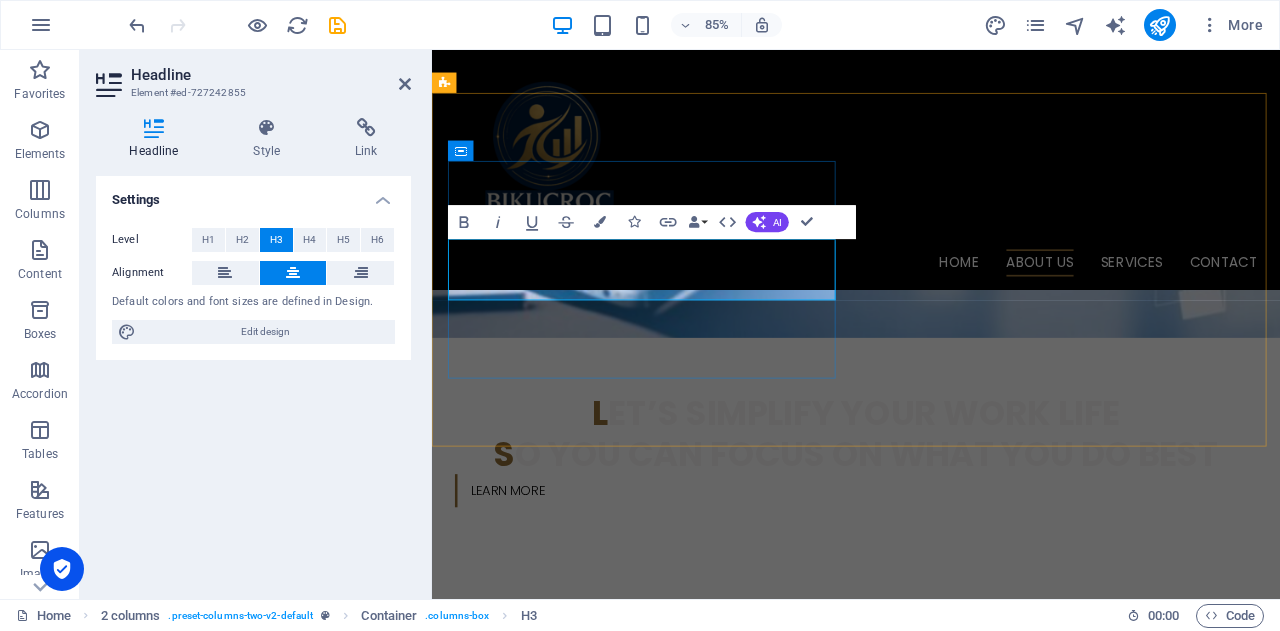scroll, scrollTop: 582, scrollLeft: 0, axis: vertical 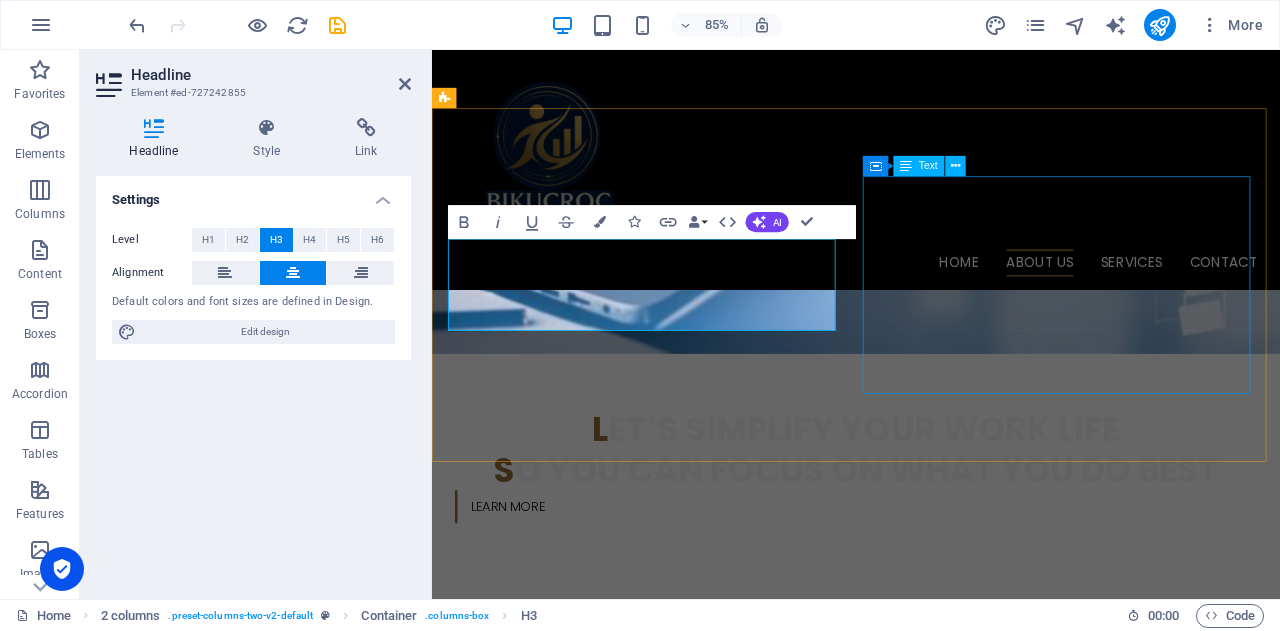 click on "h elping Aussie Businesses Run Smoother BIKUCROC  is an [DEMOGRAPHIC_DATA] team providing reliable business support, project management, and business analysis services tailored for small businesses. We offer flexible  contractor services which you can claim , giving you local expertise, real accountability, and smarter support — without the overhead or offshore risks." at bounding box center [676, 1097] 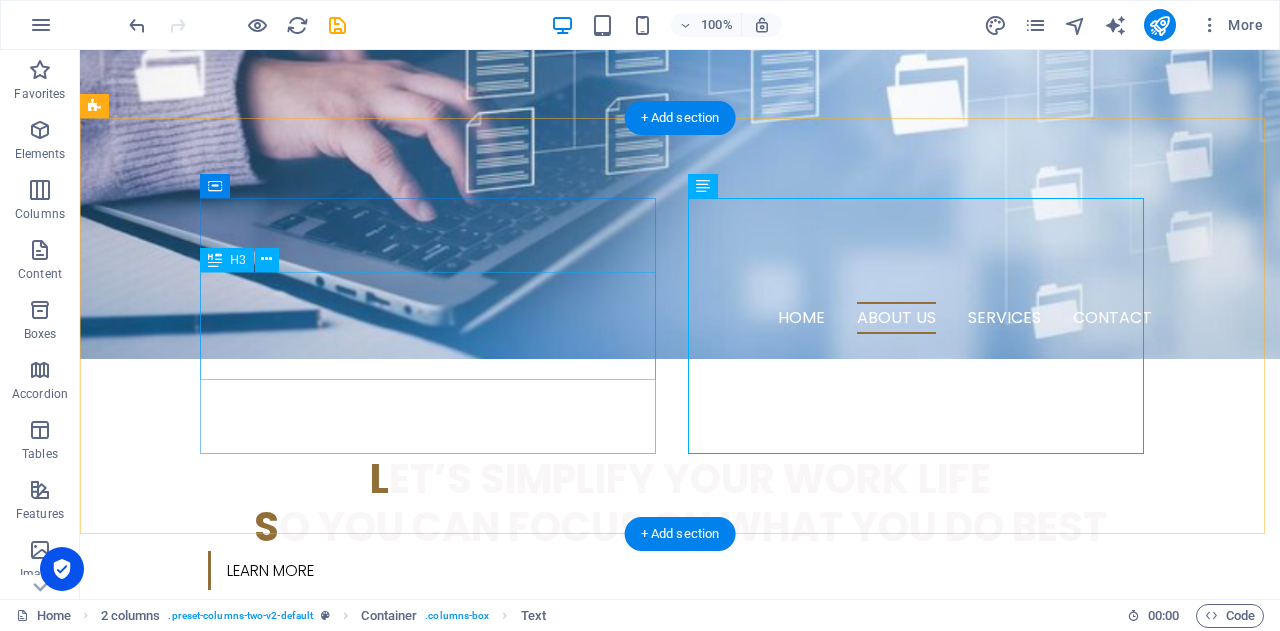 click on "🐊 f lexible Business  Services You Can Trust" at bounding box center (324, 884) 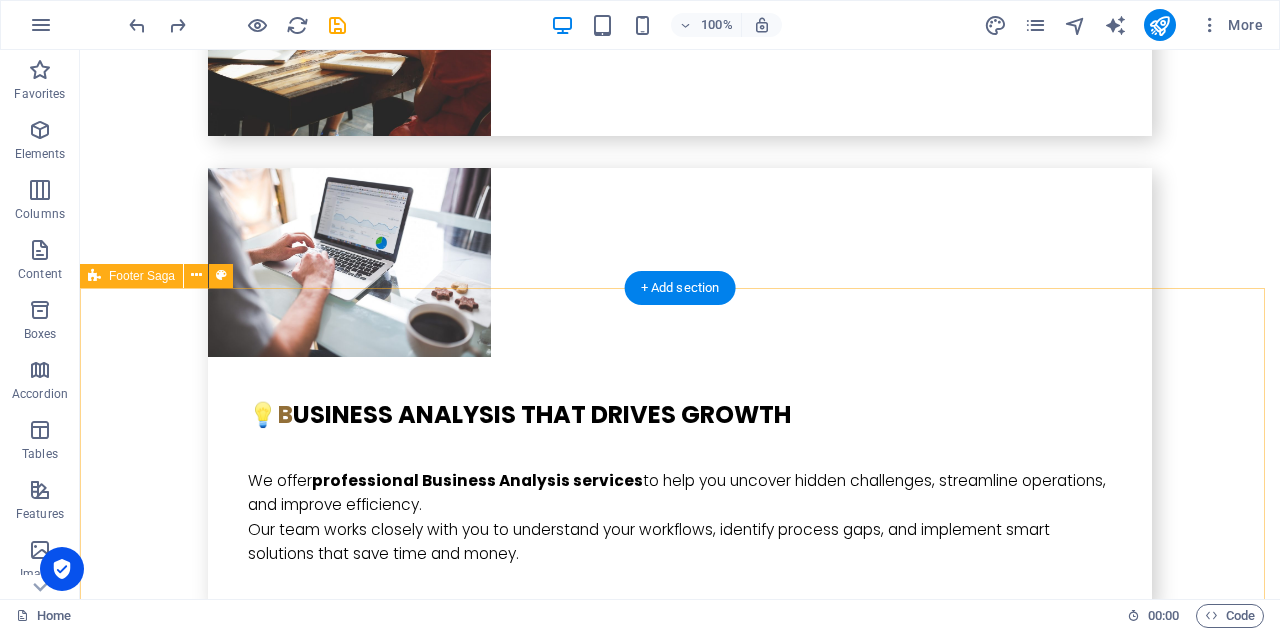scroll, scrollTop: 5810, scrollLeft: 0, axis: vertical 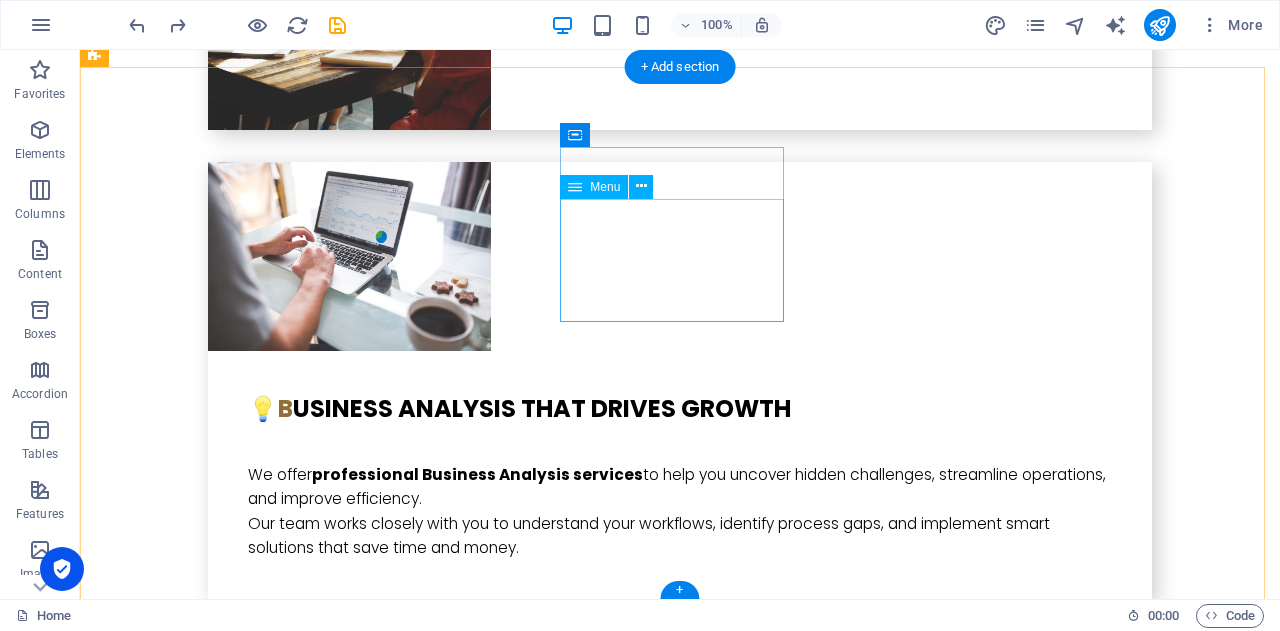 click on "Home  About us  Our Expertise  Services  Contact" at bounding box center (208, 5946) 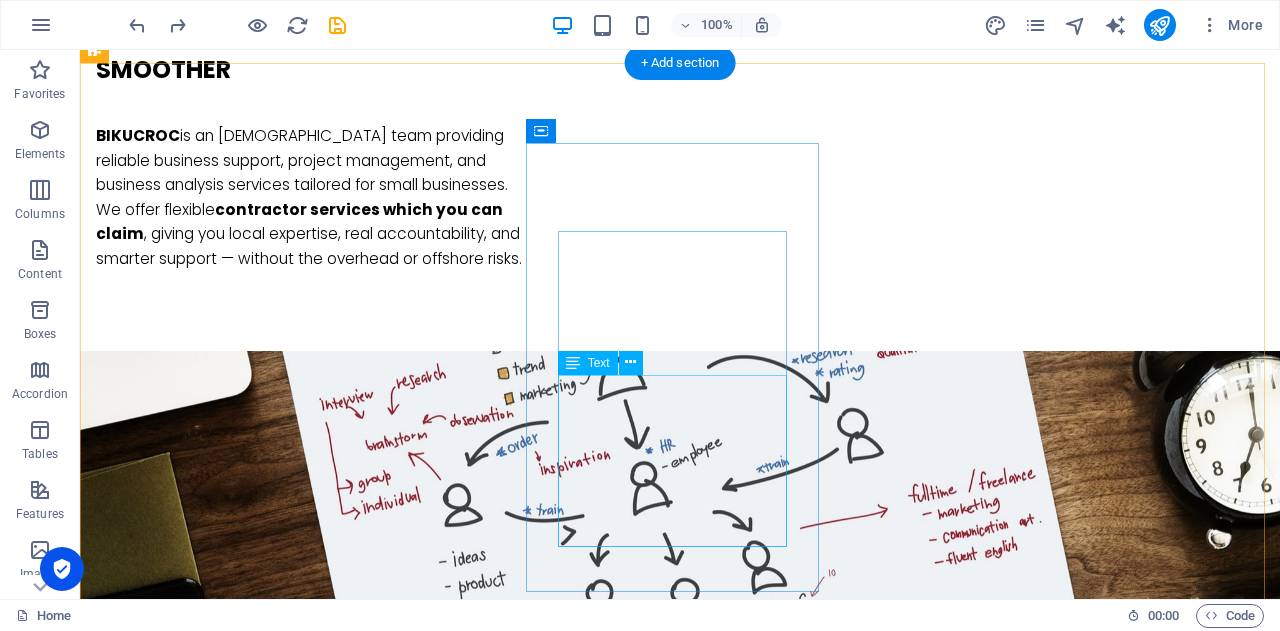 scroll, scrollTop: 1500, scrollLeft: 0, axis: vertical 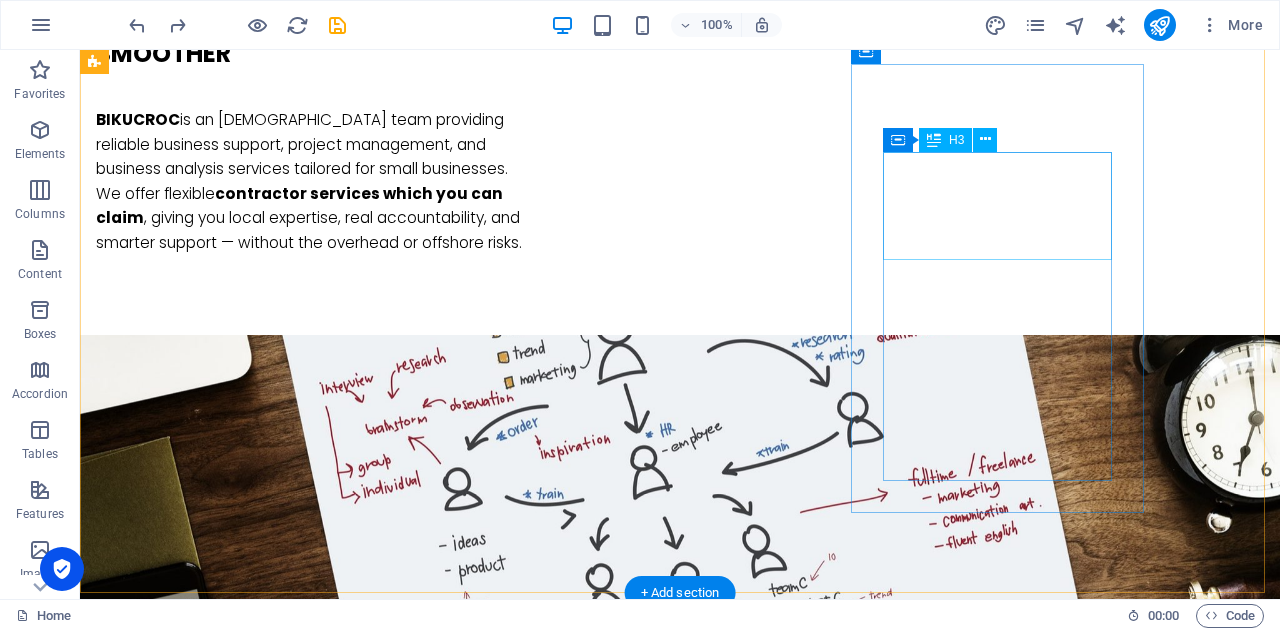 click on "Flexible Affordable Local" at bounding box center [242, 2163] 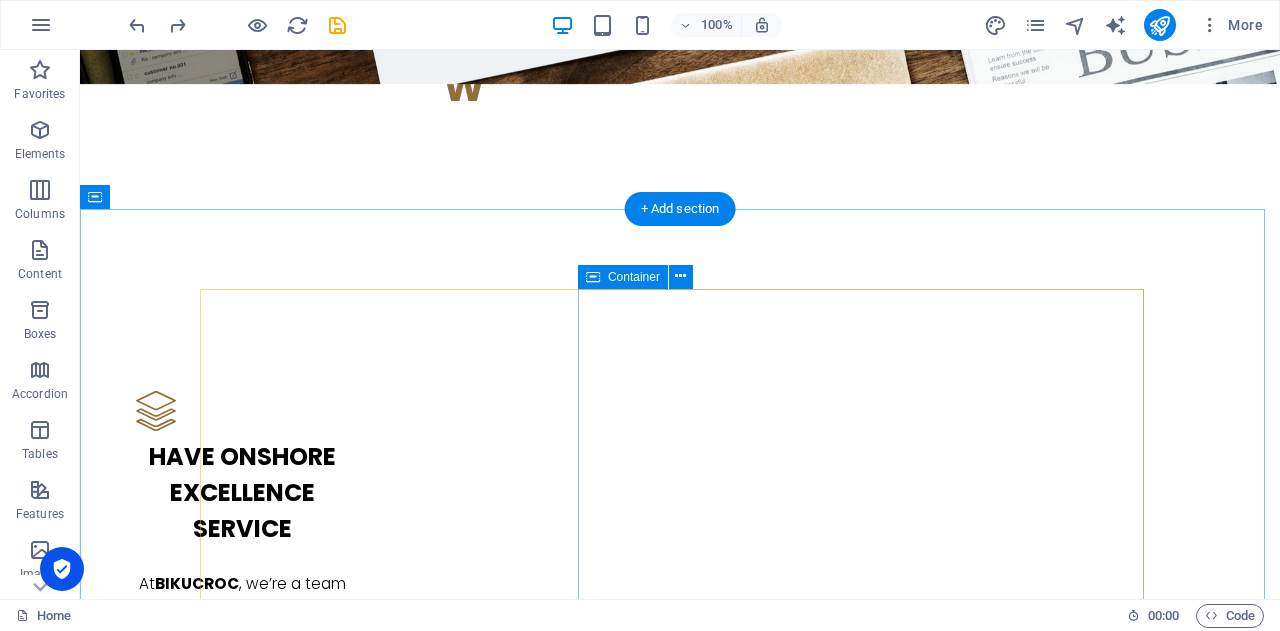 scroll, scrollTop: 2600, scrollLeft: 0, axis: vertical 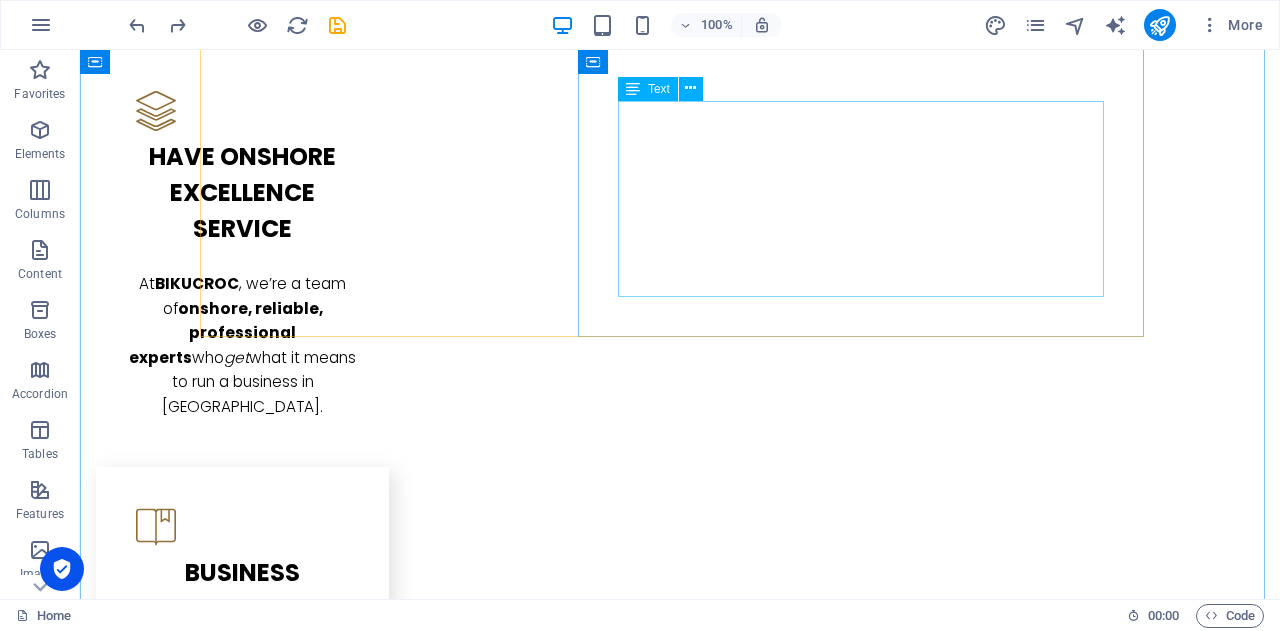 click on "🔁 Drowning in repetitive admin tasks? 📞 Need someone local who actually understands Aussie business life? 💸 Sick of paying for full-time staff you don’t really need? 📊 Need help with project management or business analysis — without blowing your budget?" at bounding box center [680, 2718] 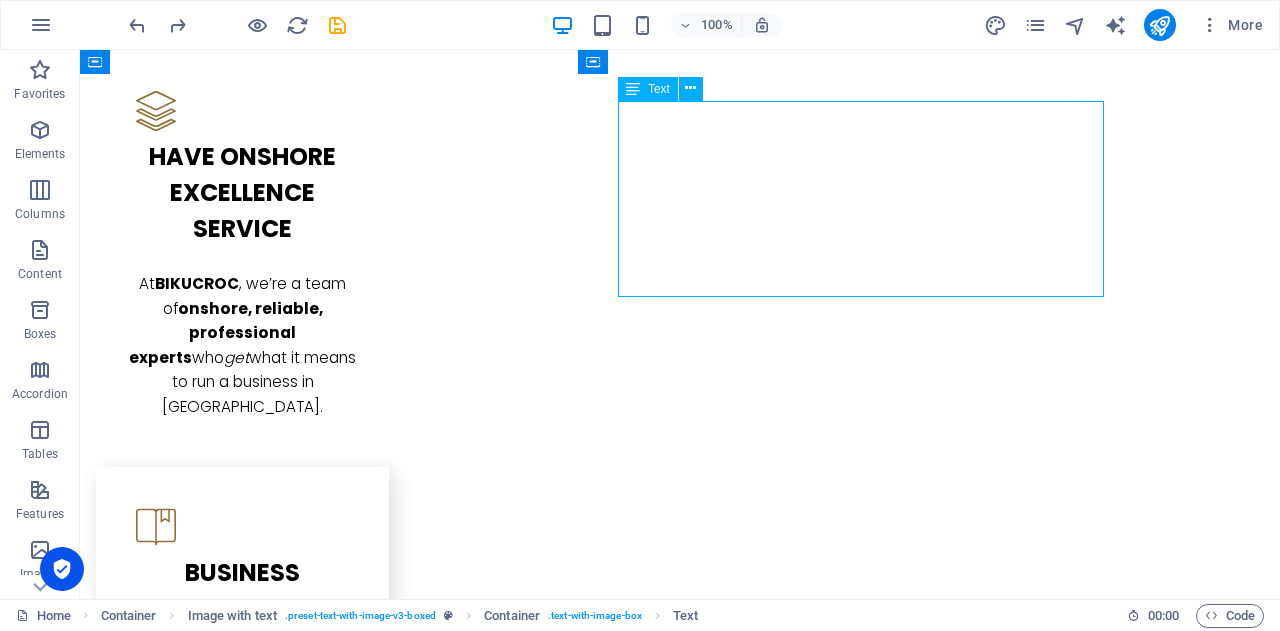click on "🔁 Drowning in repetitive admin tasks? 📞 Need someone local who actually understands Aussie business life? 💸 Sick of paying for full-time staff you don’t really need? 📊 Need help with project management or business analysis — without blowing your budget?" at bounding box center [680, 2718] 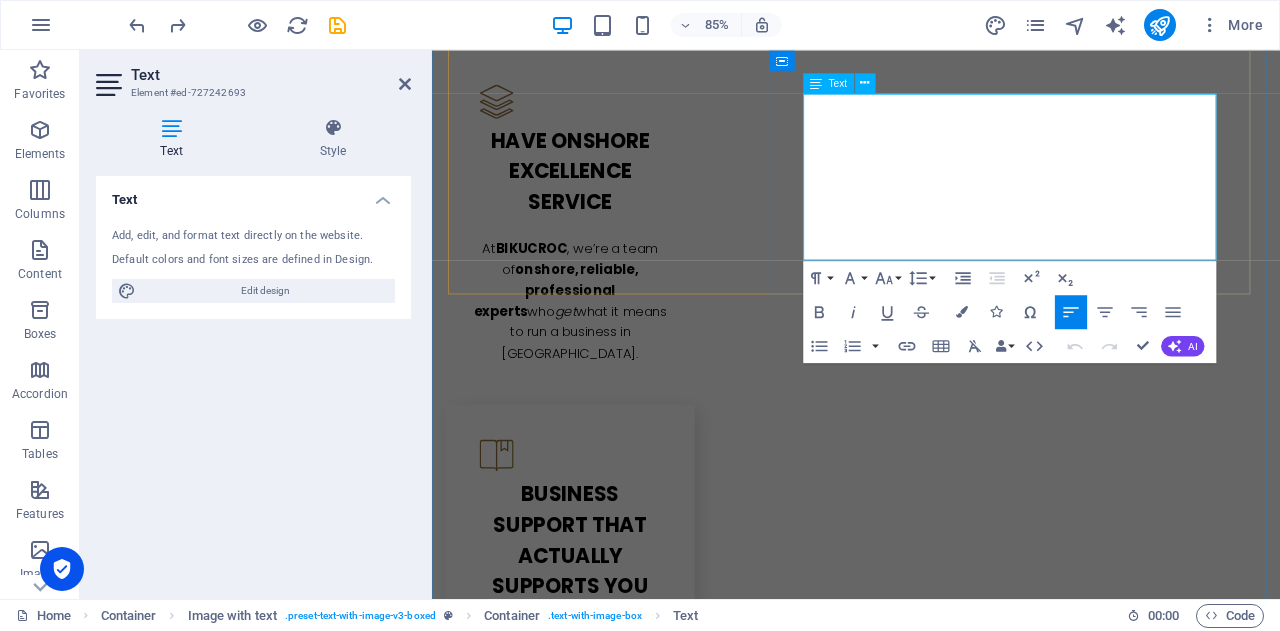 click on "🔁 Drowning in repetitive admin tasks? 📞 Need someone local who actually understands Aussie business life? 💸 Sick of paying for full-time staff you don’t really need? 📊 Need help with project management or business analysis — without blowing your budget?" at bounding box center (931, 2706) 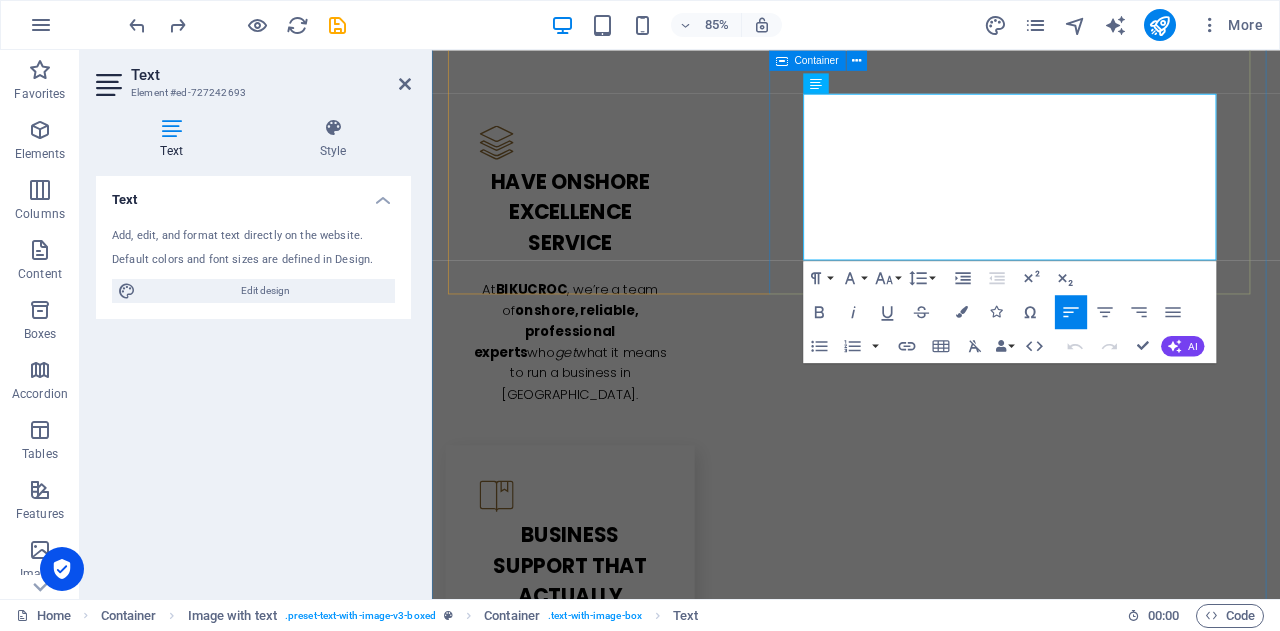 type 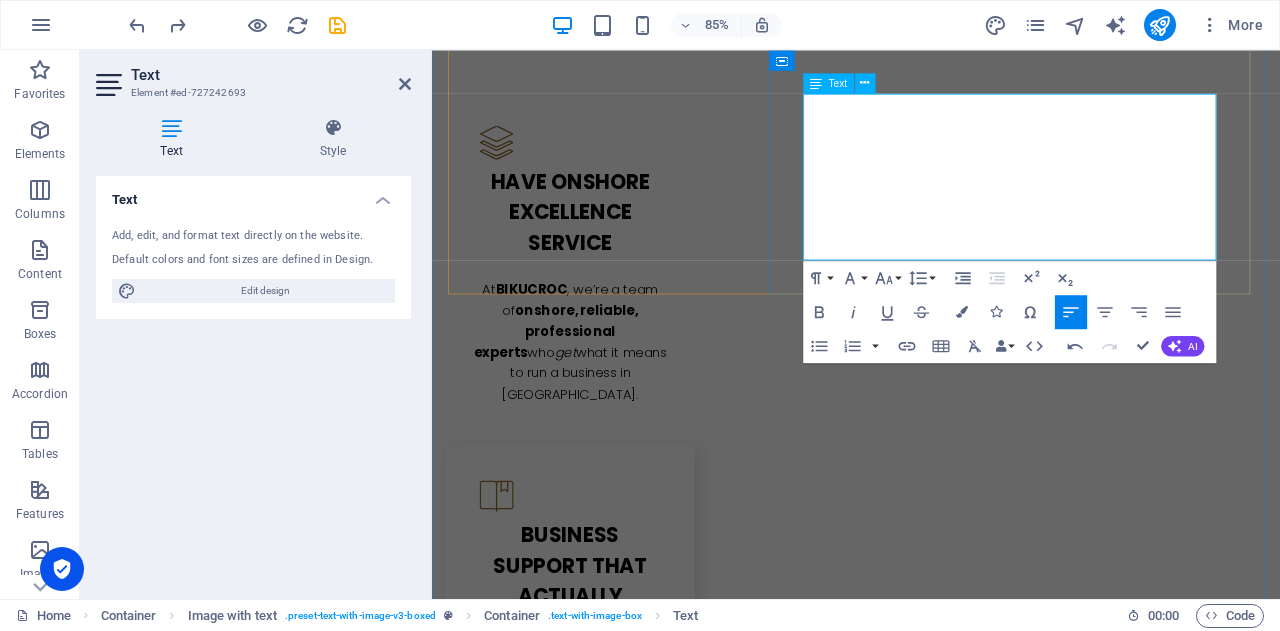 drag, startPoint x: 1019, startPoint y: 217, endPoint x: 1006, endPoint y: 215, distance: 13.152946 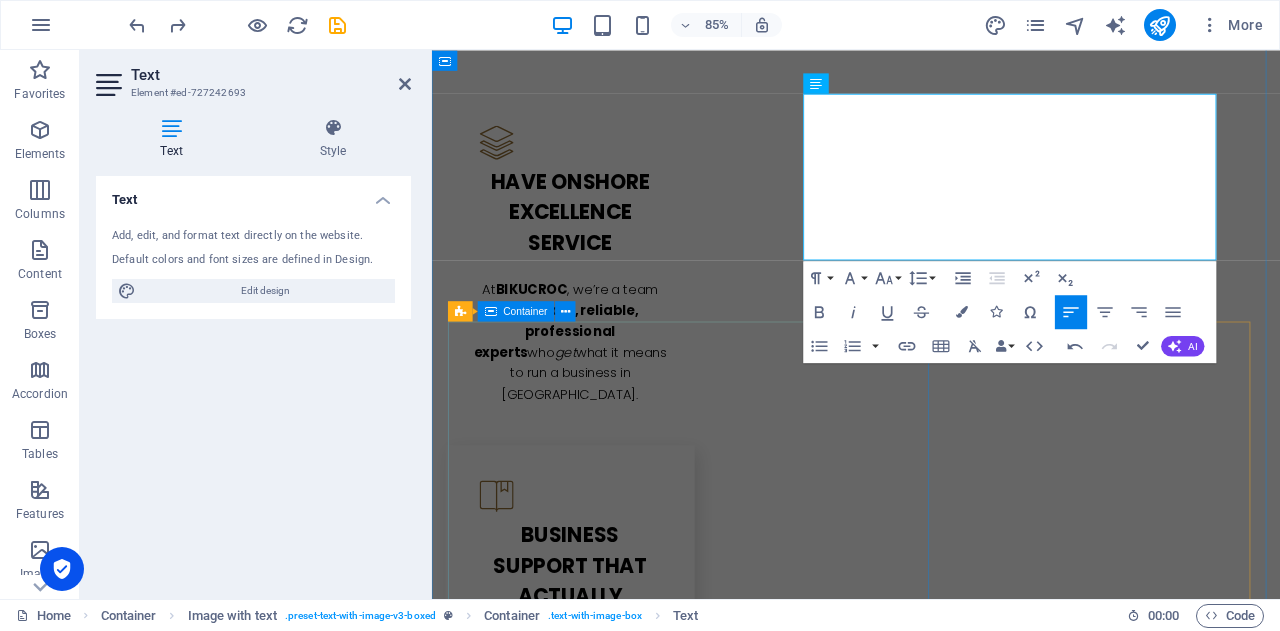 click on "📊 w hy Settle for Offshore When You Can Have Local Excellence? If you’re tired of outsourcing important tasks overseas — where there's little accountability, communication gaps, and services that don’t match your business standards — it’s time to experience the difference. BIKUCROC offers reliable, high-quality support from professionals based right here in [GEOGRAPHIC_DATA] , all at competitive rates. No shortcuts. No compromises." at bounding box center (931, 3056) 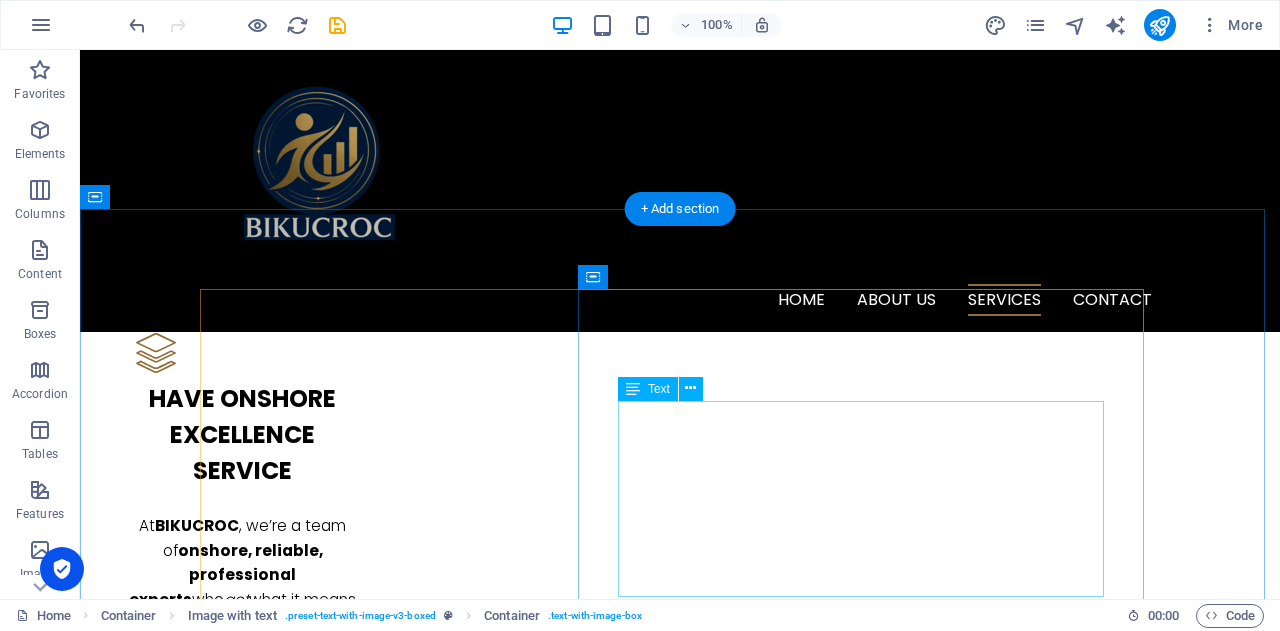 scroll, scrollTop: 2300, scrollLeft: 0, axis: vertical 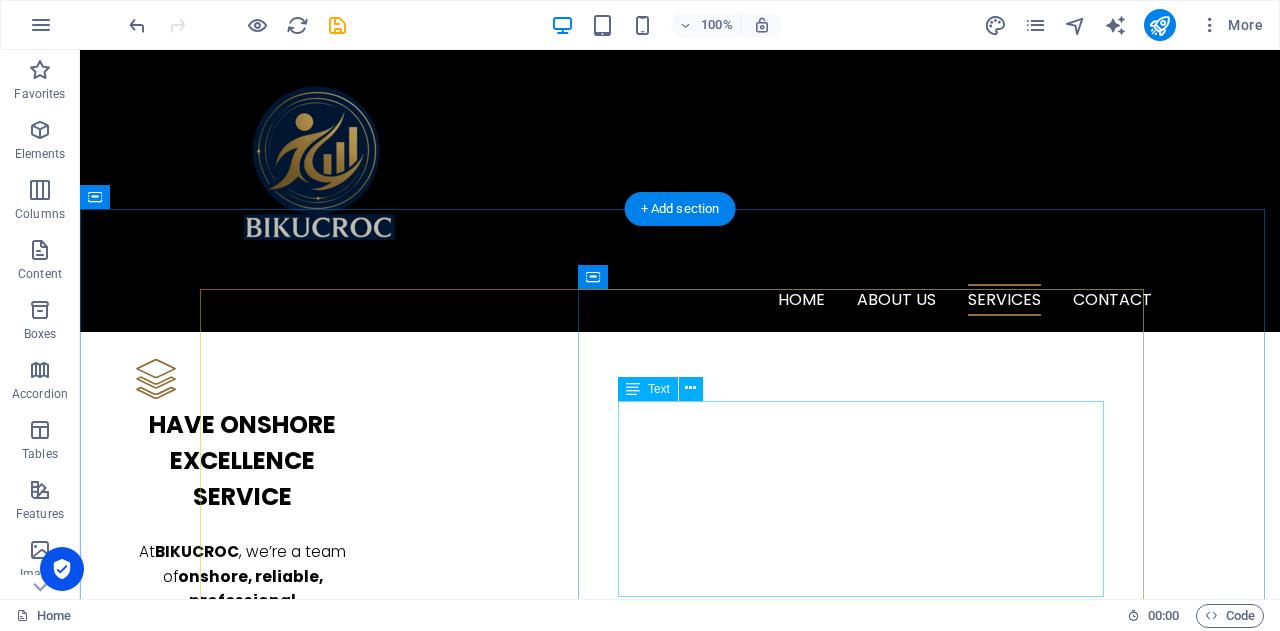 click on "🔁 Drowning in repetitive admin tasks? 📞 Need someone local who actually understands Aussie business life? 💸 Cannot afford full-time staff you don’t really need? 📊 Need help with project management or business analysis — without blowing your budget?" at bounding box center (680, 2986) 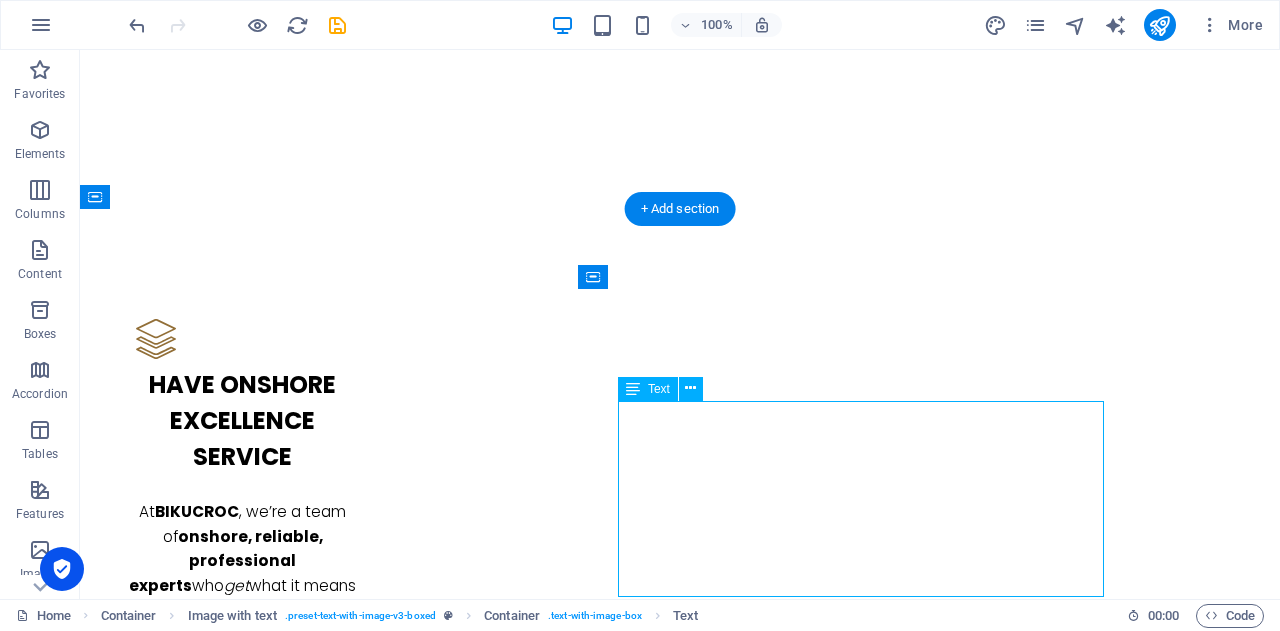 scroll, scrollTop: 2400, scrollLeft: 0, axis: vertical 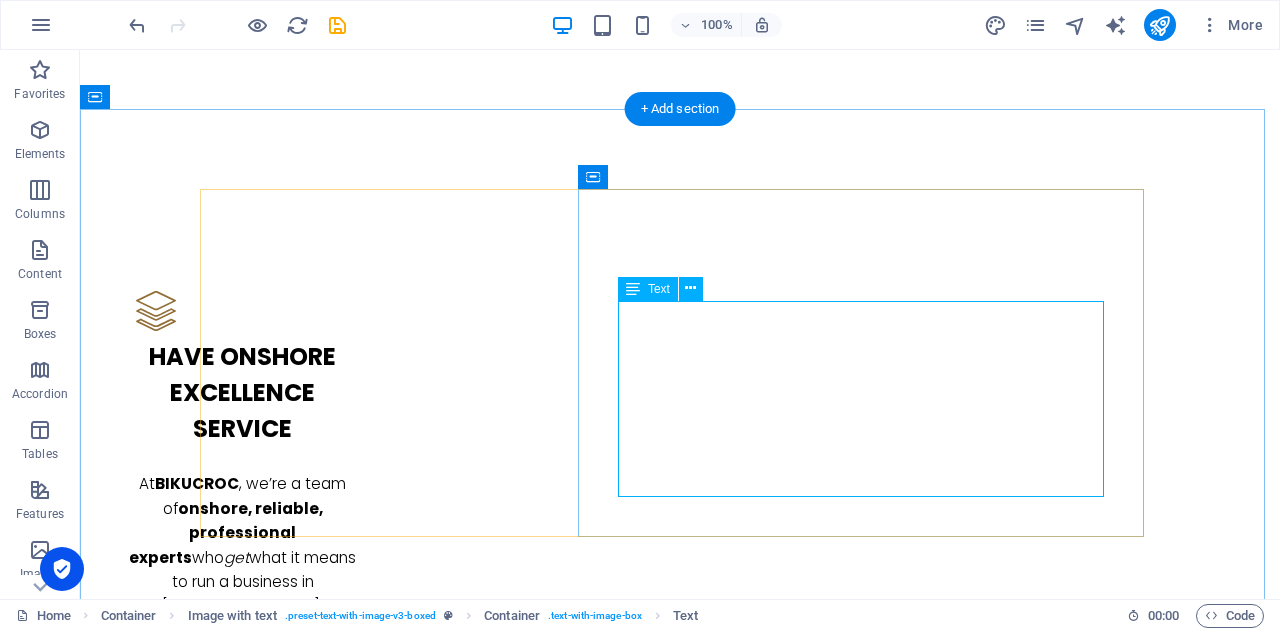 click on "🔁 Drowning in repetitive admin tasks? 📞 Need someone local who actually understands Aussie business life? 💸 Cannot afford full-time staff you don’t really need? 📊 Need help with project management or business analysis — without blowing your budget?" at bounding box center (680, 2918) 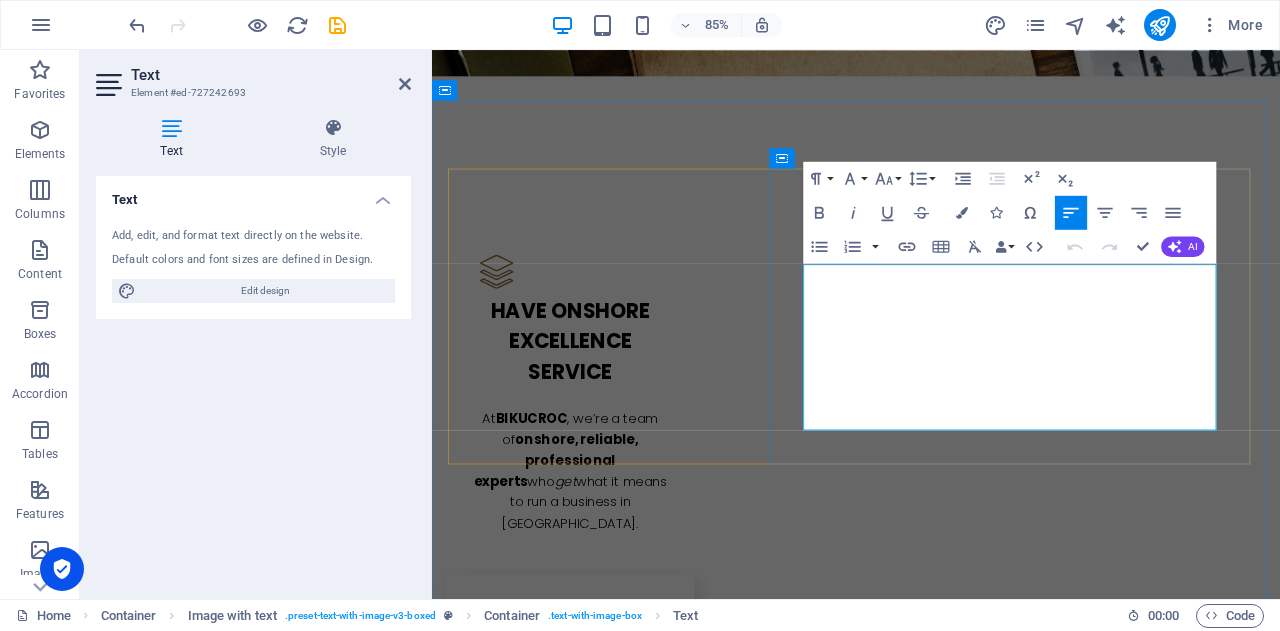 click on "🔁 Drowning in repetitive admin tasks? 📞 Need someone local who actually understands Aussie business life? 💸 Cannot afford full-time staff you don’t really need? 📊 Need help with project management or business analysis — without blowing your budget?" at bounding box center [931, 2906] 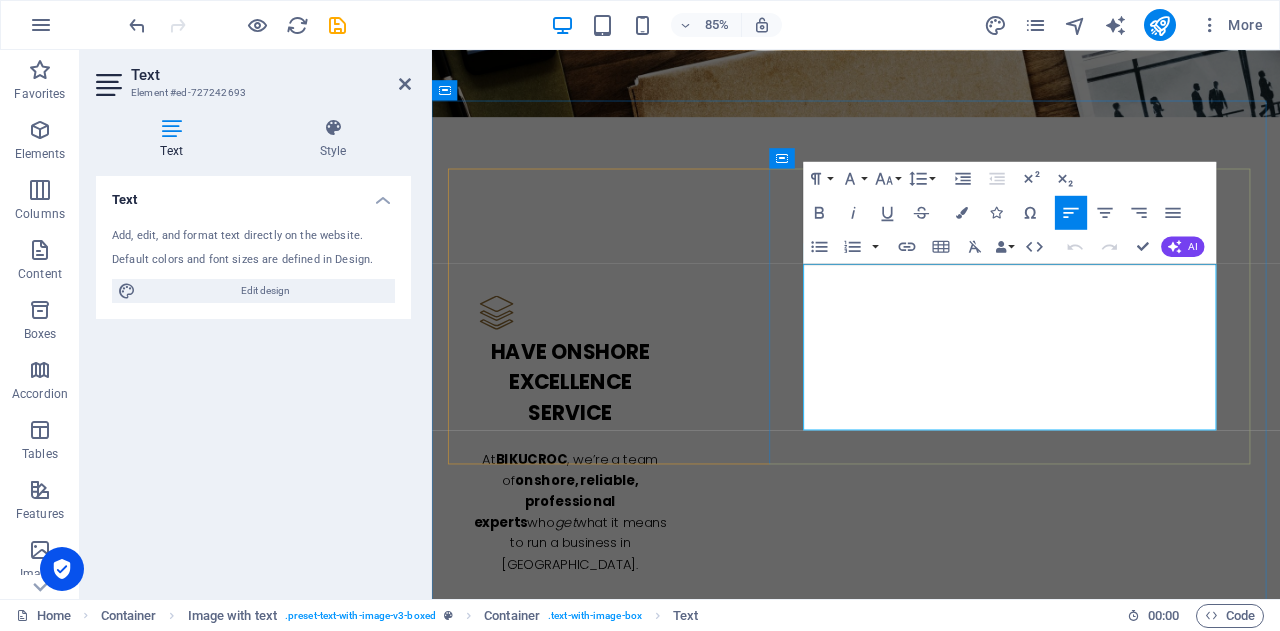 type 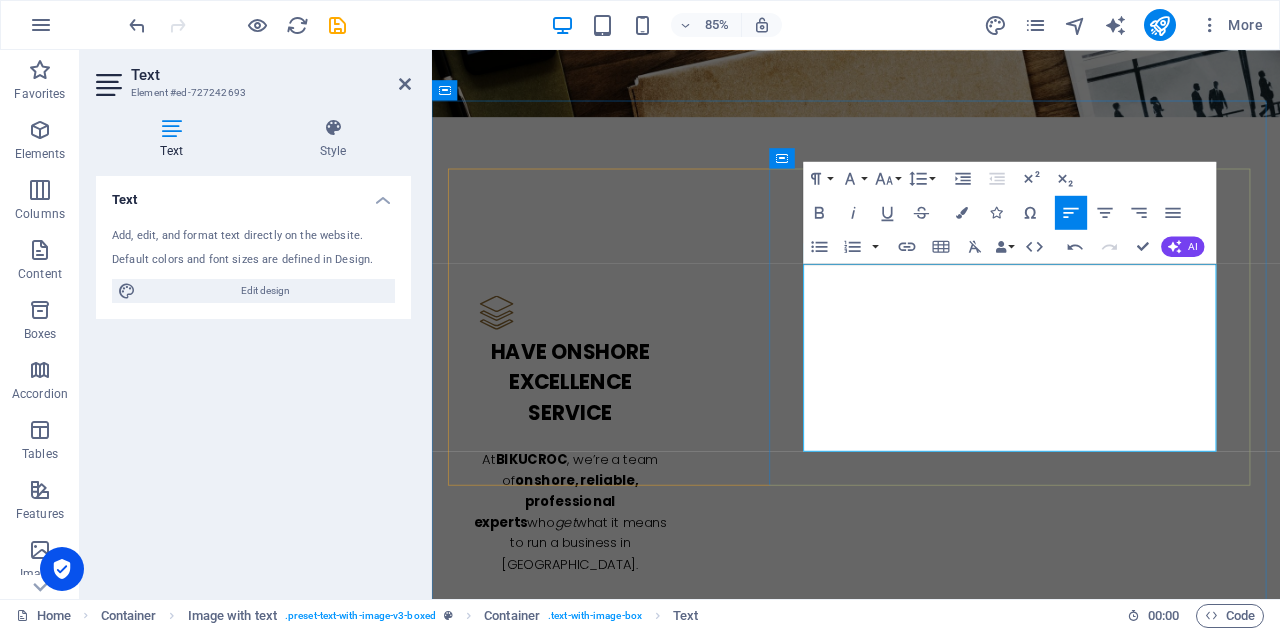 click on "🔁 Drowning in repetitive admin tasks? 📞 Need someone local who actually understands Aussie business life? 💸 Cannot afford dedicated office and staff you don’t really need? 📊 Need help with project management or business analysis — without blowing your budget?" at bounding box center (931, 2954) 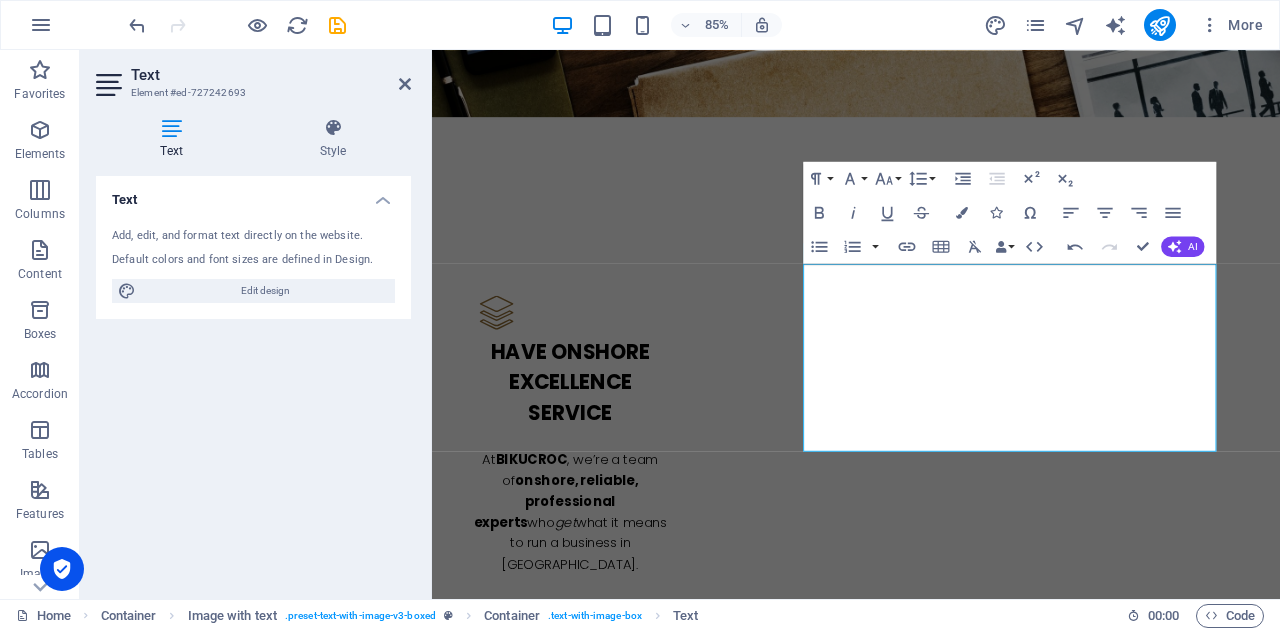 click on "Text Add, edit, and format text directly on the website. Default colors and font sizes are defined in Design. Edit design Alignment Left aligned Centered Right aligned" at bounding box center (253, 379) 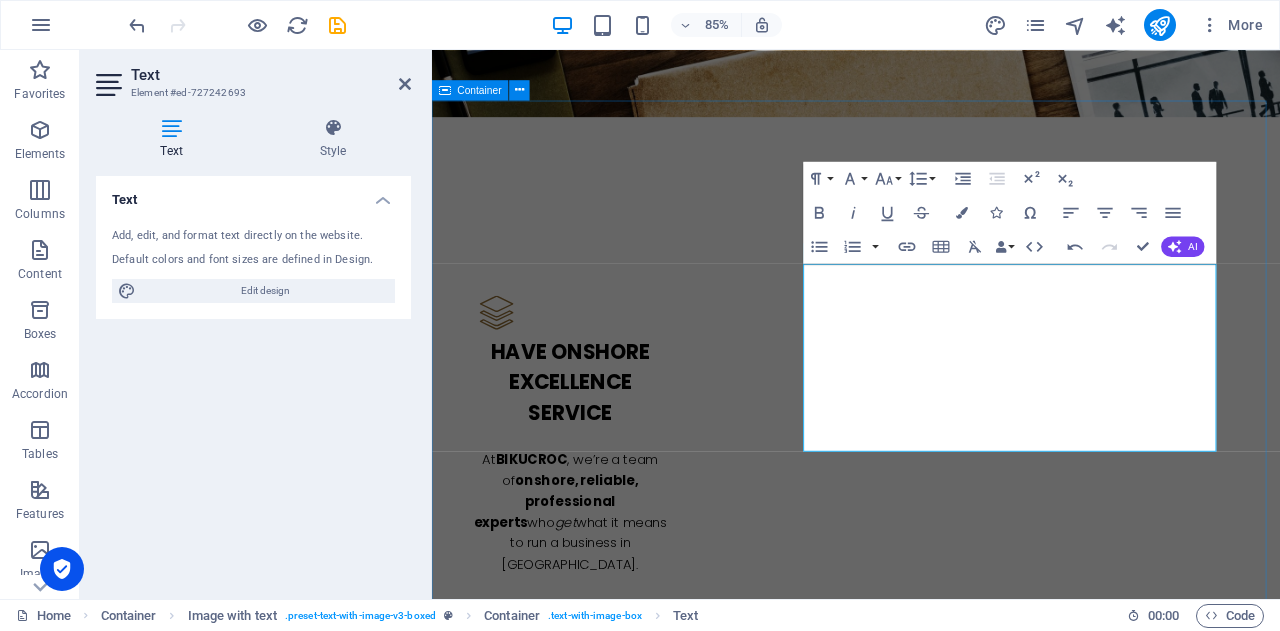 drag, startPoint x: 1061, startPoint y: 134, endPoint x: 1321, endPoint y: 121, distance: 260.3248 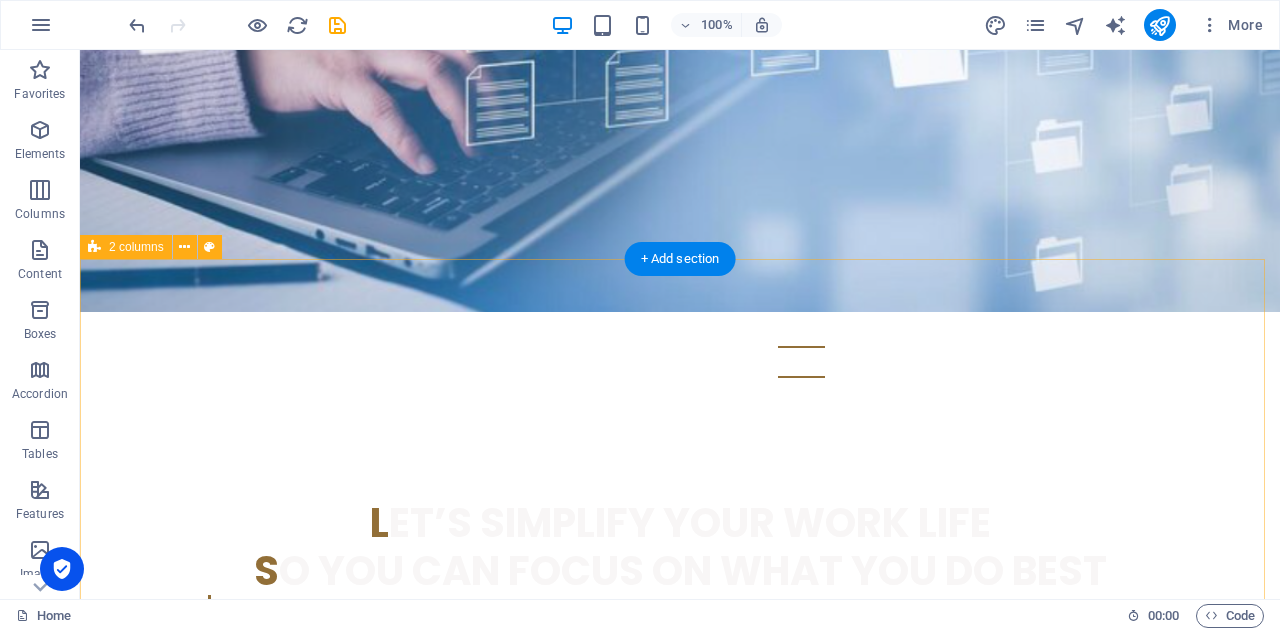 scroll, scrollTop: 600, scrollLeft: 0, axis: vertical 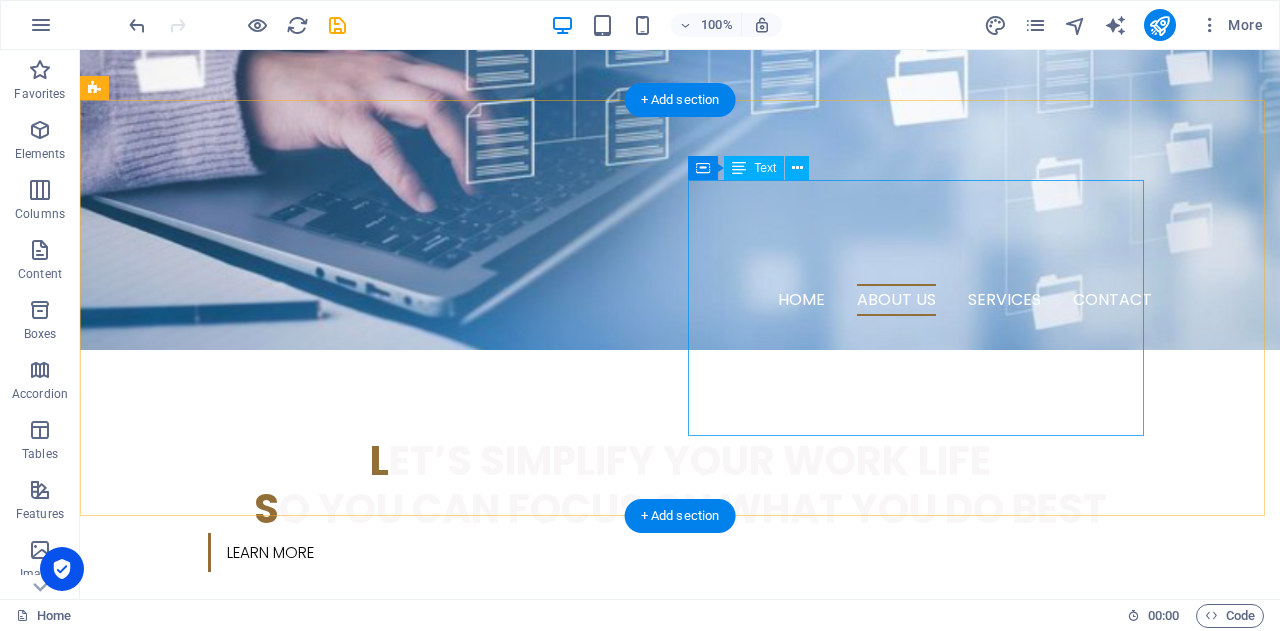 click on "h elping Aussie Businesses Run Smoother BIKUCROC  is an [DEMOGRAPHIC_DATA] team providing reliable business support, project management, and business analysis services tailored for small businesses. We offer flexible  contractor services which you can claim , giving you local expertise, real accountability, and smarter support — without the overhead or offshore risks." at bounding box center [324, 1027] 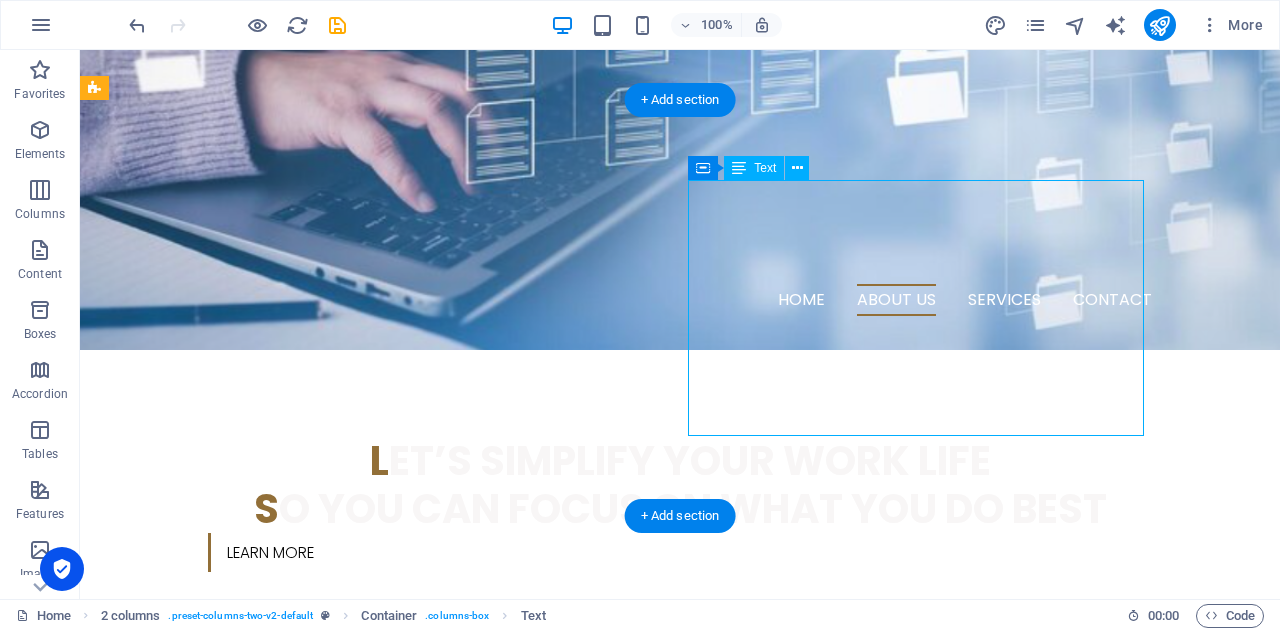 click on "h elping Aussie Businesses Run Smoother BIKUCROC  is an [DEMOGRAPHIC_DATA] team providing reliable business support, project management, and business analysis services tailored for small businesses. We offer flexible  contractor services which you can claim , giving you local expertise, real accountability, and smarter support — without the overhead or offshore risks." at bounding box center (324, 1027) 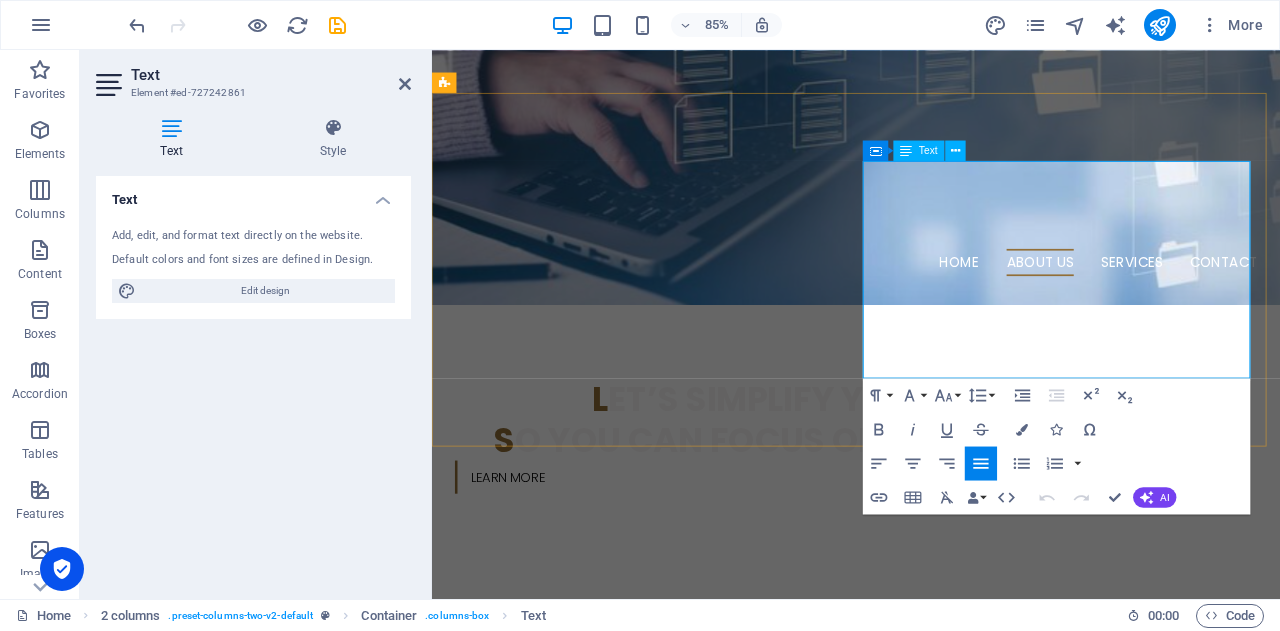 click on "contractor services which you can claim" at bounding box center [651, 1106] 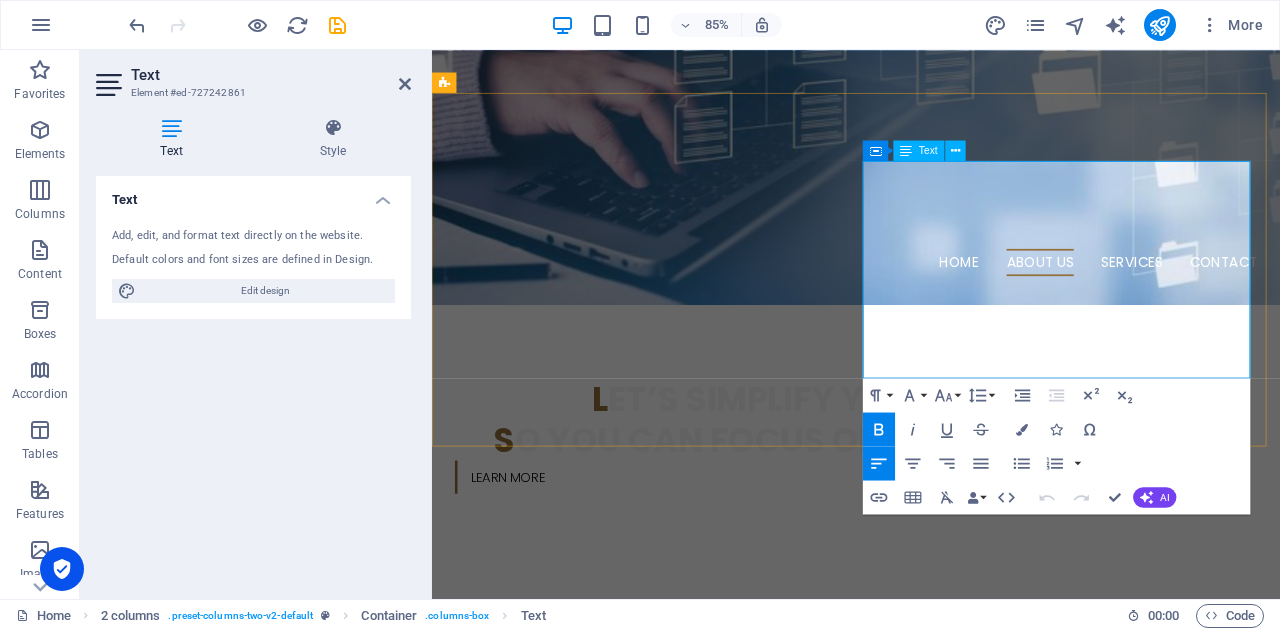 click on "contractor services which you can claim" at bounding box center (651, 1106) 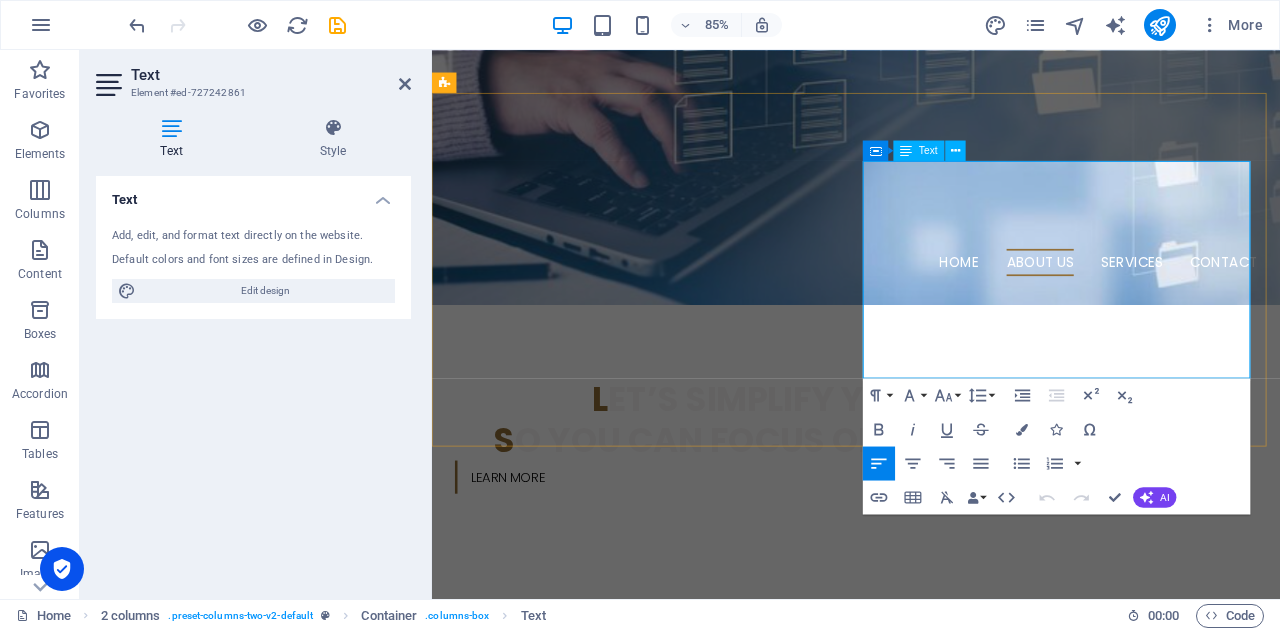 drag, startPoint x: 1143, startPoint y: 370, endPoint x: 1065, endPoint y: 370, distance: 78 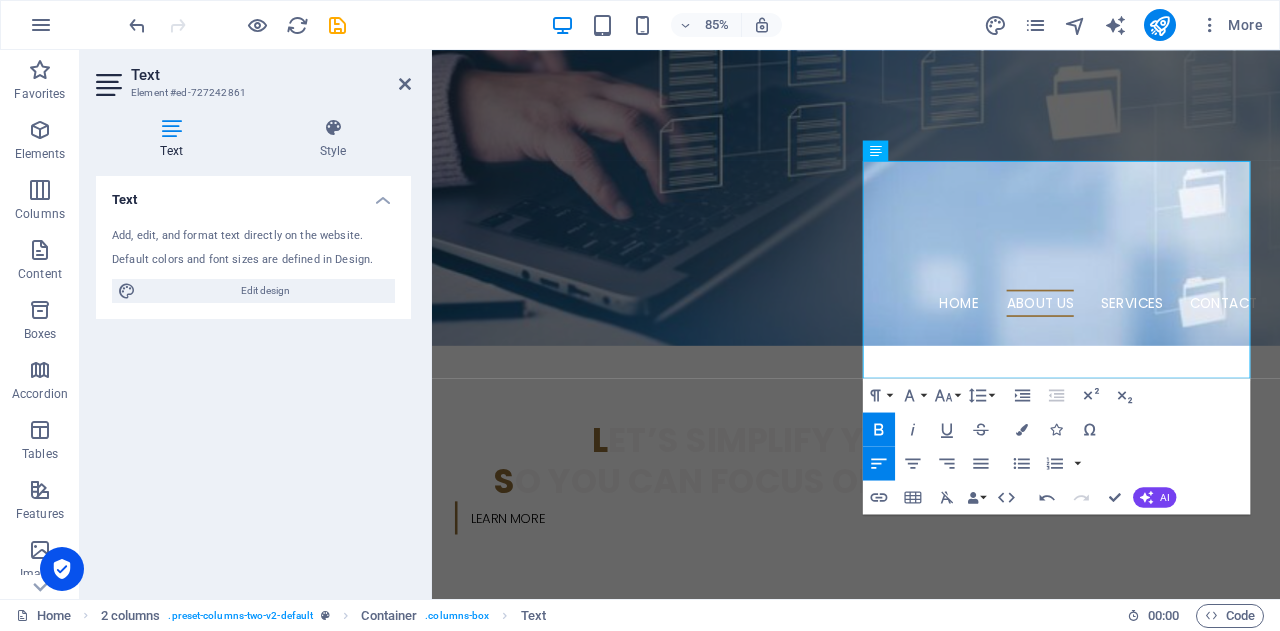 type 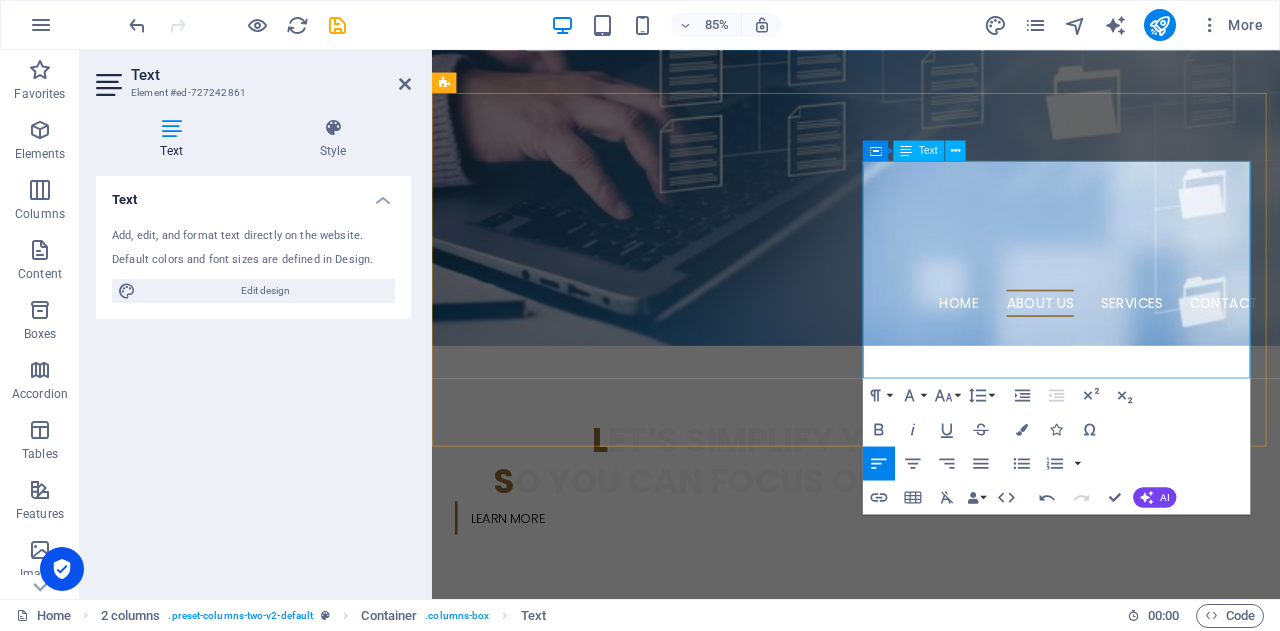 click on "services which you can claim" at bounding box center (736, 1141) 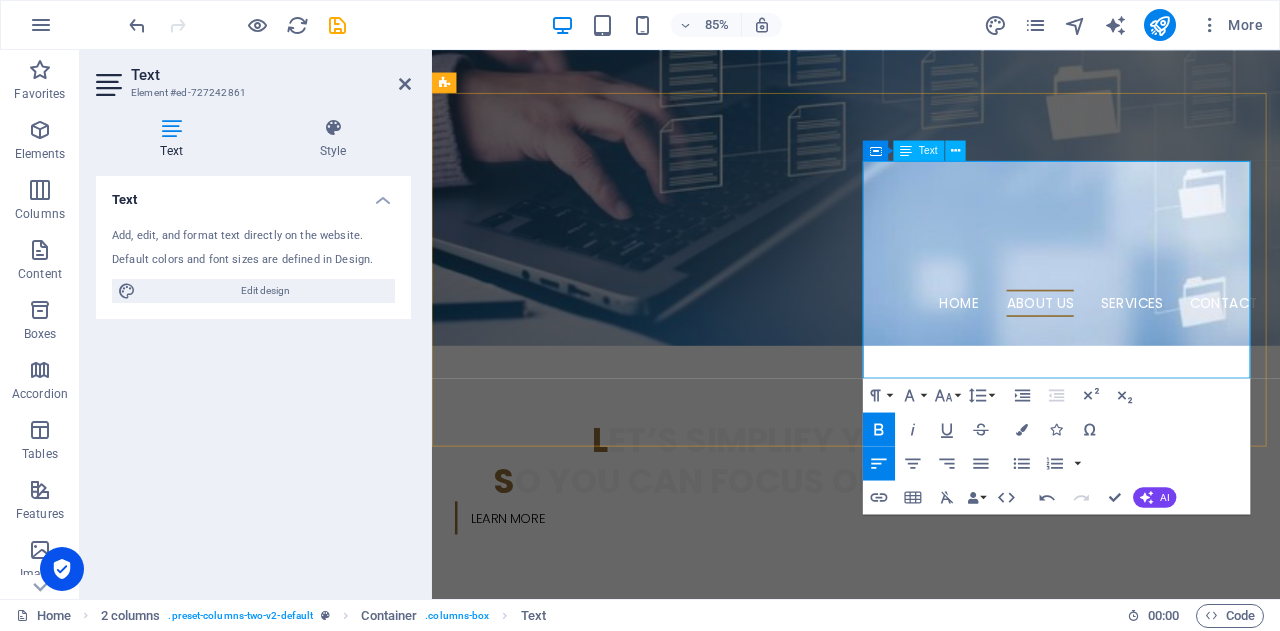 click on "soffice s ervices which you can claim" at bounding box center (658, 1154) 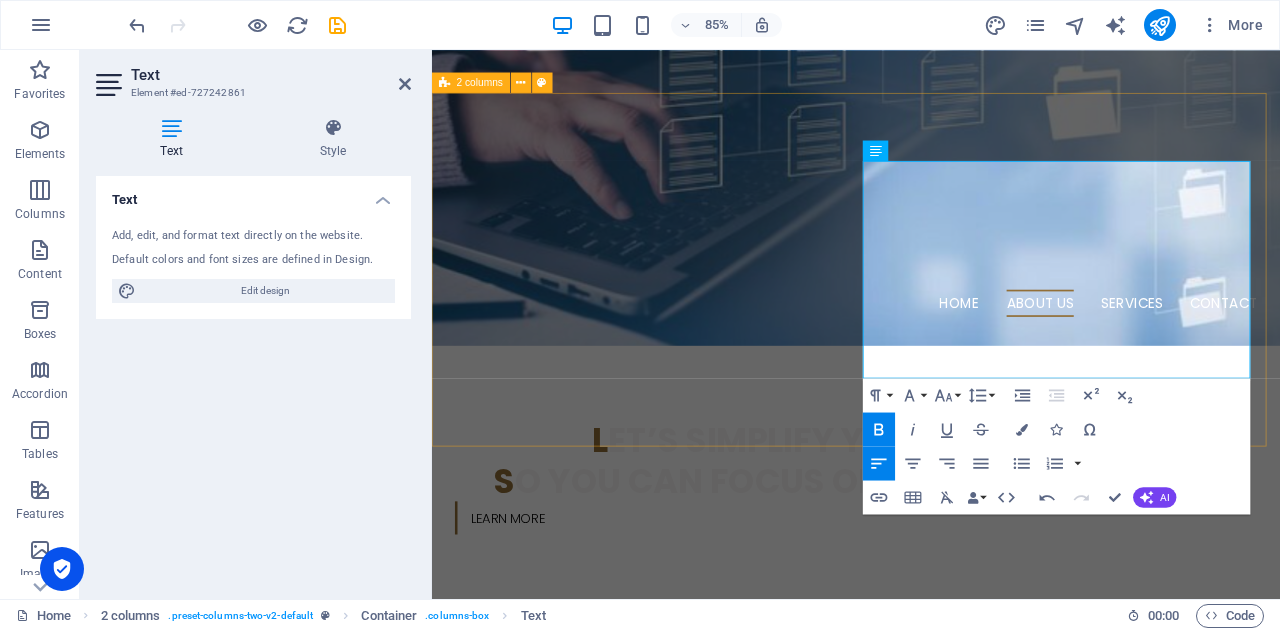 drag, startPoint x: 1242, startPoint y: 421, endPoint x: 937, endPoint y: 291, distance: 331.5494 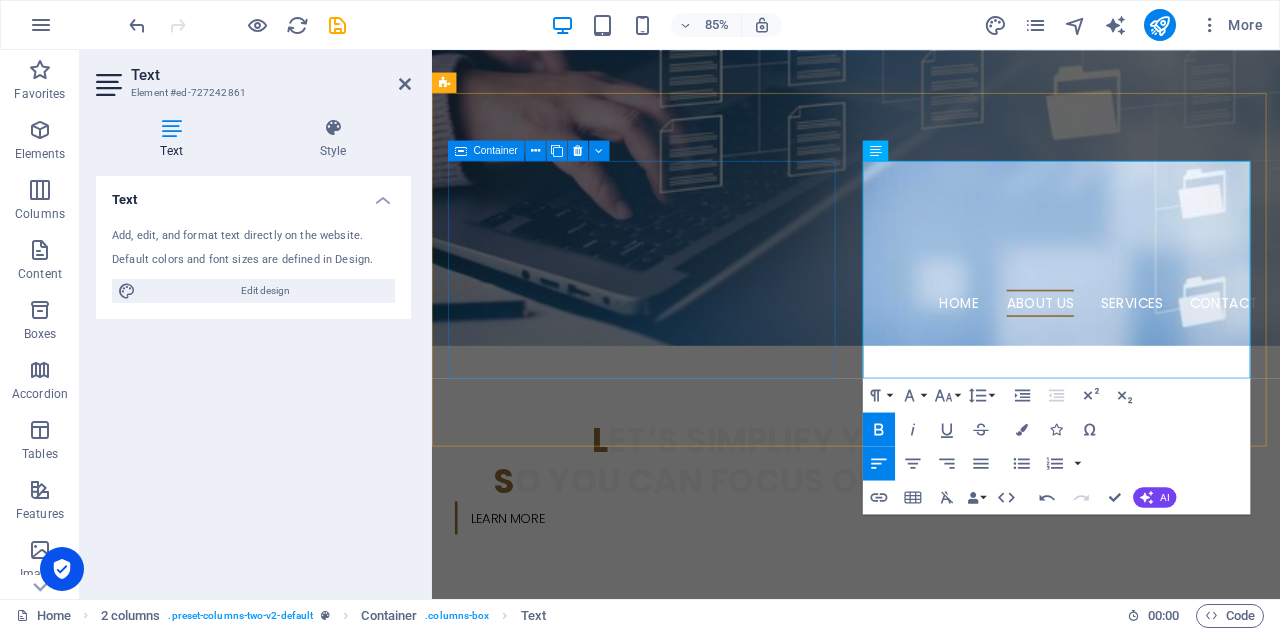click on "🐊 f lexible Business Services  You Can Trust" at bounding box center (676, 896) 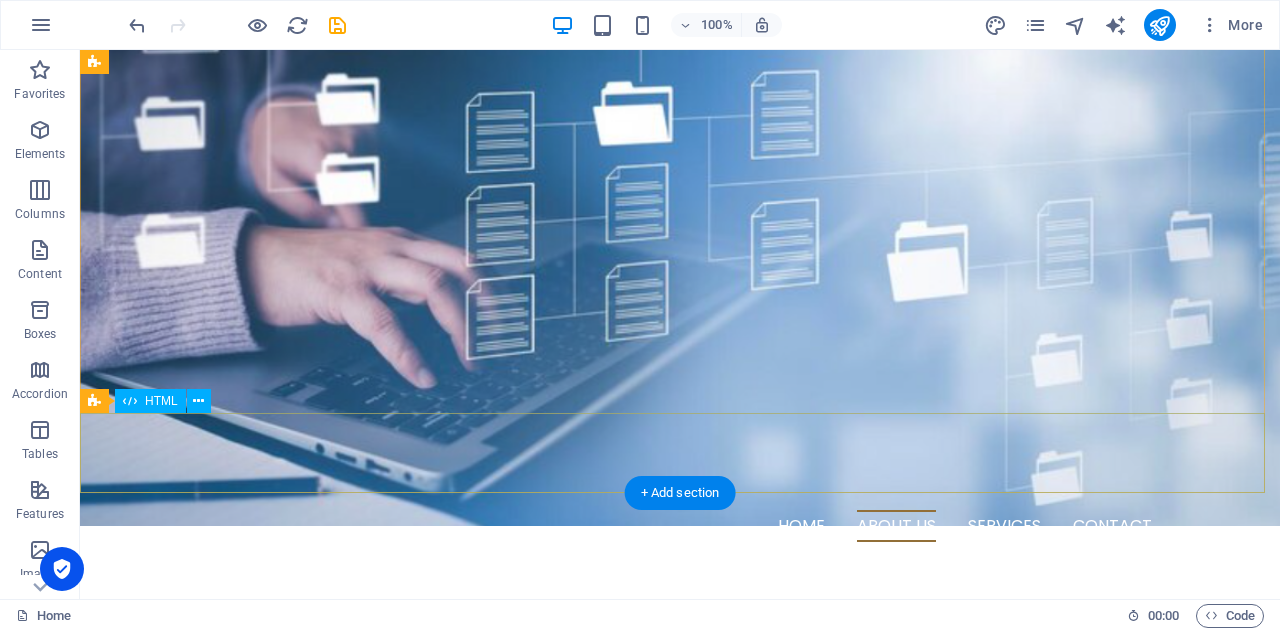 scroll, scrollTop: 500, scrollLeft: 0, axis: vertical 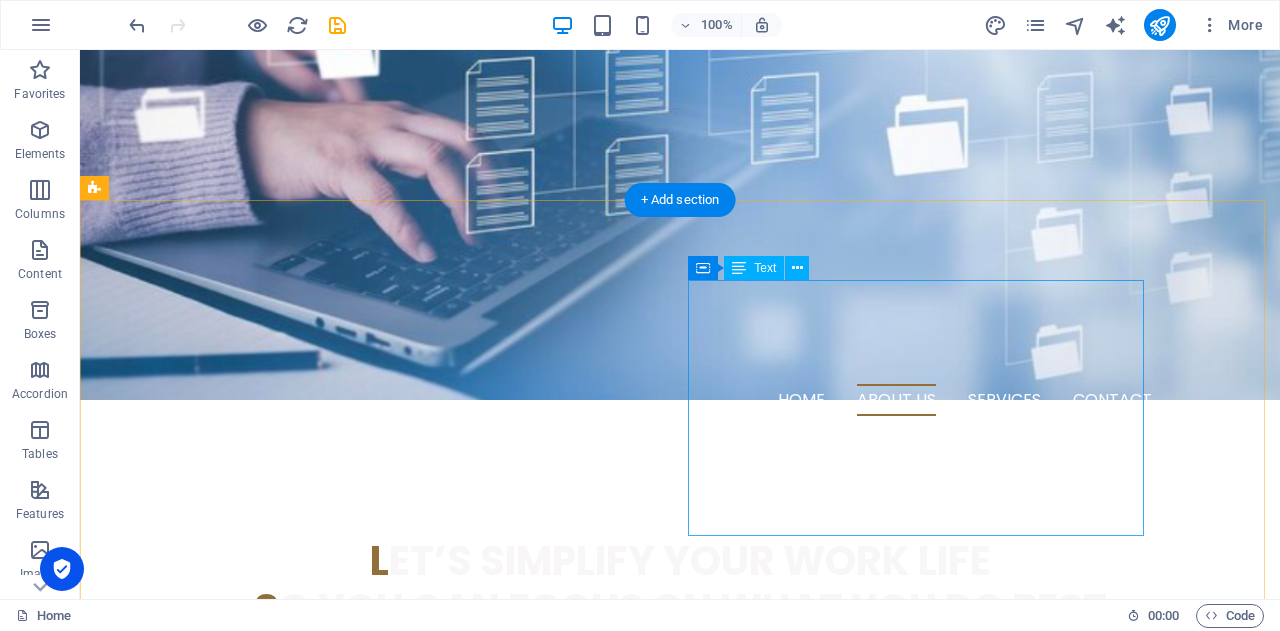 click on "h elping Aussie Businesses Run Smoother BIKUCROC  is an [DEMOGRAPHIC_DATA] team providing reliable business support, project management, and business analysis services tailored for small businesses. We offer flexible  office services at low cost , giving you local expertise, real accountability, and smarter support — without the overhead or offshore risks." at bounding box center [324, 1127] 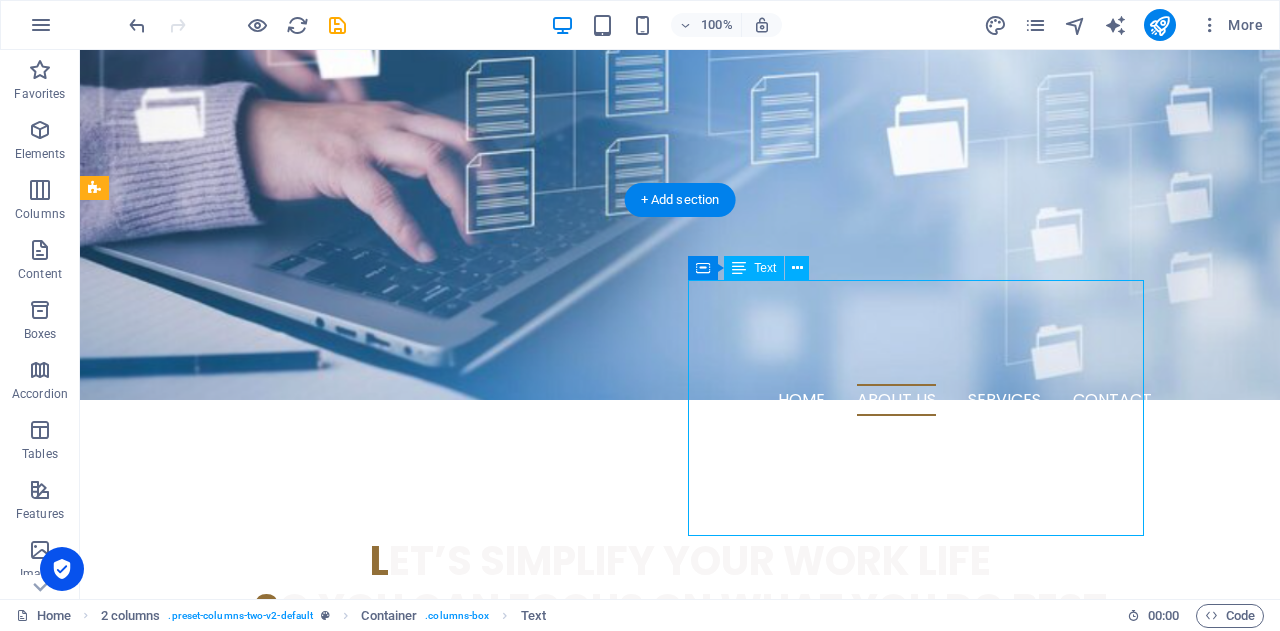 click on "h elping Aussie Businesses Run Smoother BIKUCROC  is an [DEMOGRAPHIC_DATA] team providing reliable business support, project management, and business analysis services tailored for small businesses. We offer flexible  office services at low cost , giving you local expertise, real accountability, and smarter support — without the overhead or offshore risks." at bounding box center (324, 1127) 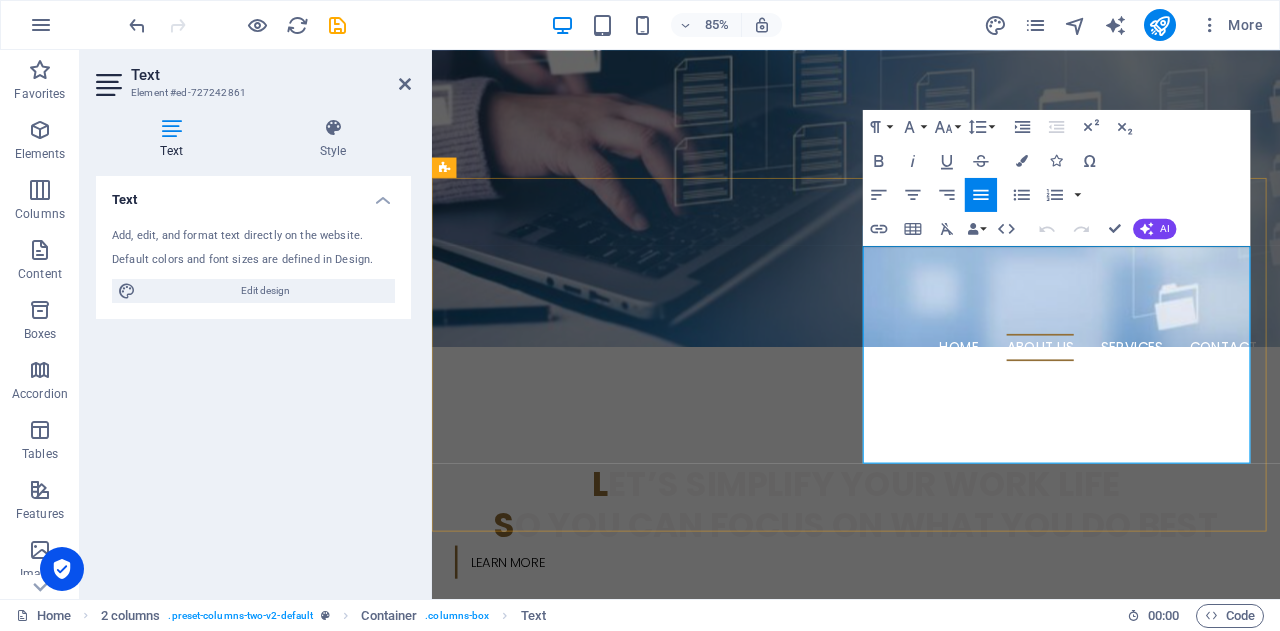 click on "office services at low cost" at bounding box center [675, 1193] 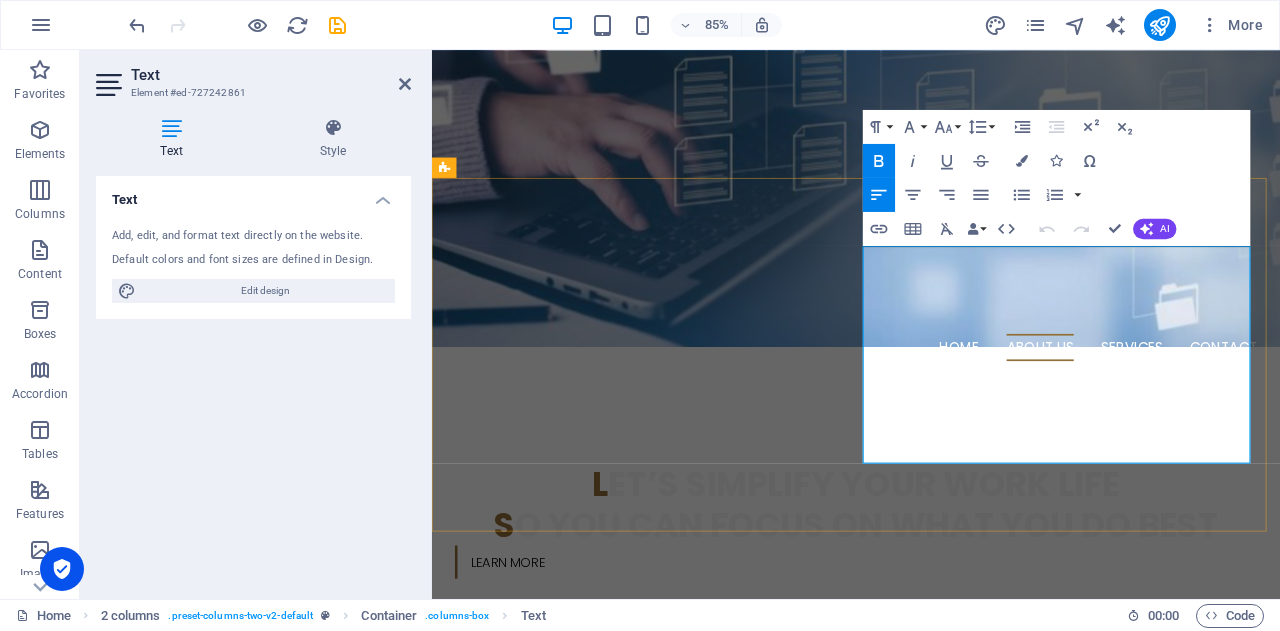 drag, startPoint x: 1199, startPoint y: 473, endPoint x: 1263, endPoint y: 476, distance: 64.070274 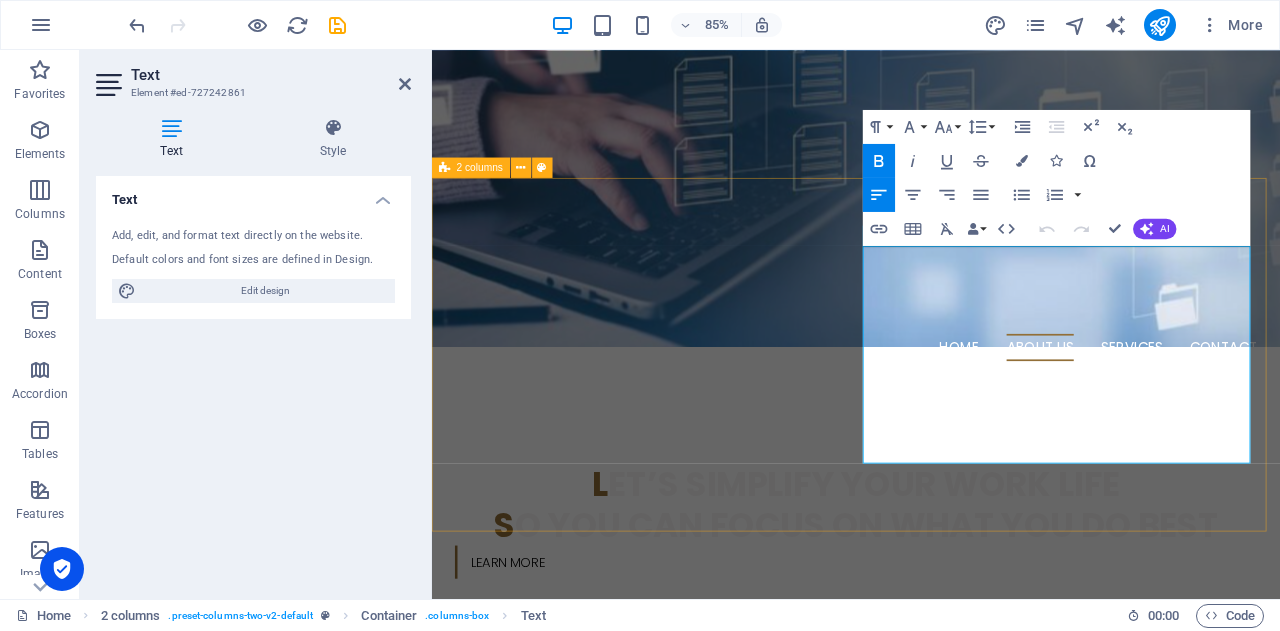type 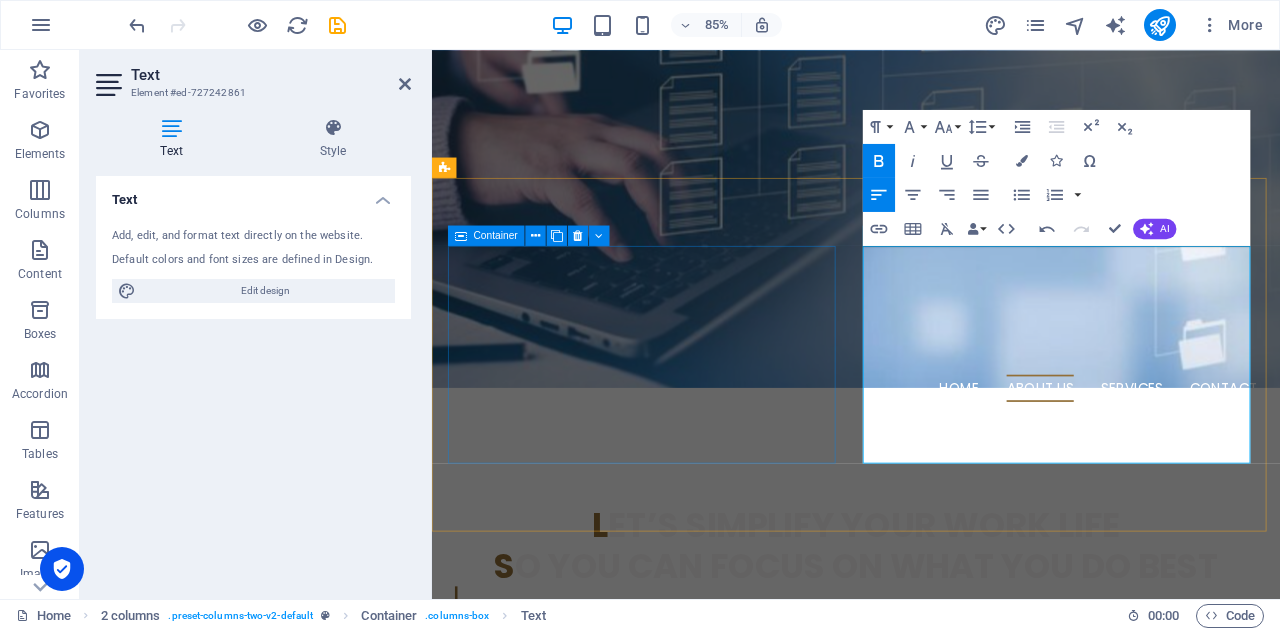 click on "🐊 f lexible Business Services  You Can Trust" at bounding box center (676, 996) 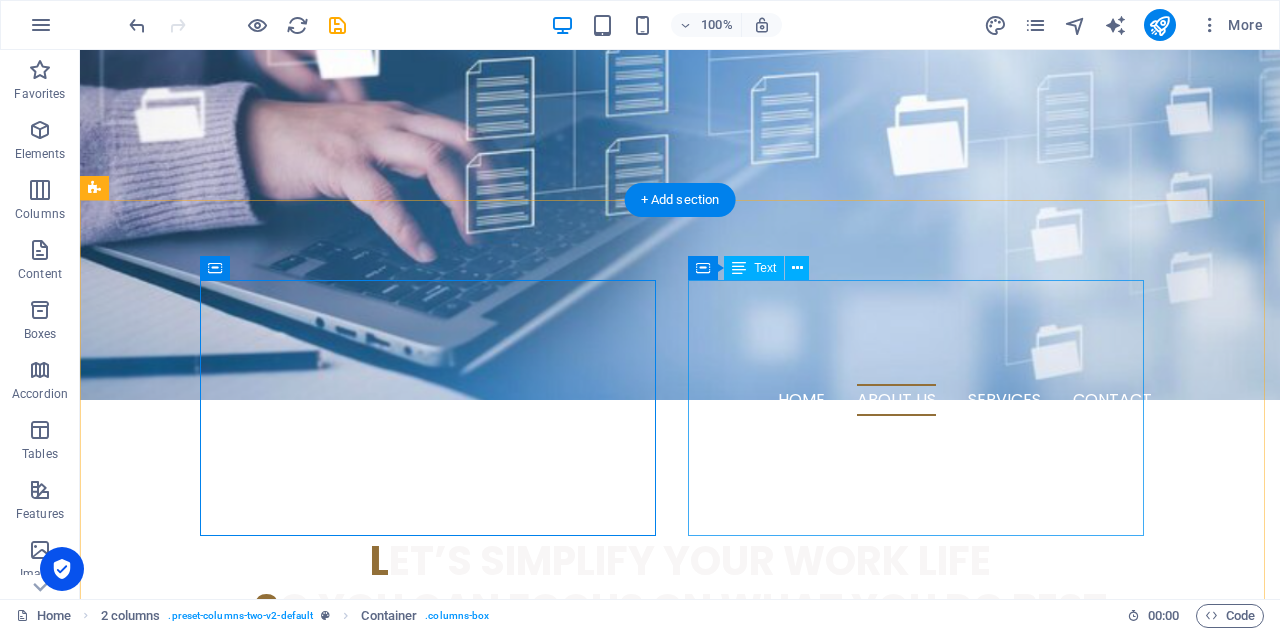click on "h elping Aussie Businesses Run Smoother BIKUCROC  is an [DEMOGRAPHIC_DATA] team providing reliable business support, project management, and business analysis services tailored for small businesses. We offer flexible  office services fit for you , giving you local expertise, real accountability, and smarter support — without the overhead or offshore risks." at bounding box center [324, 1127] 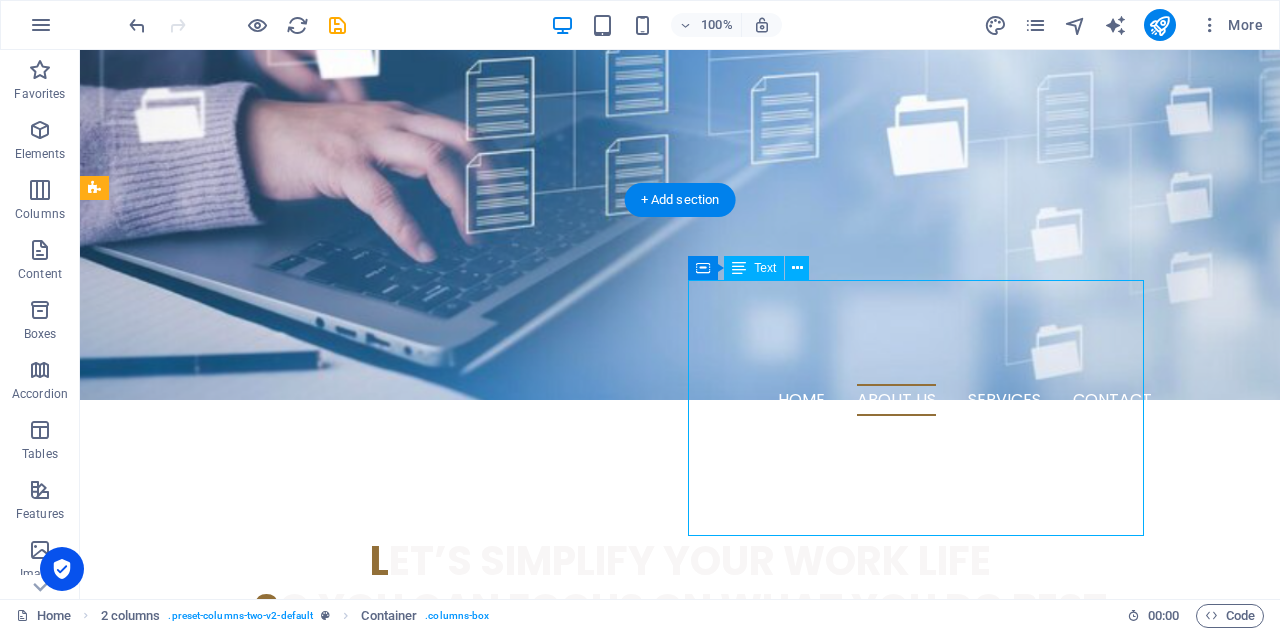 click on "h elping Aussie Businesses Run Smoother BIKUCROC  is an [DEMOGRAPHIC_DATA] team providing reliable business support, project management, and business analysis services tailored for small businesses. We offer flexible  office services fit for you , giving you local expertise, real accountability, and smarter support — without the overhead or offshore risks." at bounding box center [324, 1127] 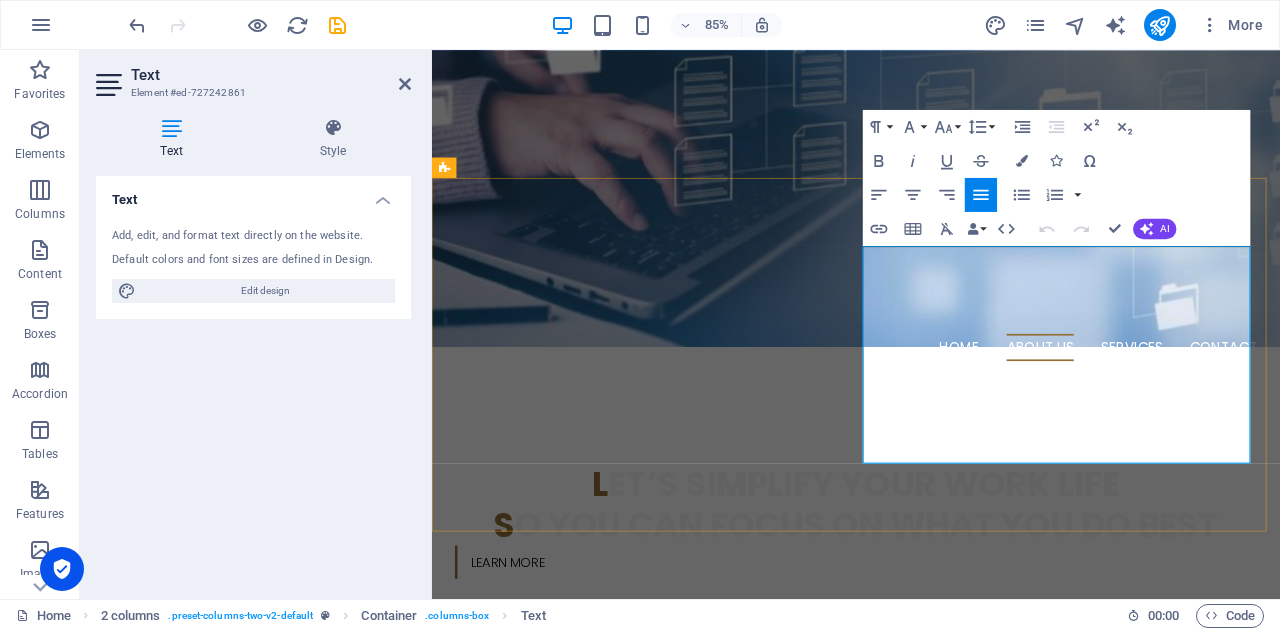 click on "office services fit for you" at bounding box center [671, 1193] 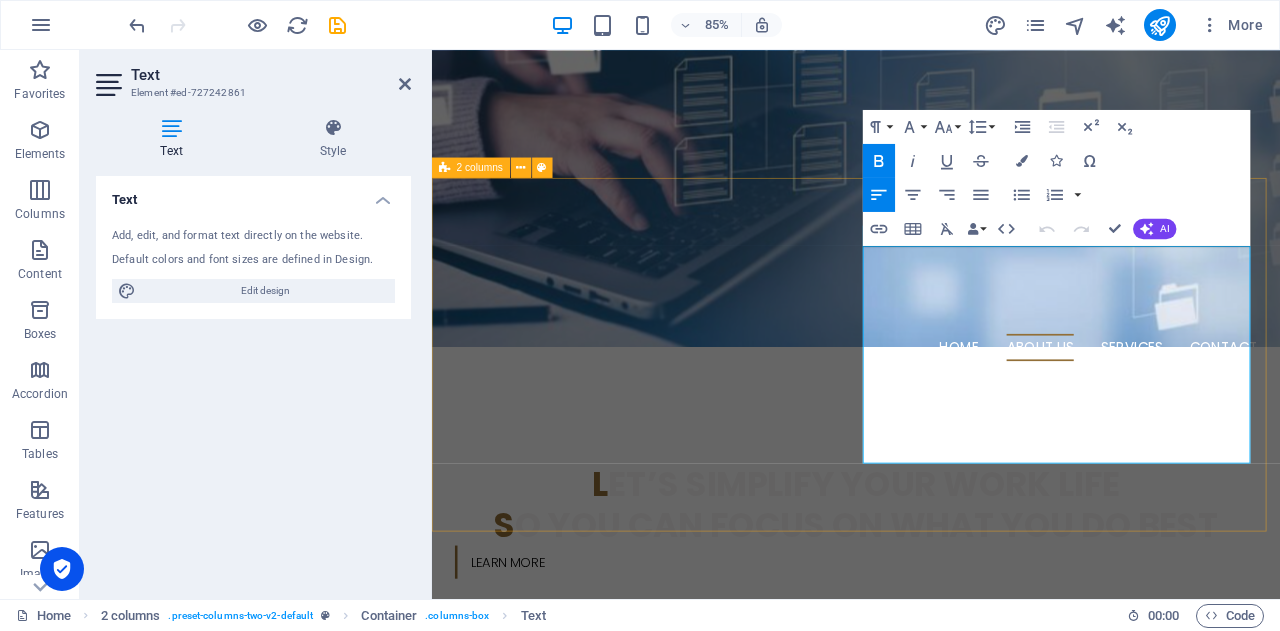 type 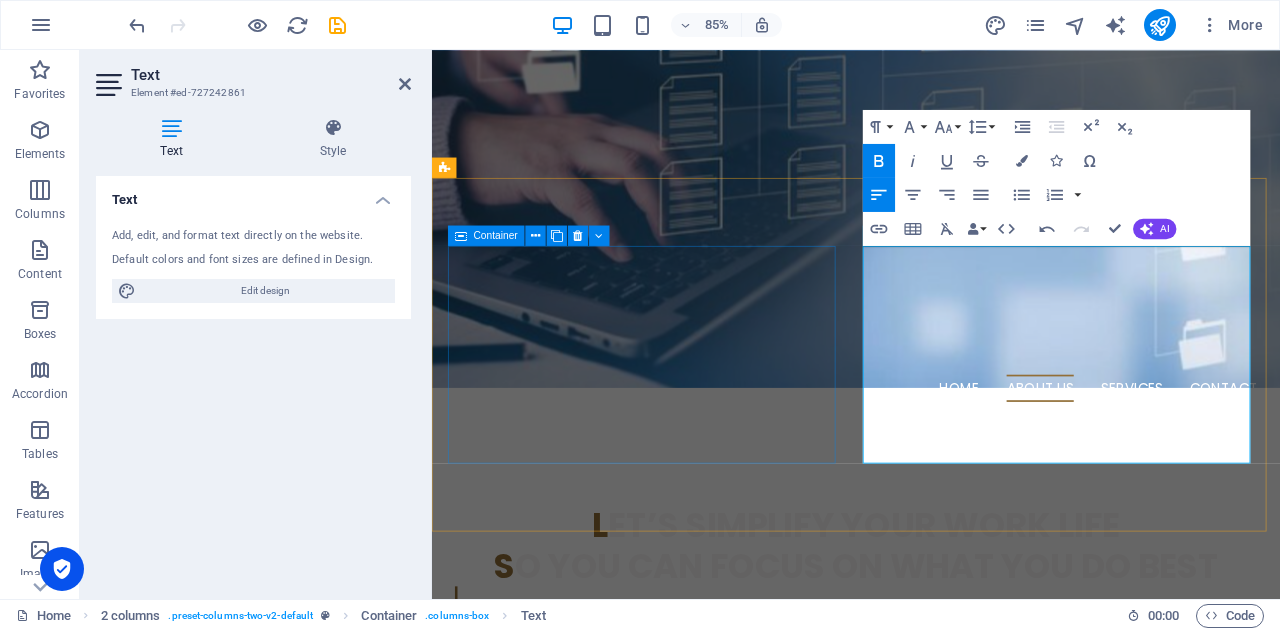 click on "🐊 f lexible Business Services  You Can Trust" at bounding box center [676, 996] 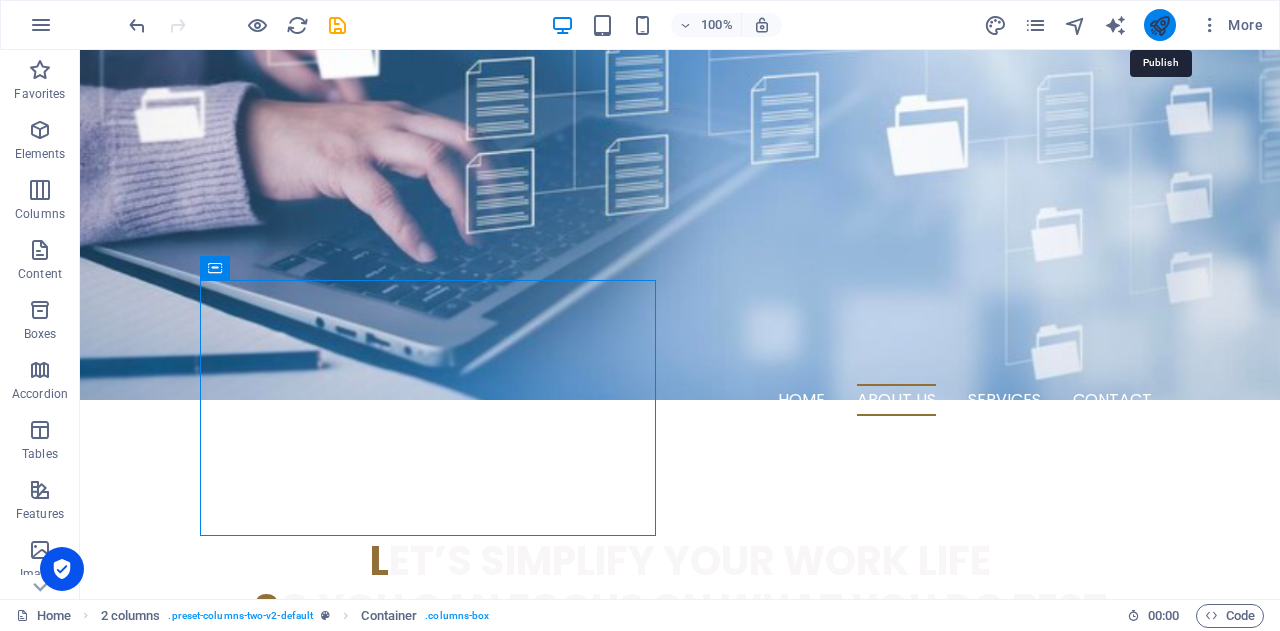 click at bounding box center (1159, 25) 